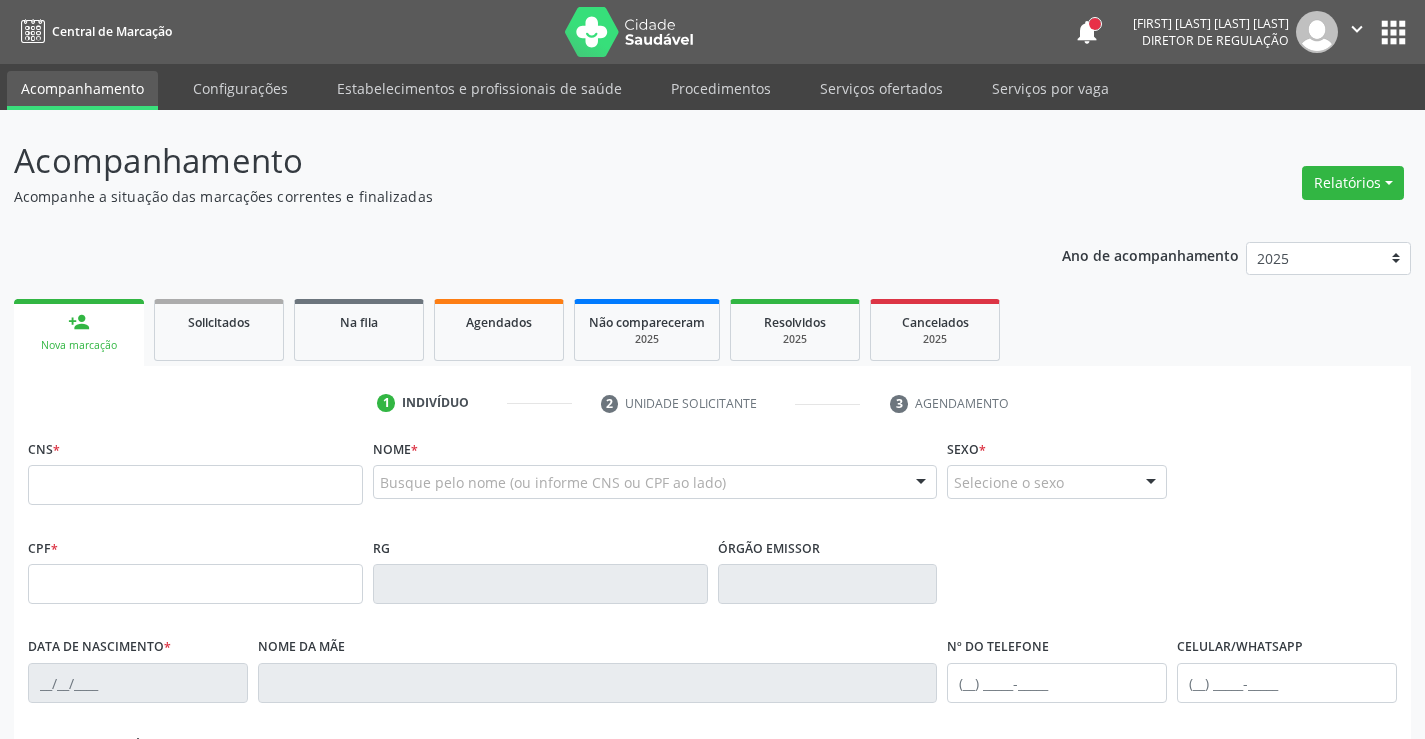scroll, scrollTop: 0, scrollLeft: 0, axis: both 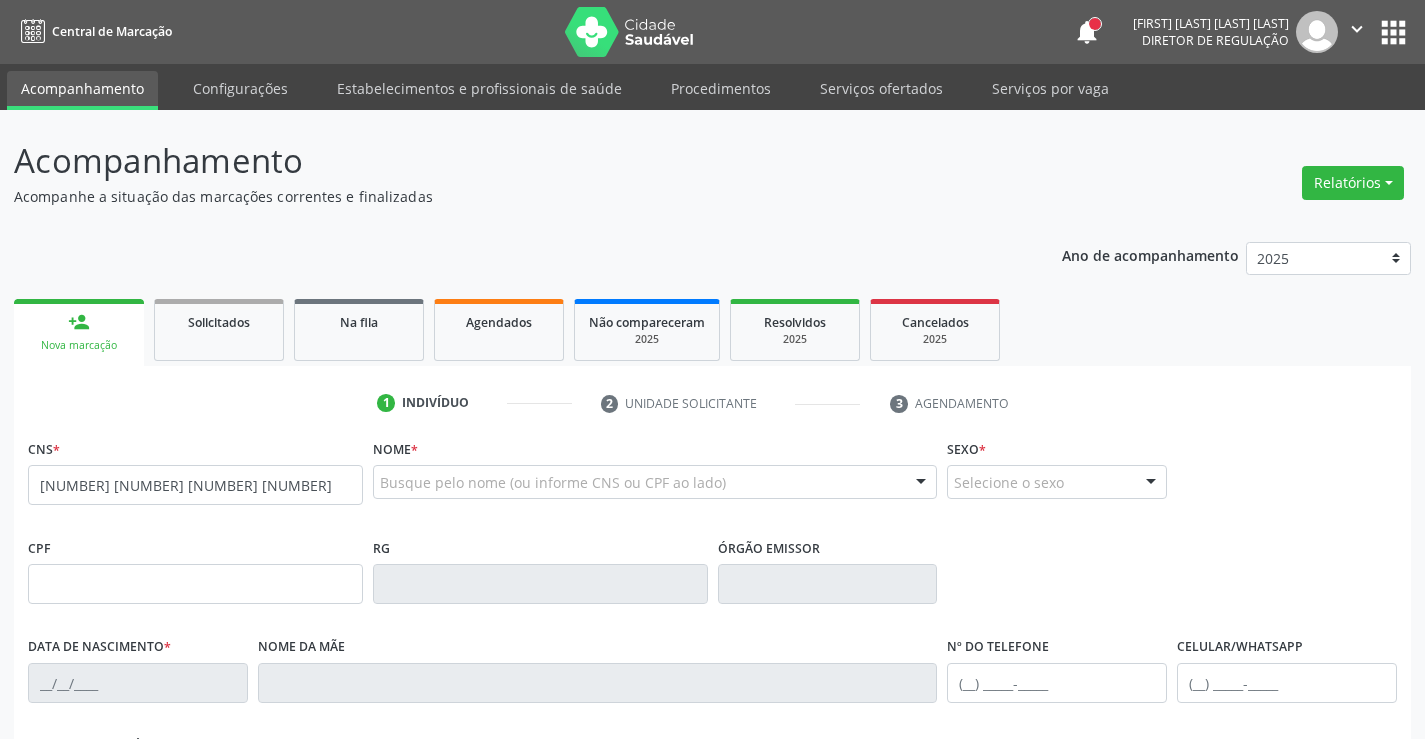 type on "[NUMBER] [NUMBER] [NUMBER] [NUMBER]" 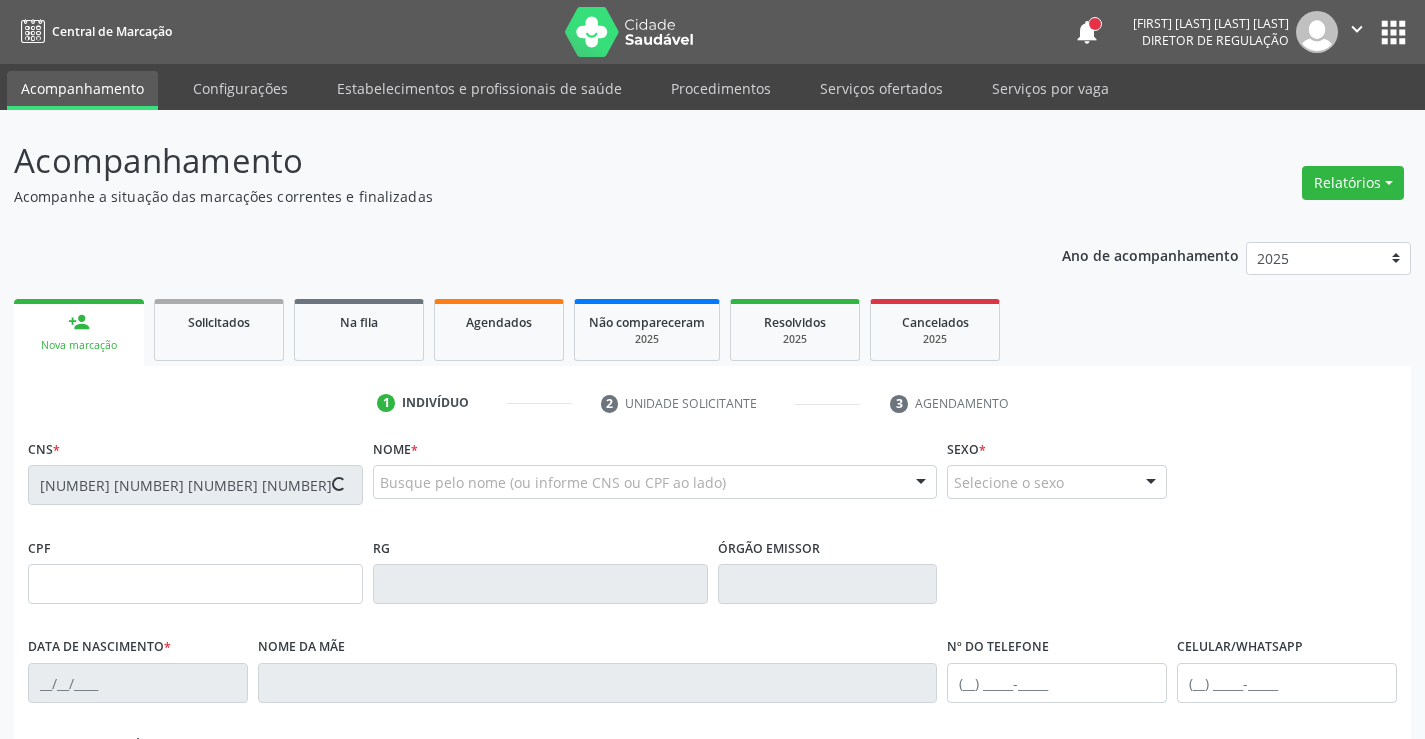 type on "[NUMBER].[NUMBER].[NUMBER]-[NUMBER]" 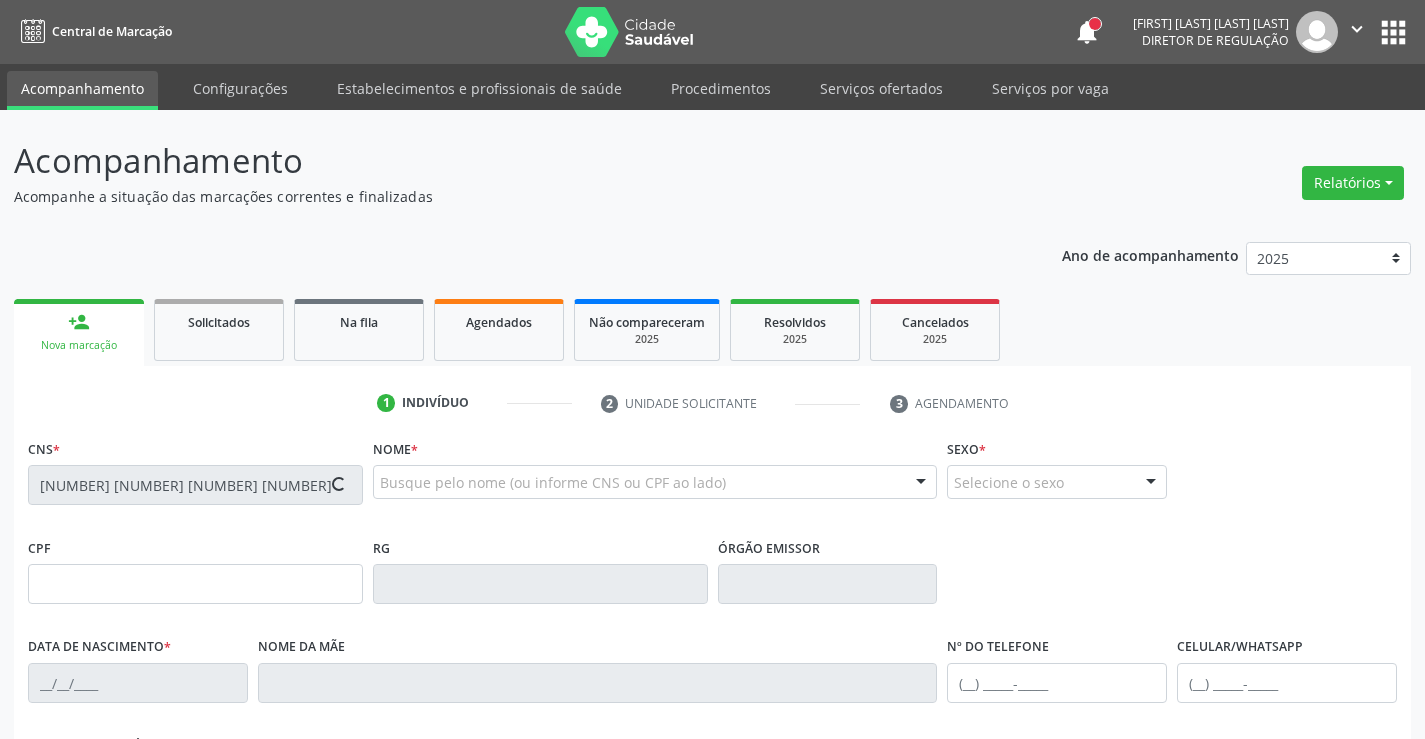 type on "[DATE]" 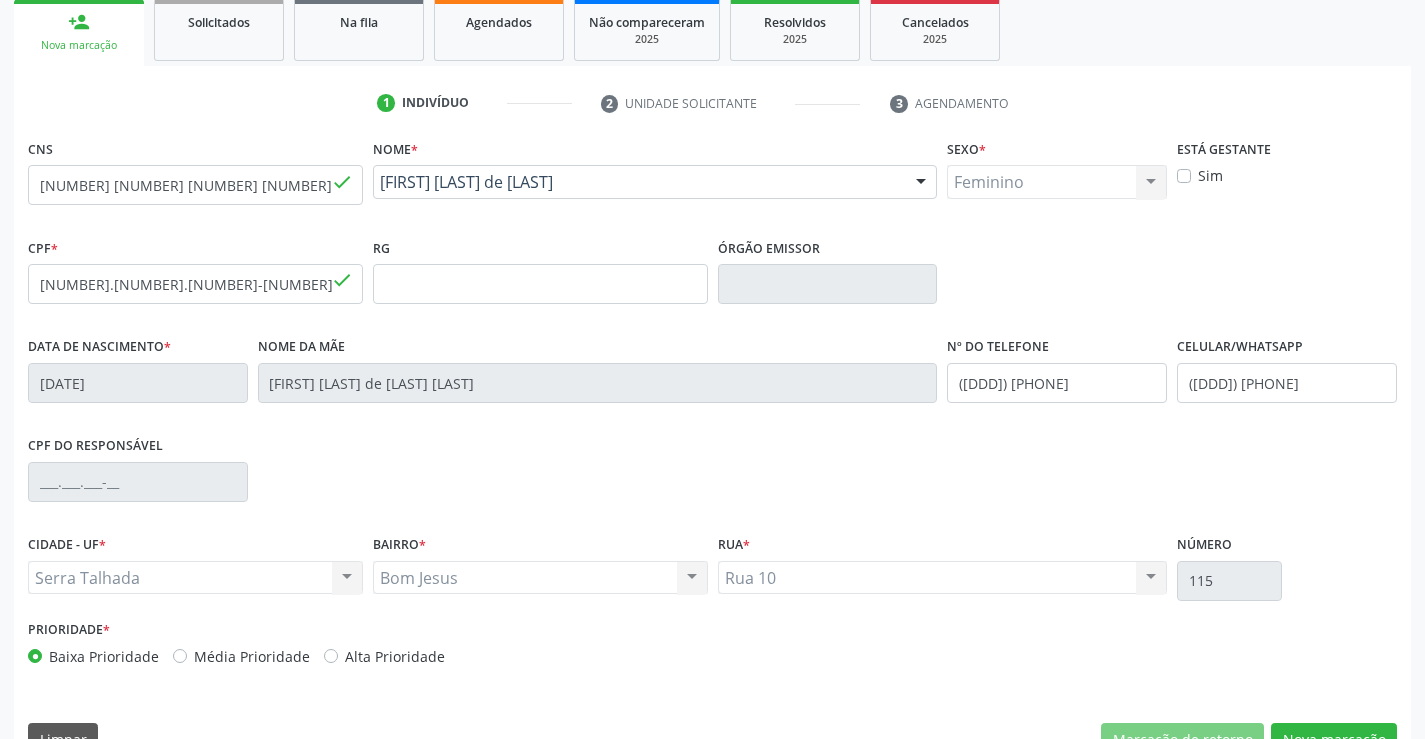 scroll, scrollTop: 345, scrollLeft: 0, axis: vertical 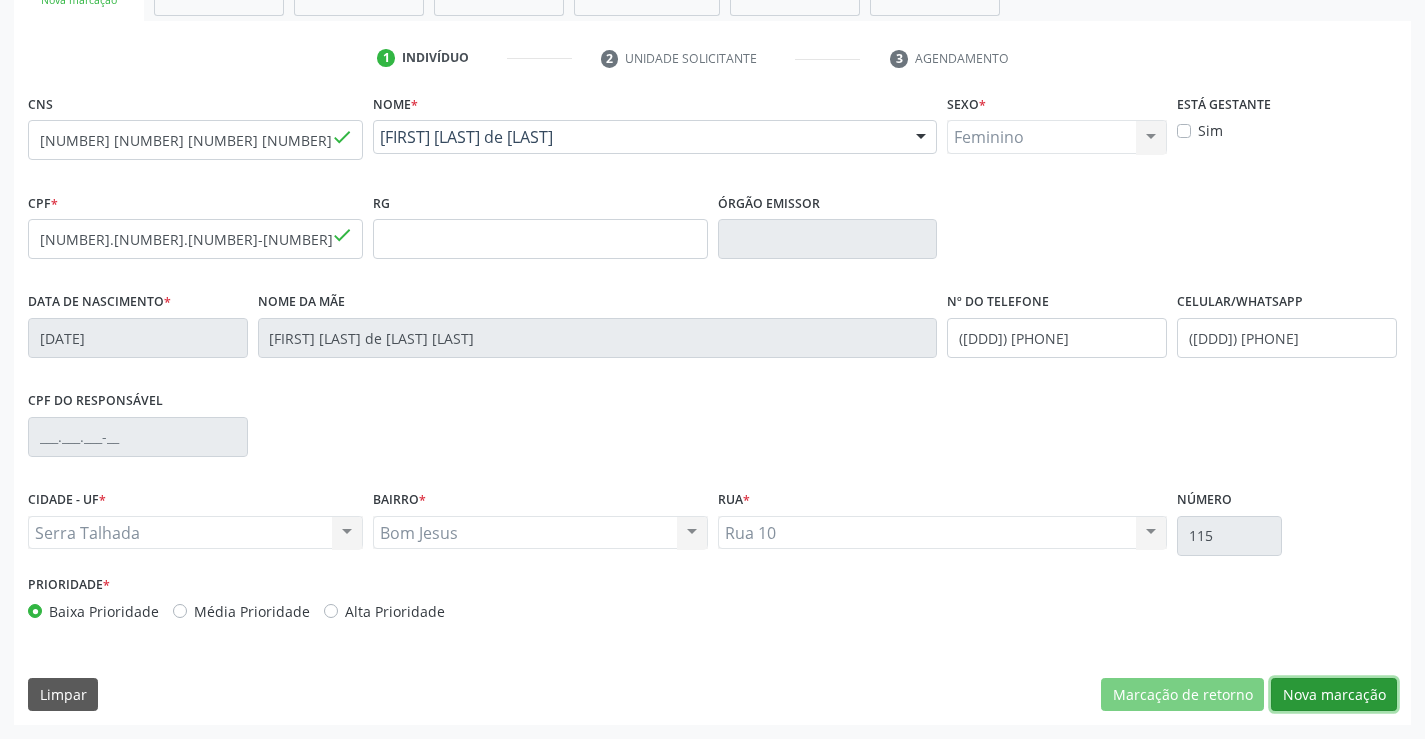 click on "Nova marcação" at bounding box center (1334, 695) 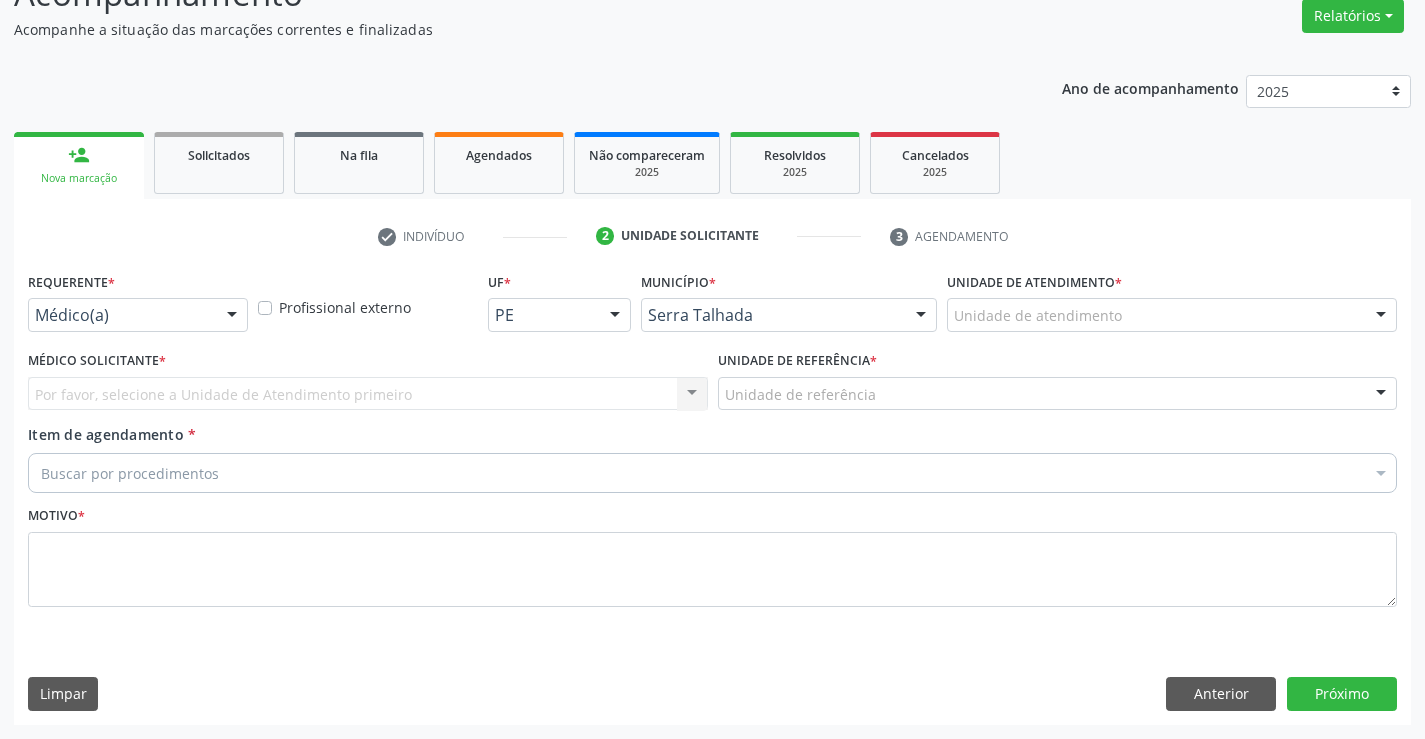 scroll, scrollTop: 167, scrollLeft: 0, axis: vertical 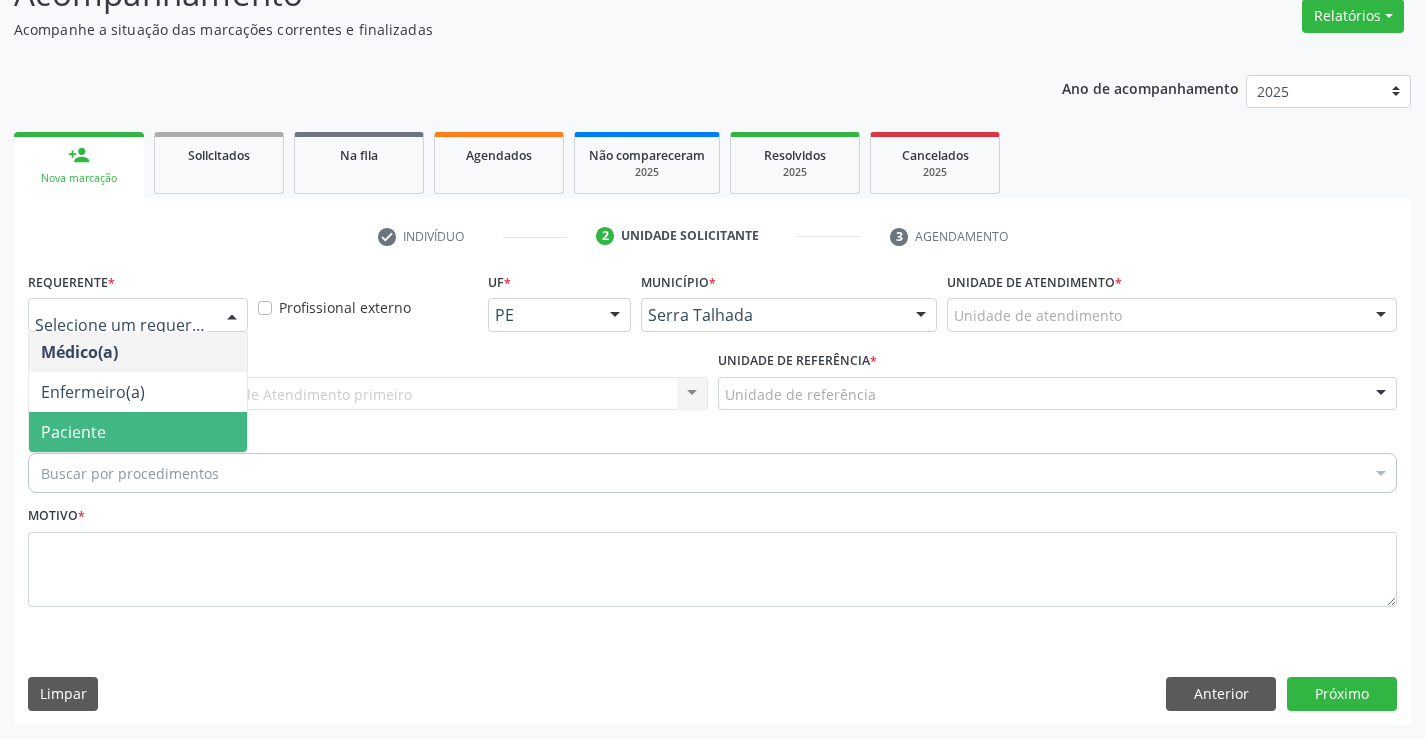 click on "Paciente" at bounding box center (138, 432) 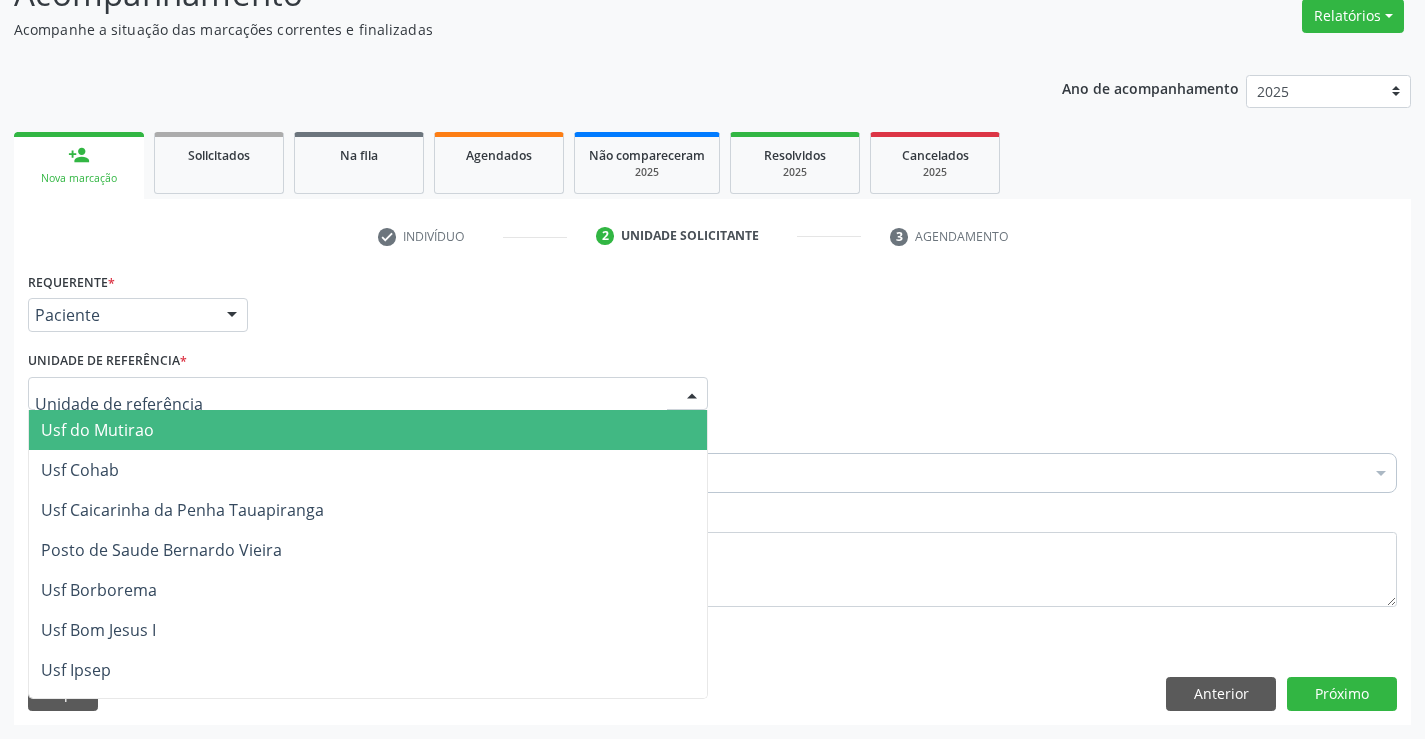 click at bounding box center (368, 394) 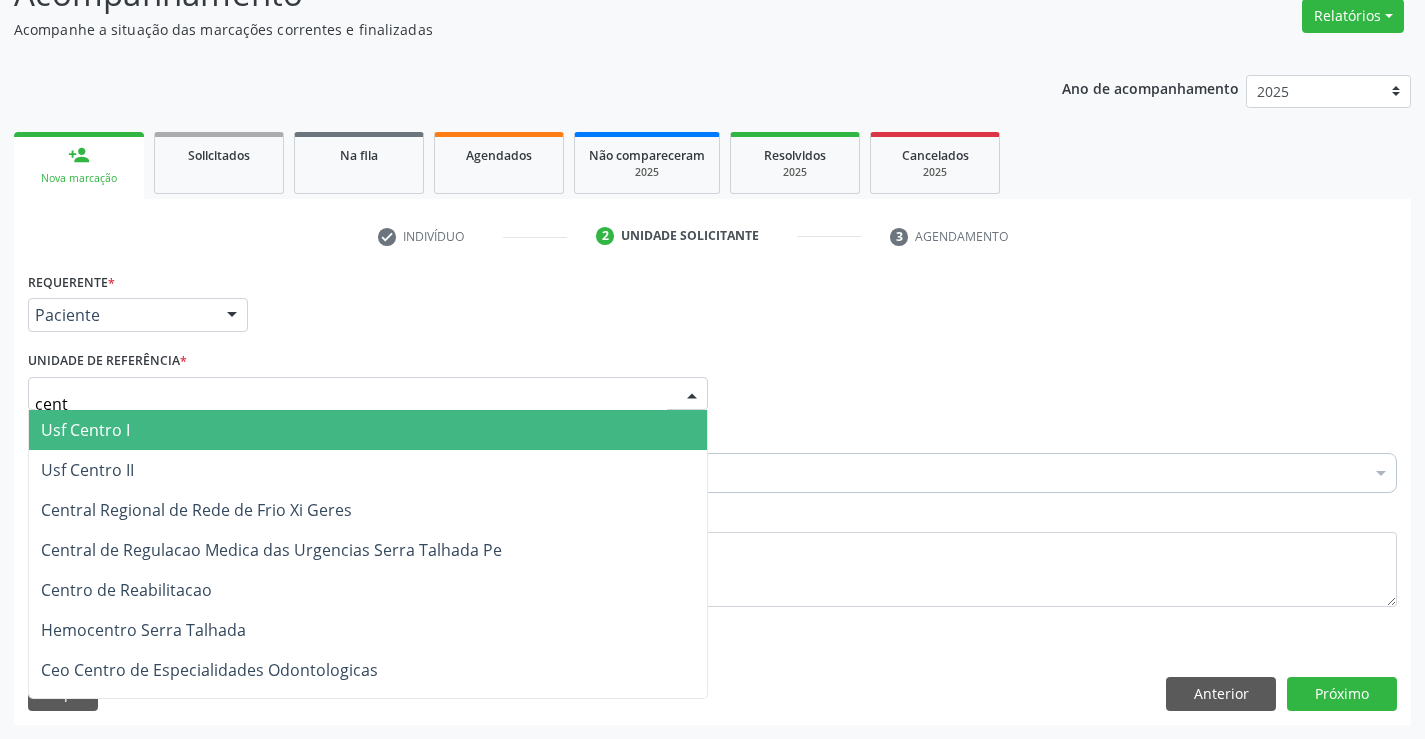 type on "centr" 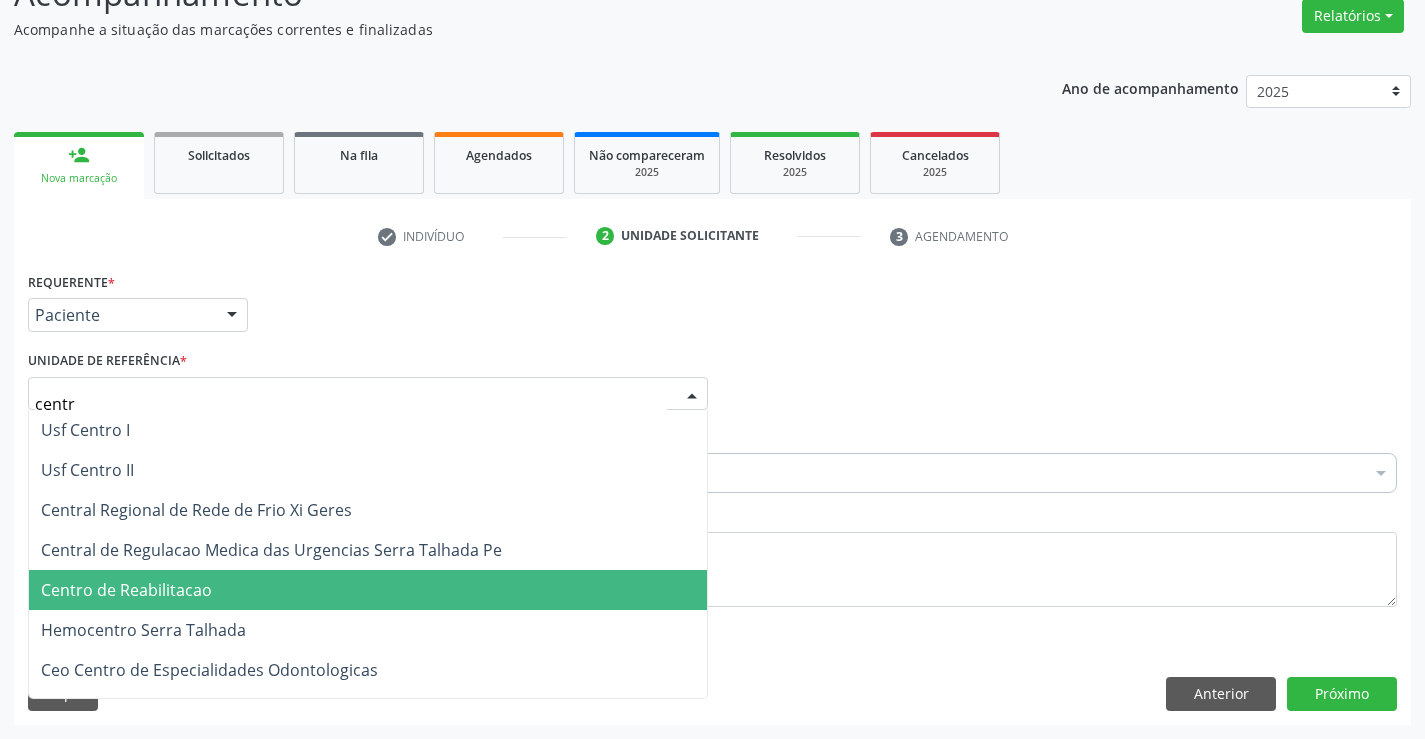 click on "Centro de Reabilitacao" at bounding box center [368, 590] 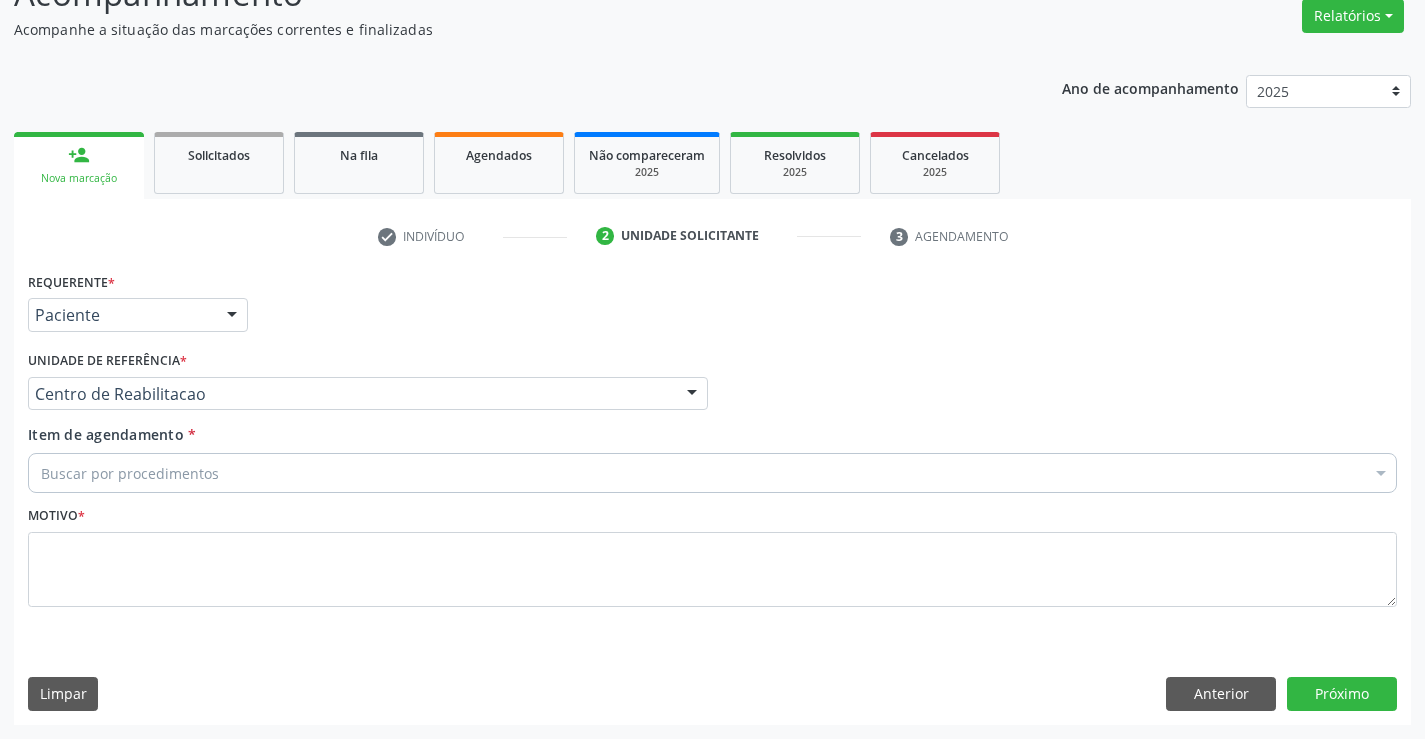click on "Buscar por procedimentos" at bounding box center [712, 473] 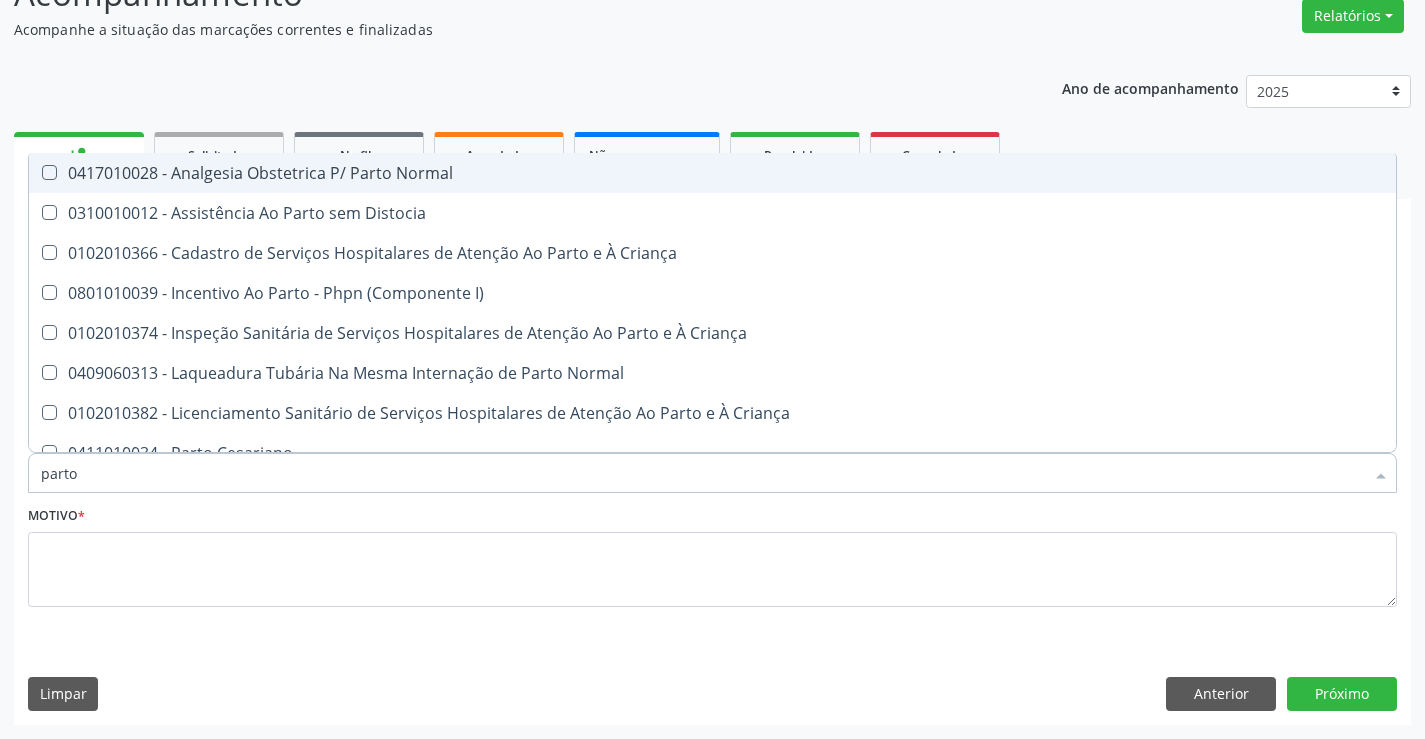 type on "parto" 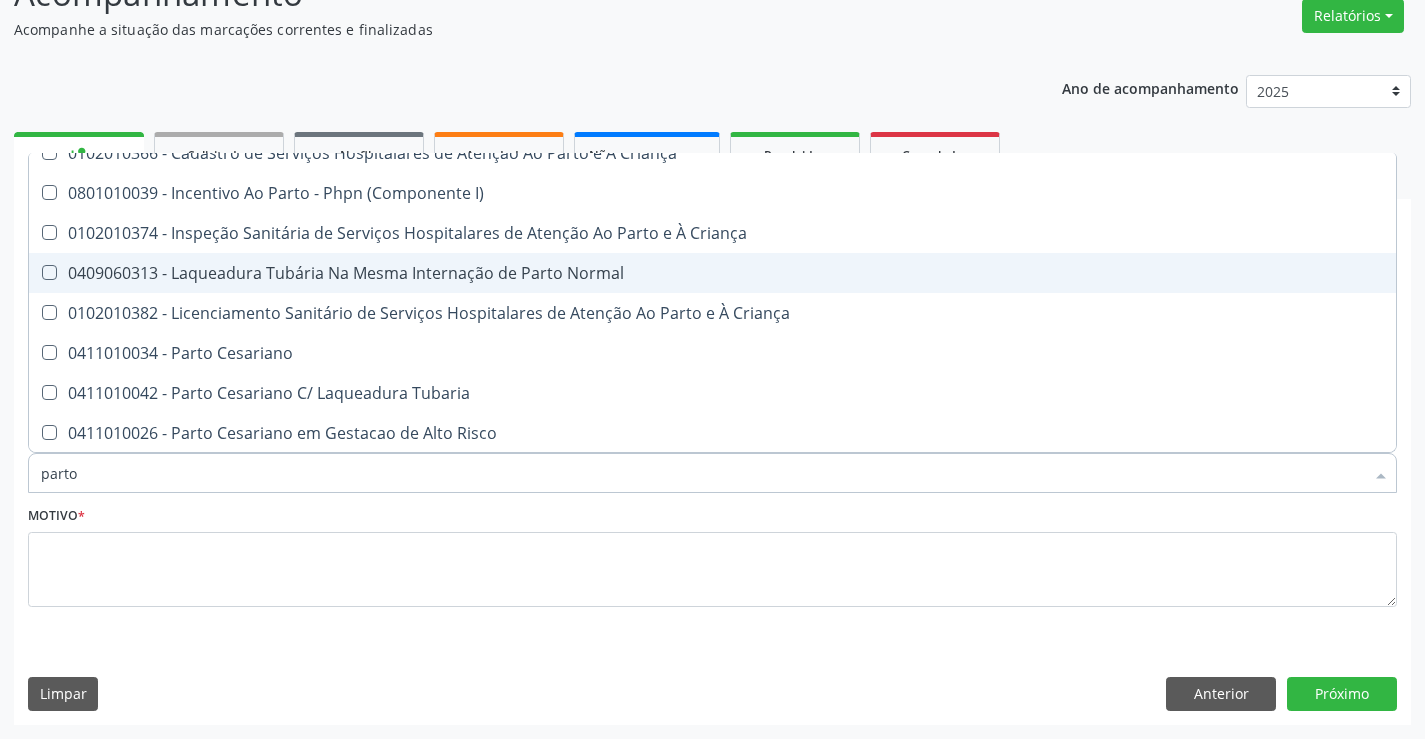scroll, scrollTop: 200, scrollLeft: 0, axis: vertical 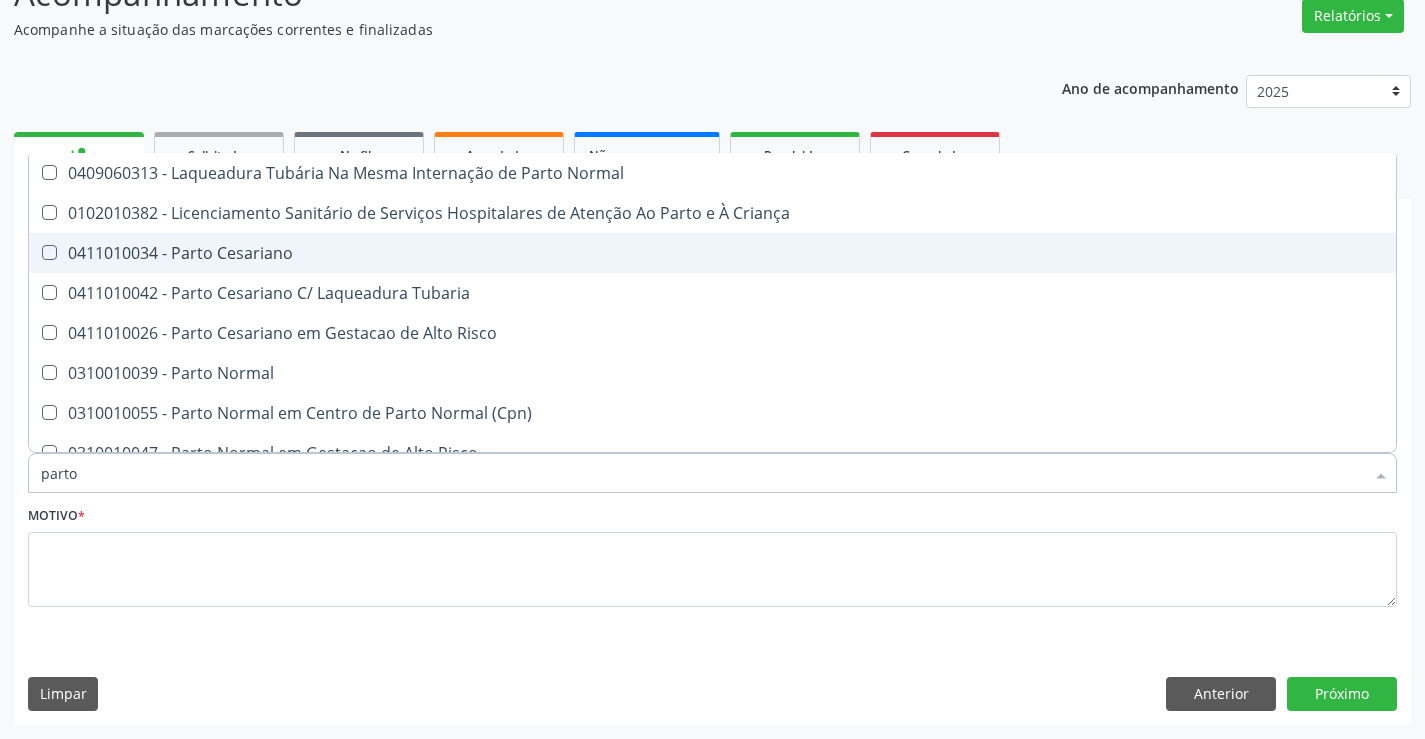 click on "0411010034 - Parto Cesariano" at bounding box center (712, 253) 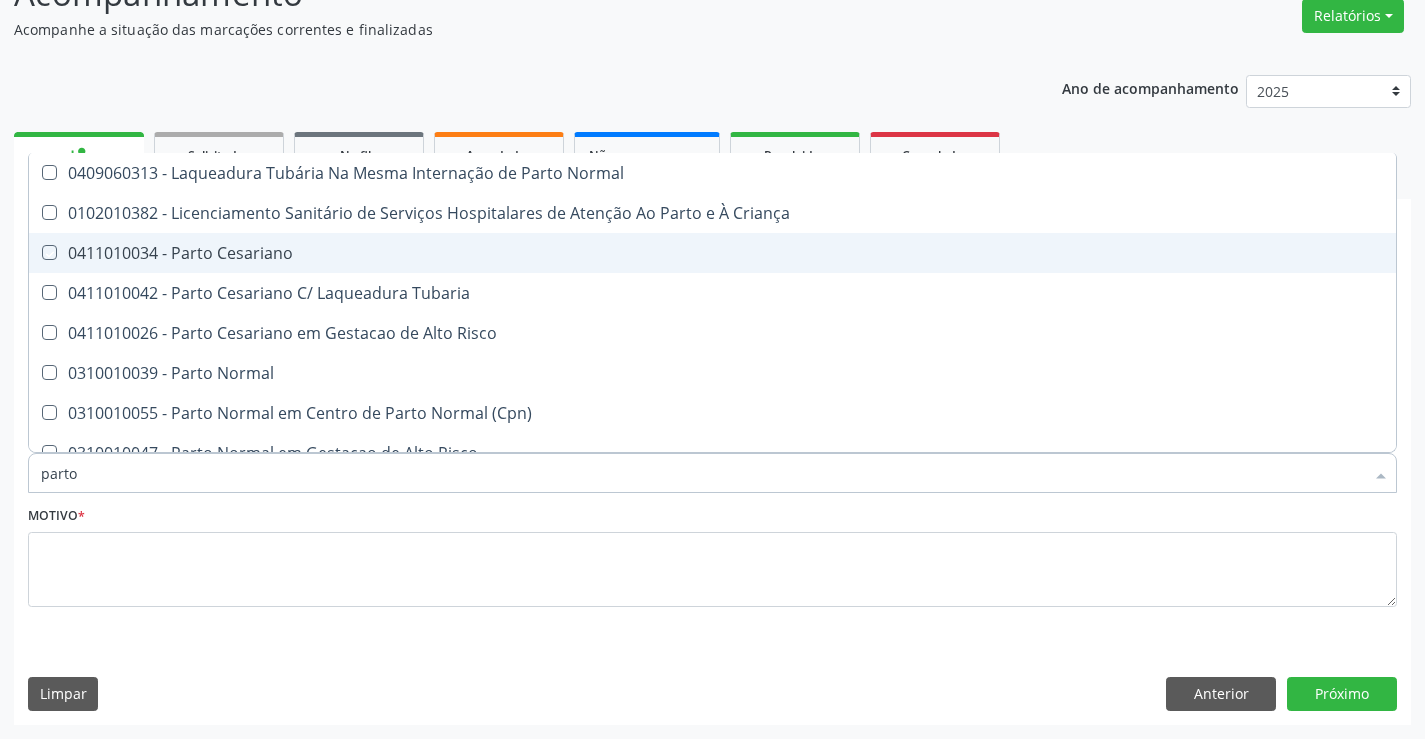 checkbox on "true" 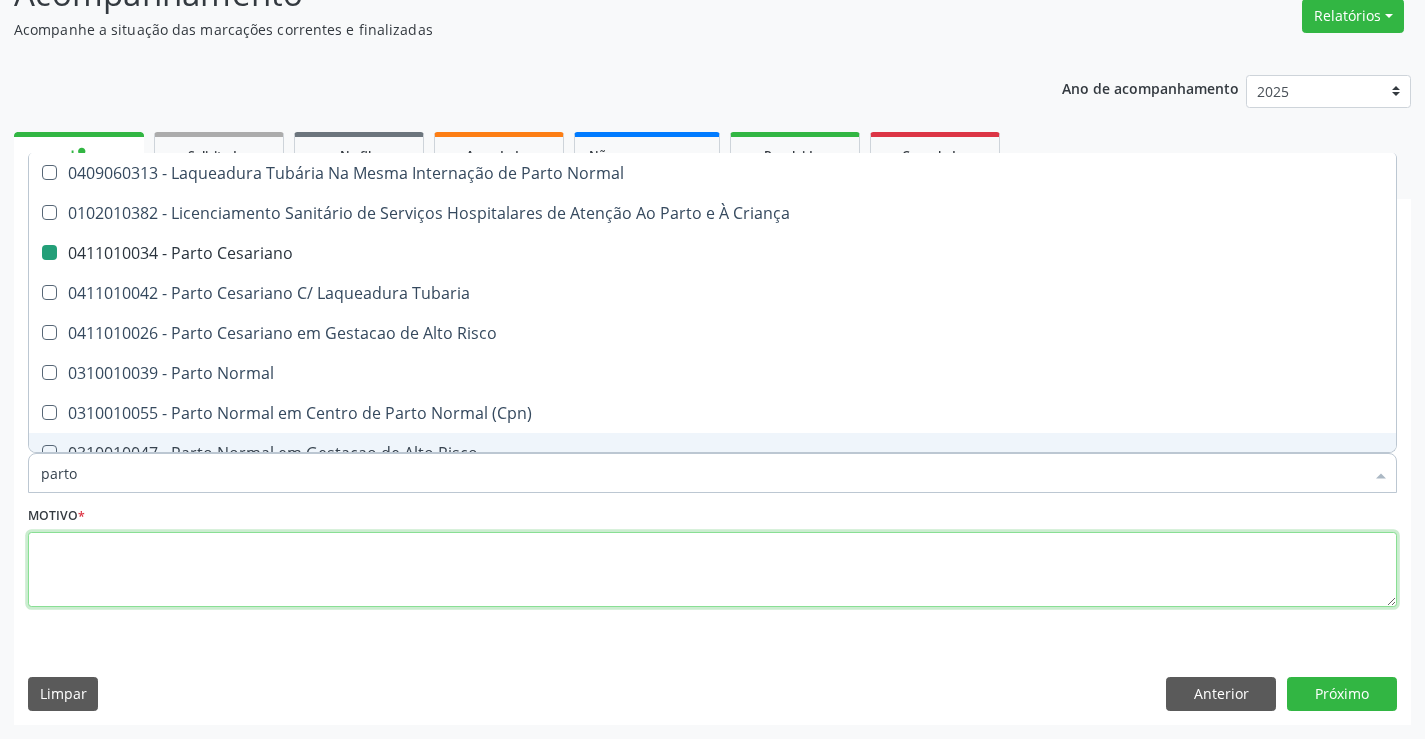 click at bounding box center (712, 570) 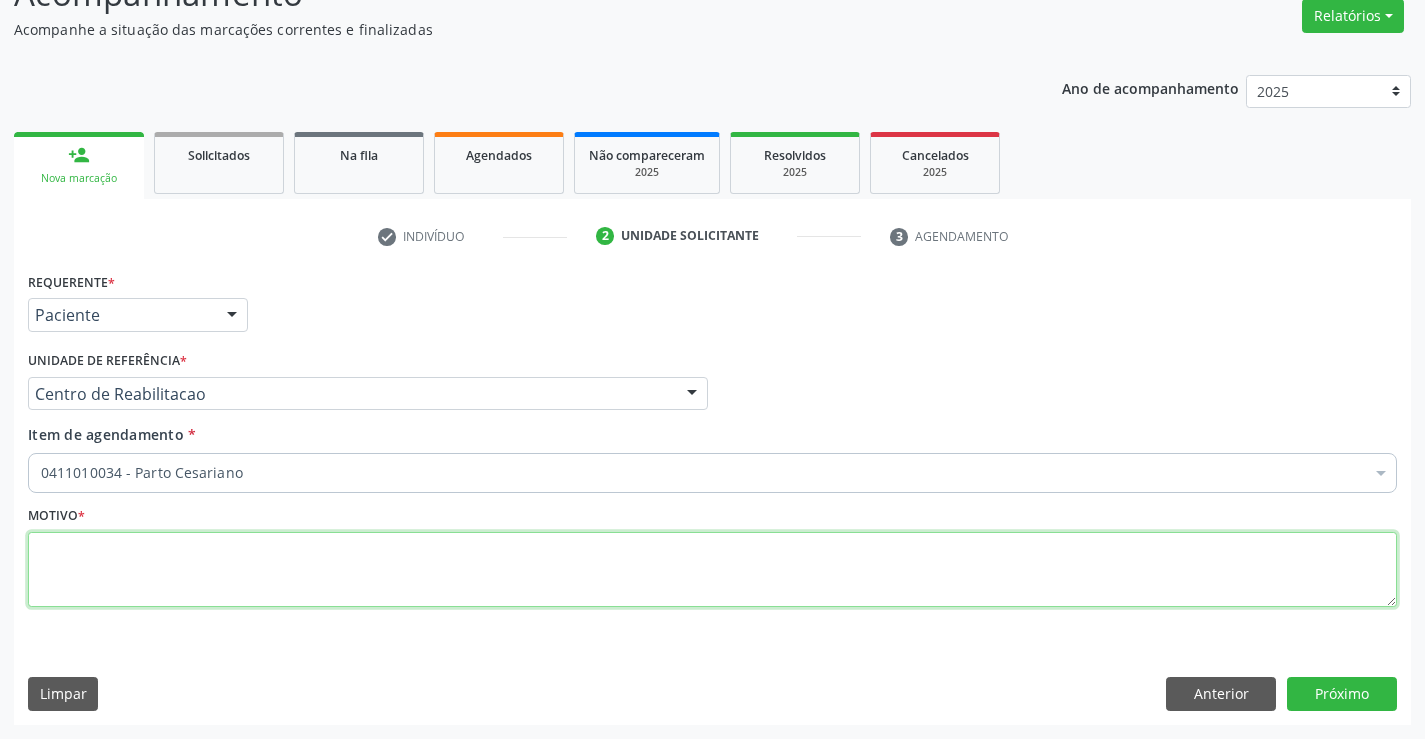 scroll, scrollTop: 0, scrollLeft: 0, axis: both 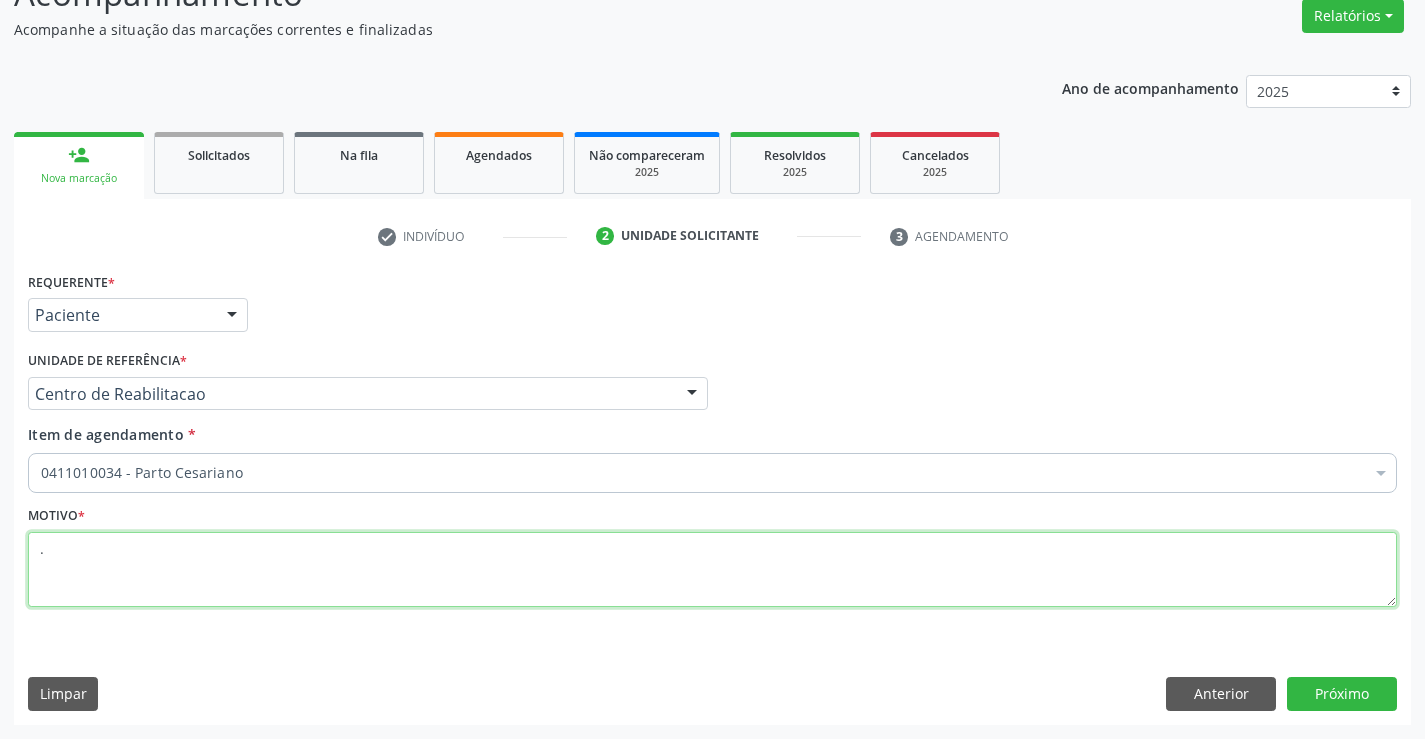 type on "." 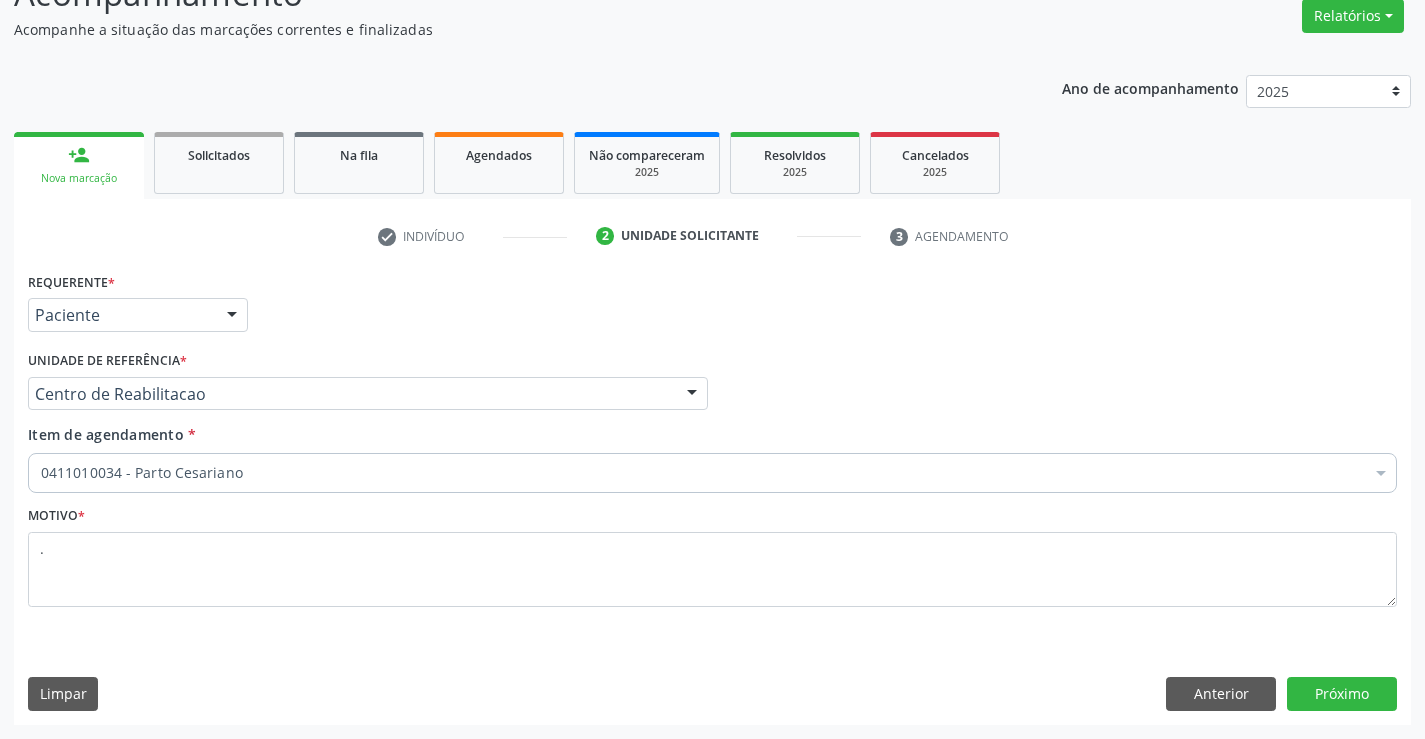 click on "Requerente
*
Paciente         Médico(a)   Enfermeiro(a)   Paciente
Nenhum resultado encontrado para: "   "
Não há nenhuma opção para ser exibida.
UF
PE         PE
Nenhum resultado encontrado para: "   "
Não há nenhuma opção para ser exibida.
Município
Serra Talhada         Serra Talhada
Nenhum resultado encontrado para: "   "
Não há nenhuma opção para ser exibida.
Médico Solicitante
Por favor, selecione a Unidade de Atendimento primeiro
Nenhum resultado encontrado para: "   "
Não há nenhuma opção para ser exibida.
Unidade de referência
*
Centro de Reabilitacao         Usf do Mutirao   Usf Cohab   Usf Caicarinha da Penha Tauapiranga   Posto de Saude Bernardo Vieira   Usf Borborema   Usf Bom Jesus I   Usf Ipsep   Usf Sao Cristovao" at bounding box center (712, 495) 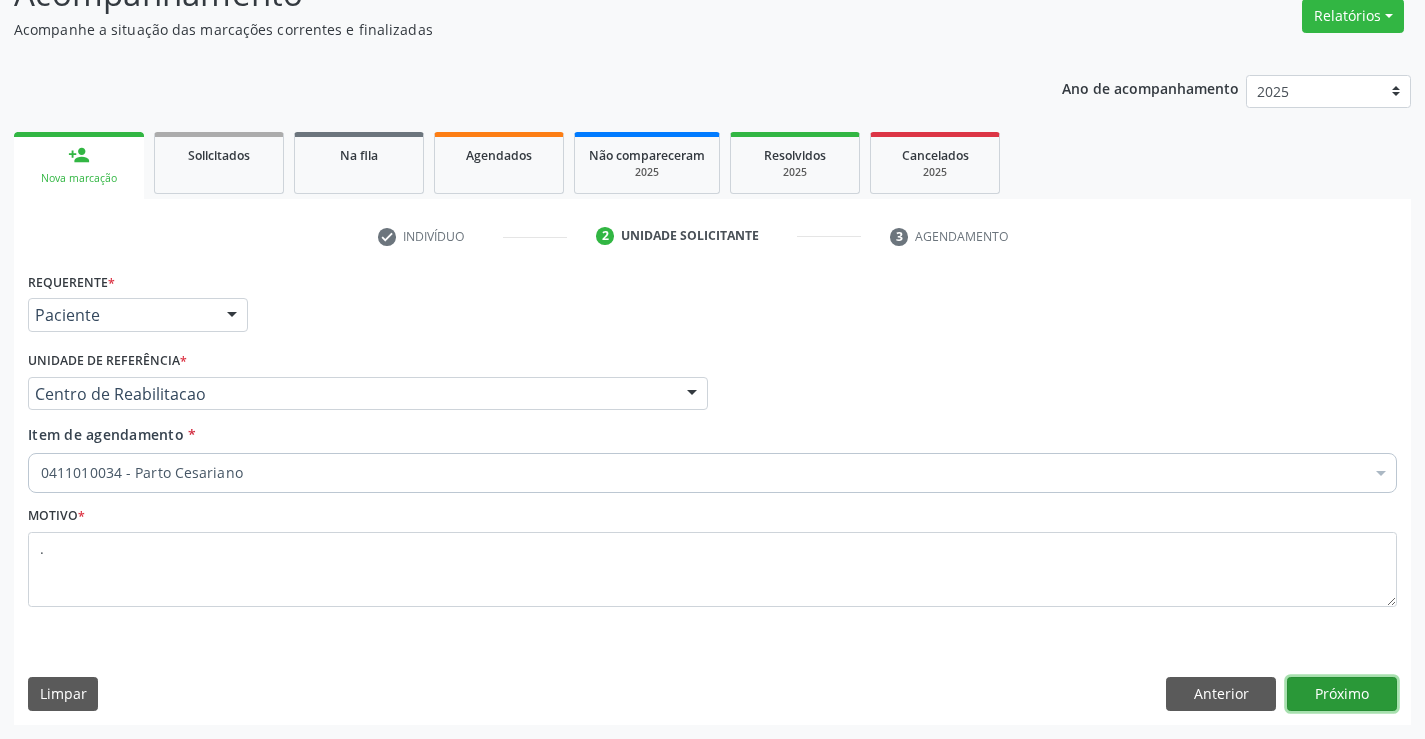click on "Próximo" at bounding box center [1342, 694] 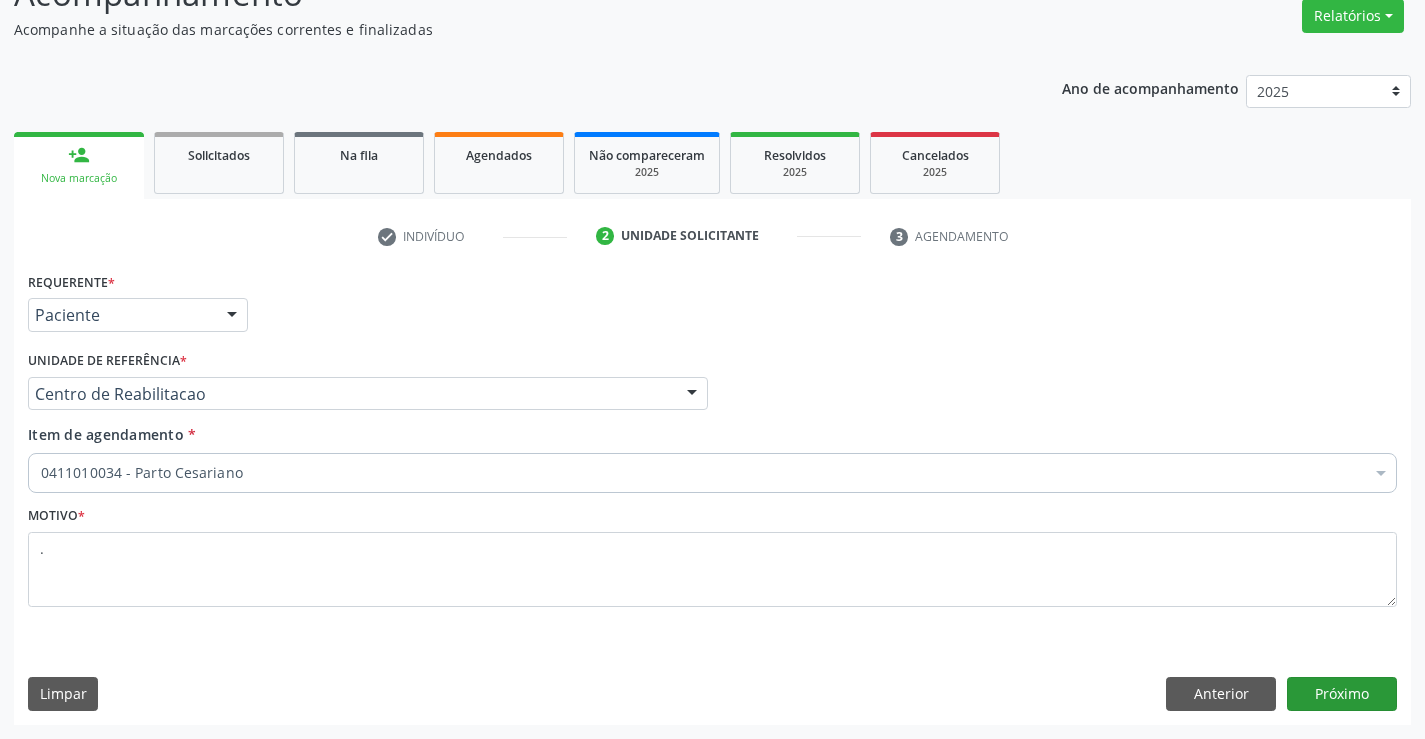 scroll, scrollTop: 131, scrollLeft: 0, axis: vertical 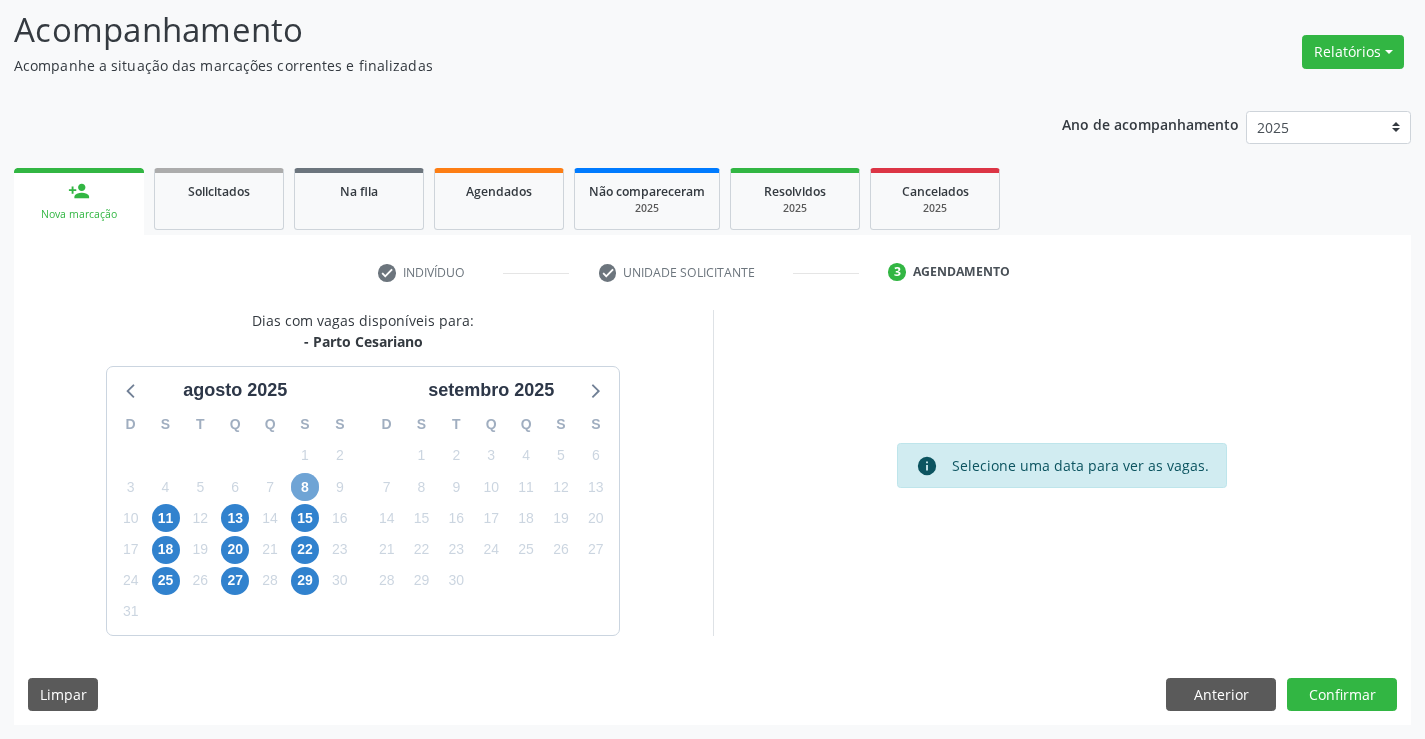click on "8" at bounding box center (305, 487) 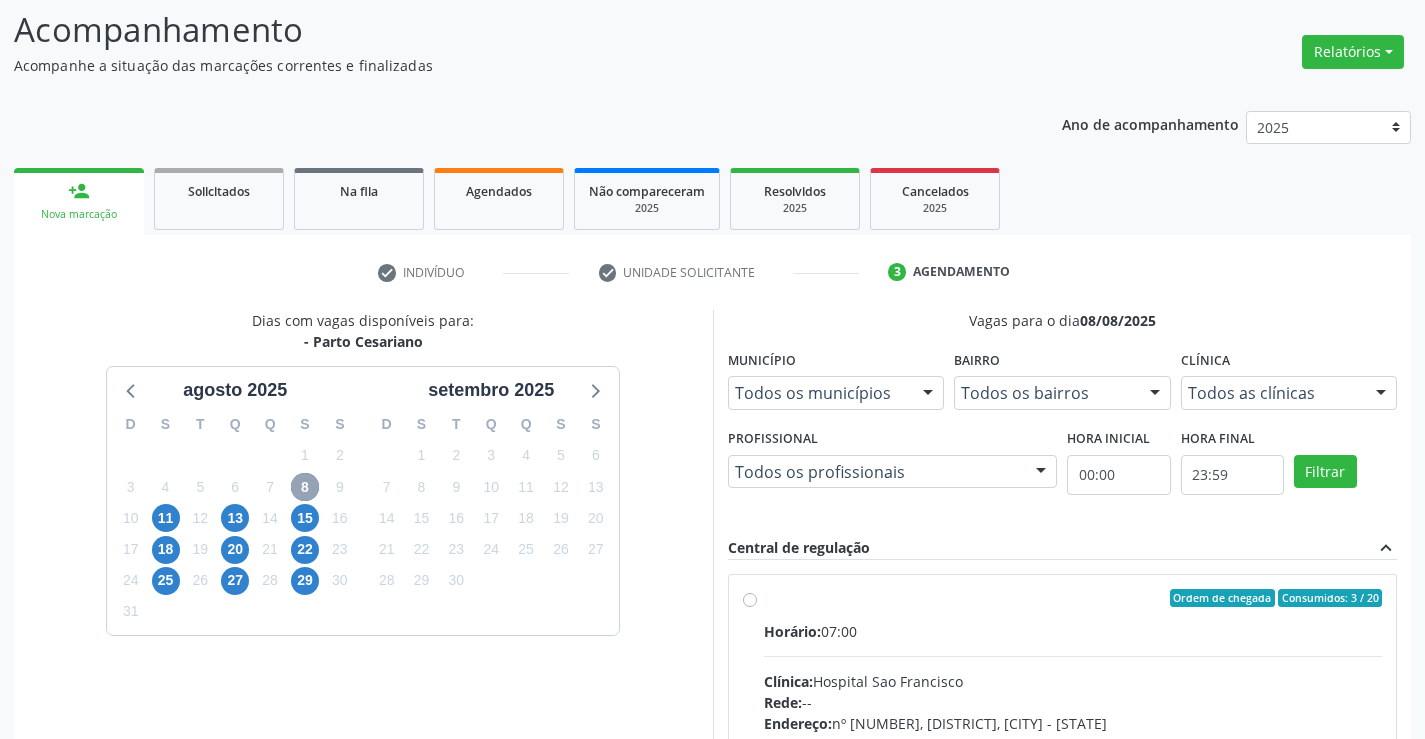 scroll, scrollTop: 420, scrollLeft: 0, axis: vertical 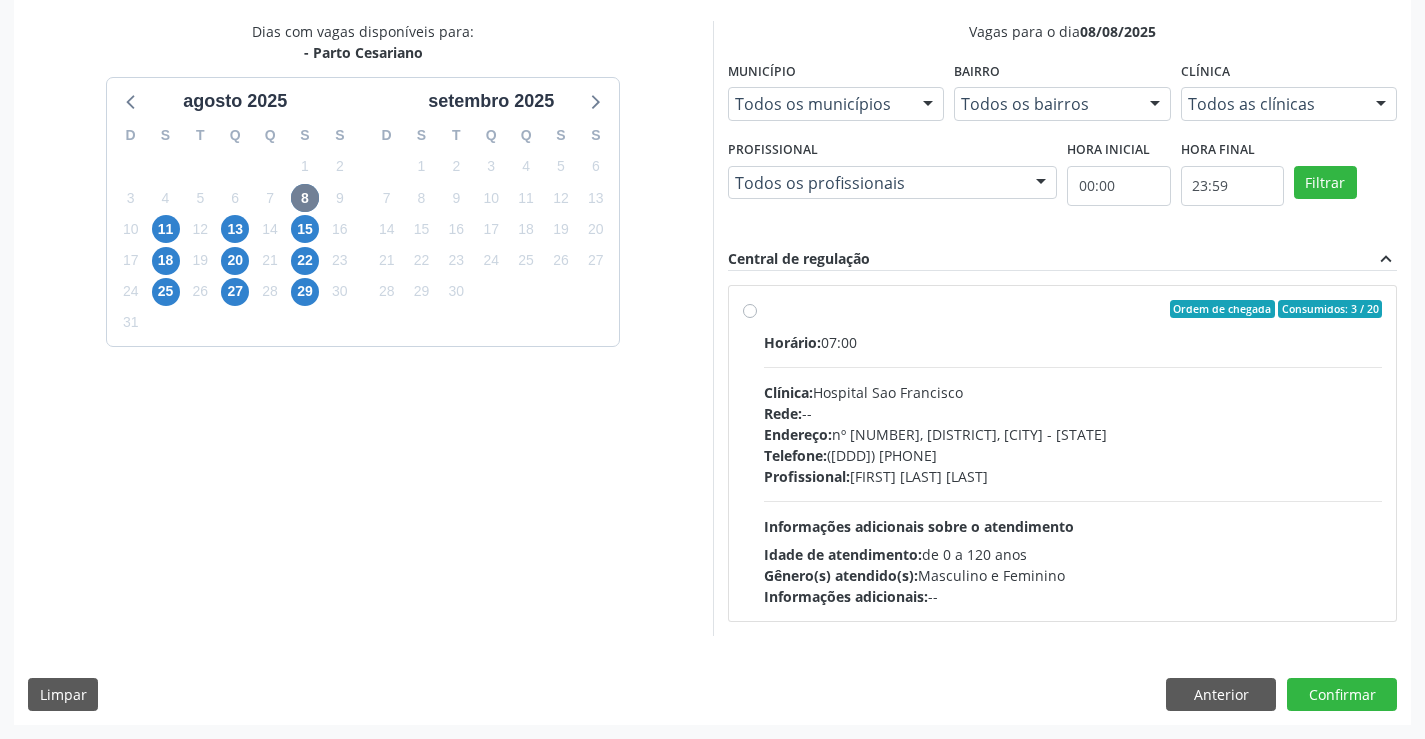 click on "Telefone:   ([DDD]) [PHONE]" at bounding box center (1073, 455) 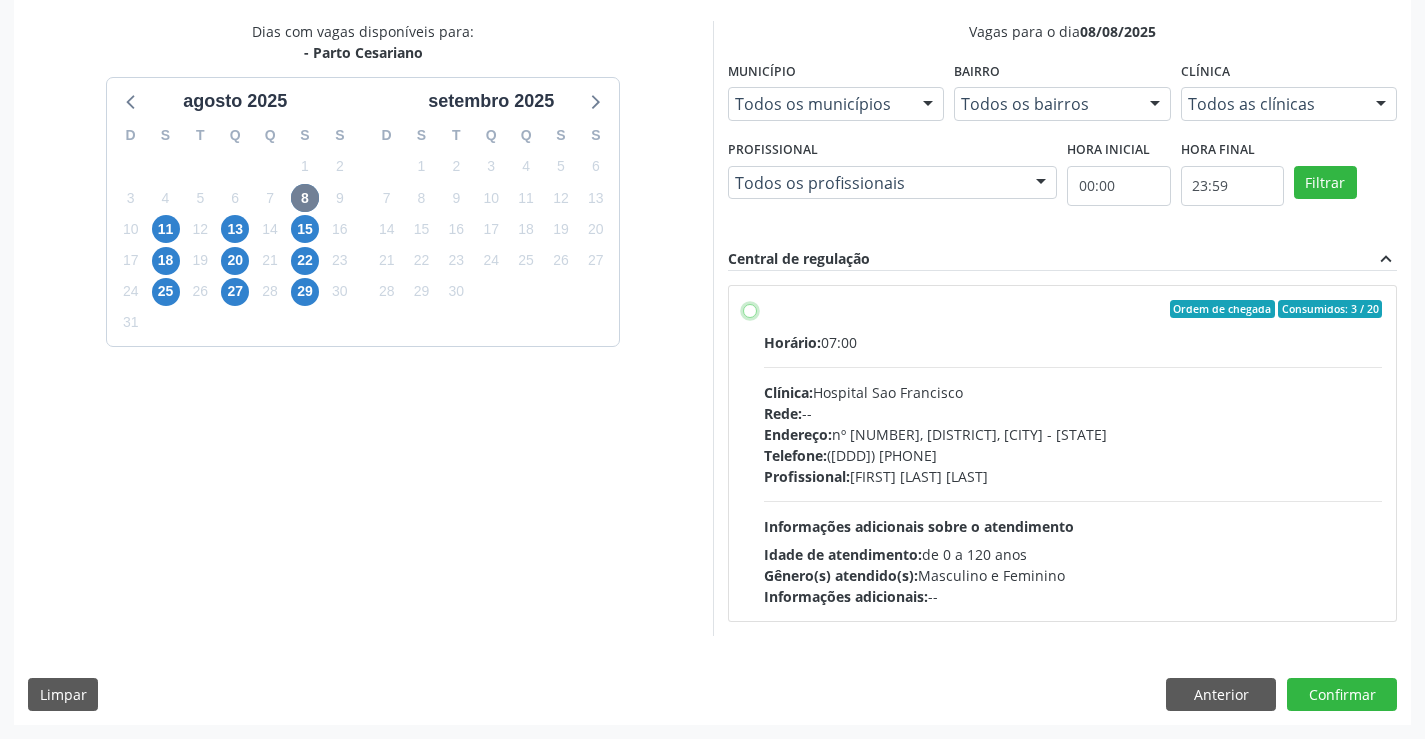 radio on "true" 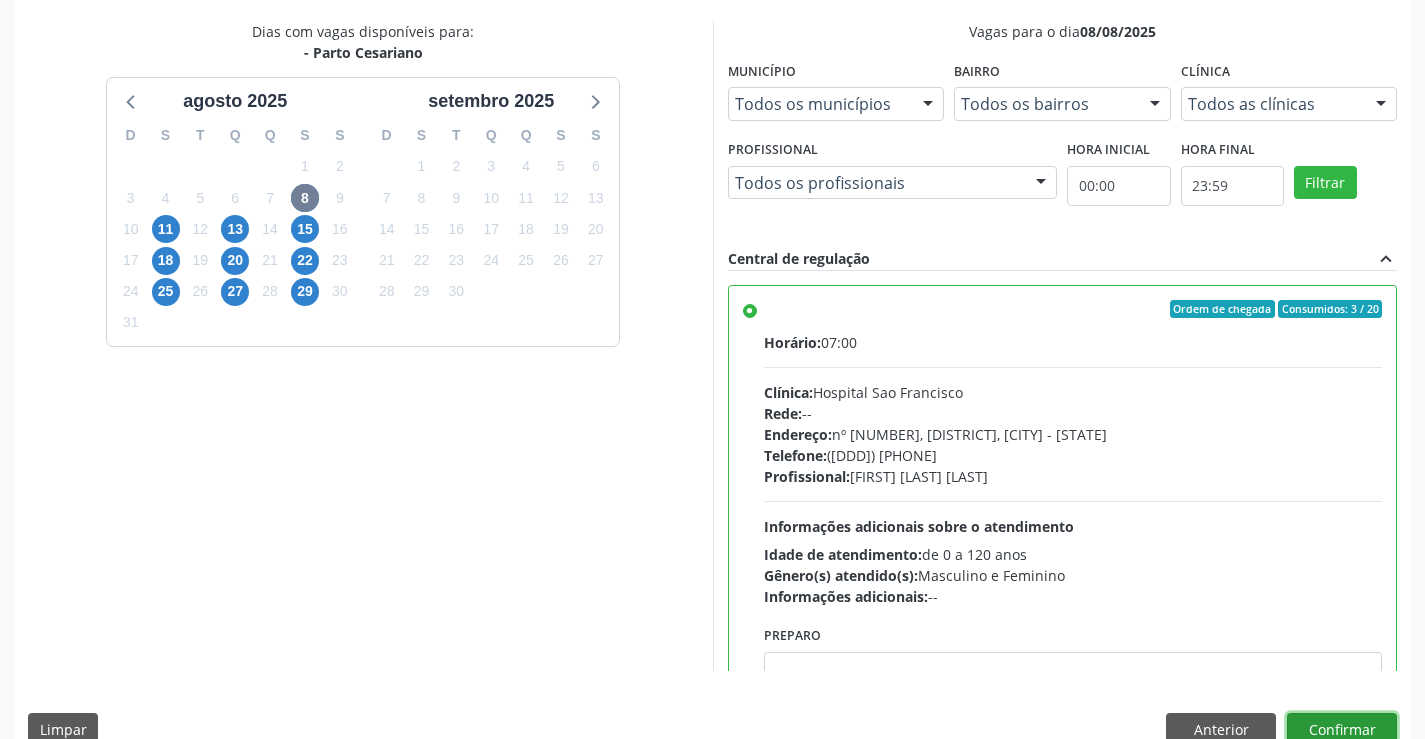 click on "Confirmar" at bounding box center (1342, 730) 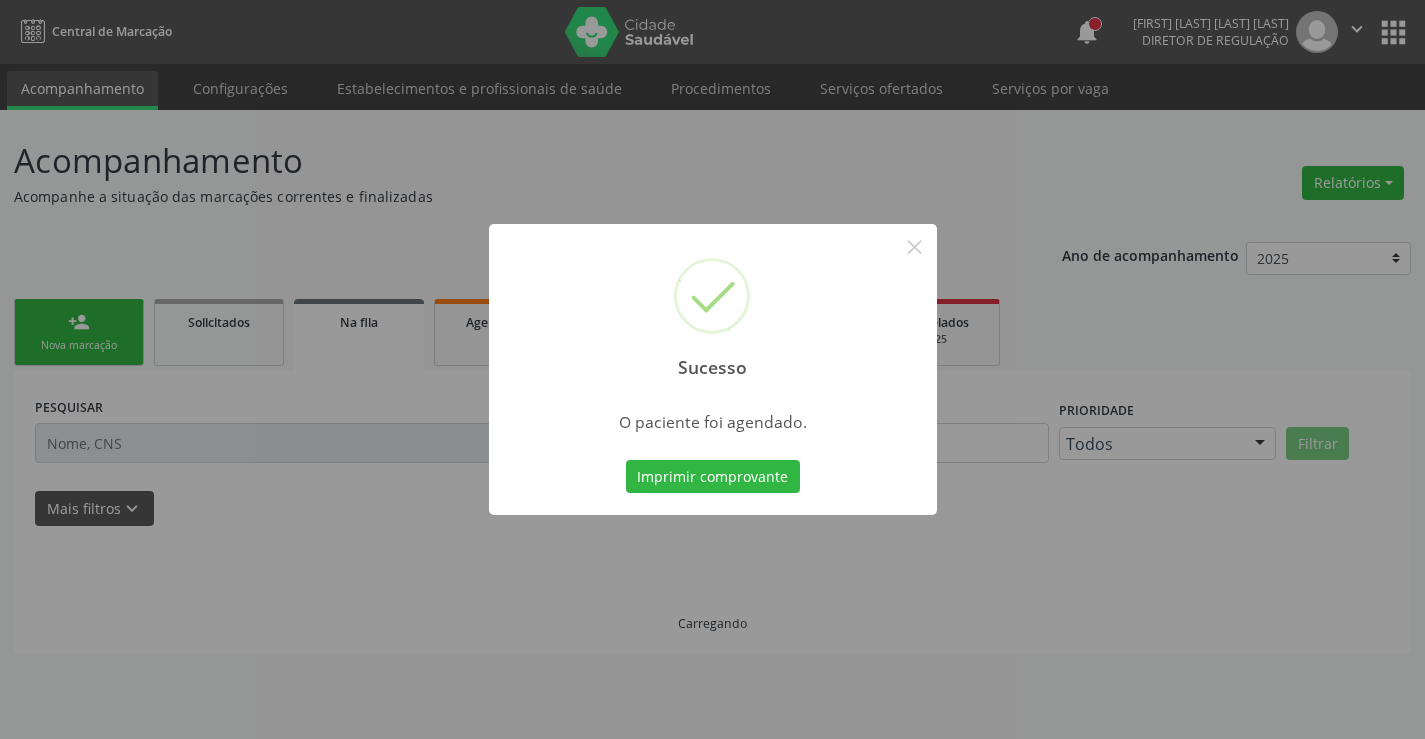 scroll, scrollTop: 0, scrollLeft: 0, axis: both 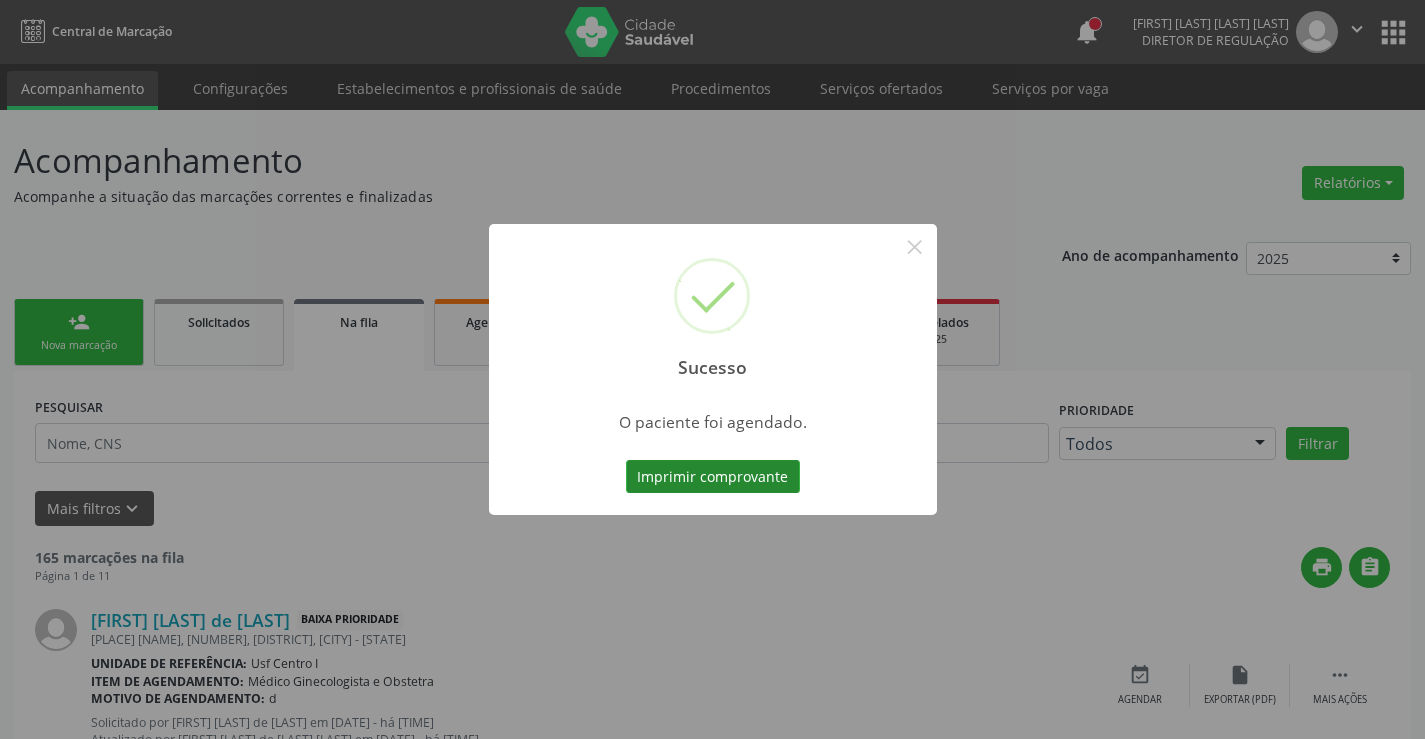 click on "Imprimir comprovante" at bounding box center (713, 477) 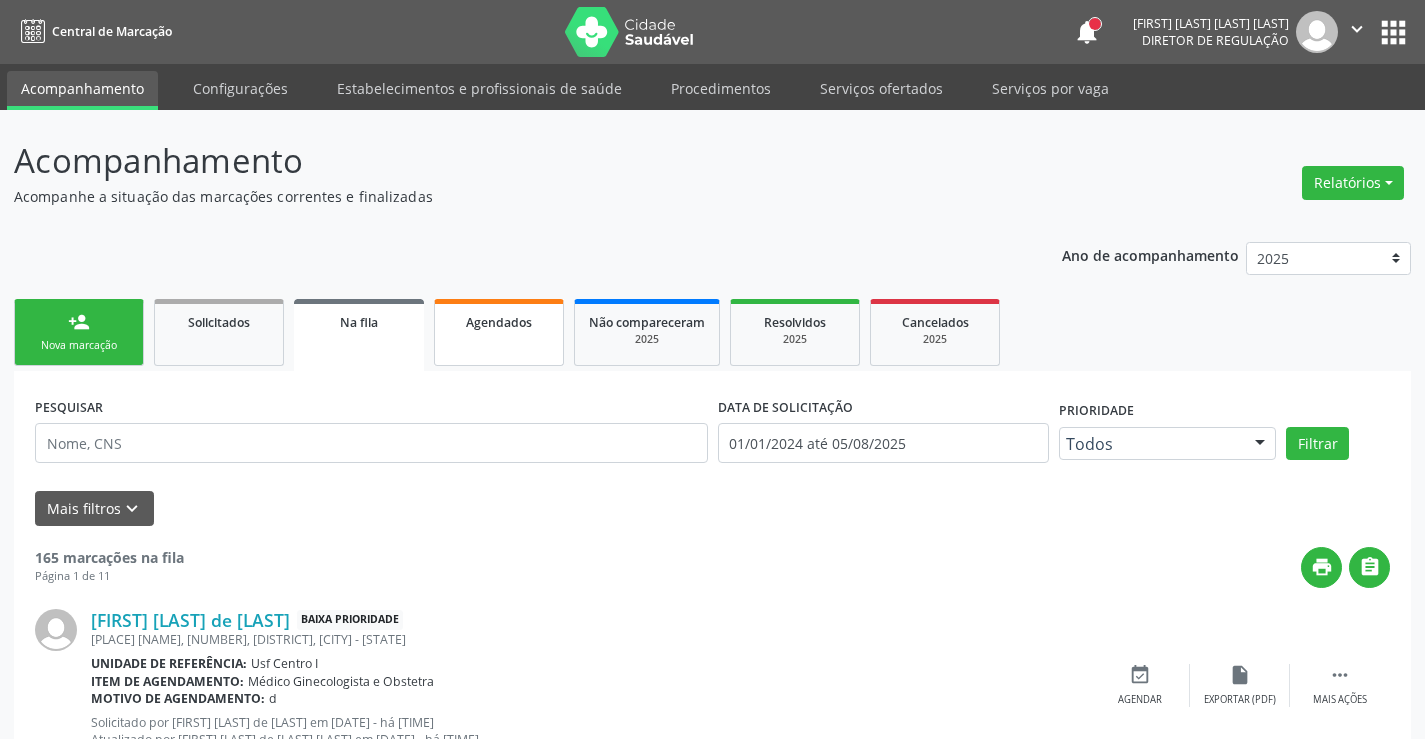 click on "Agendados" at bounding box center [499, 332] 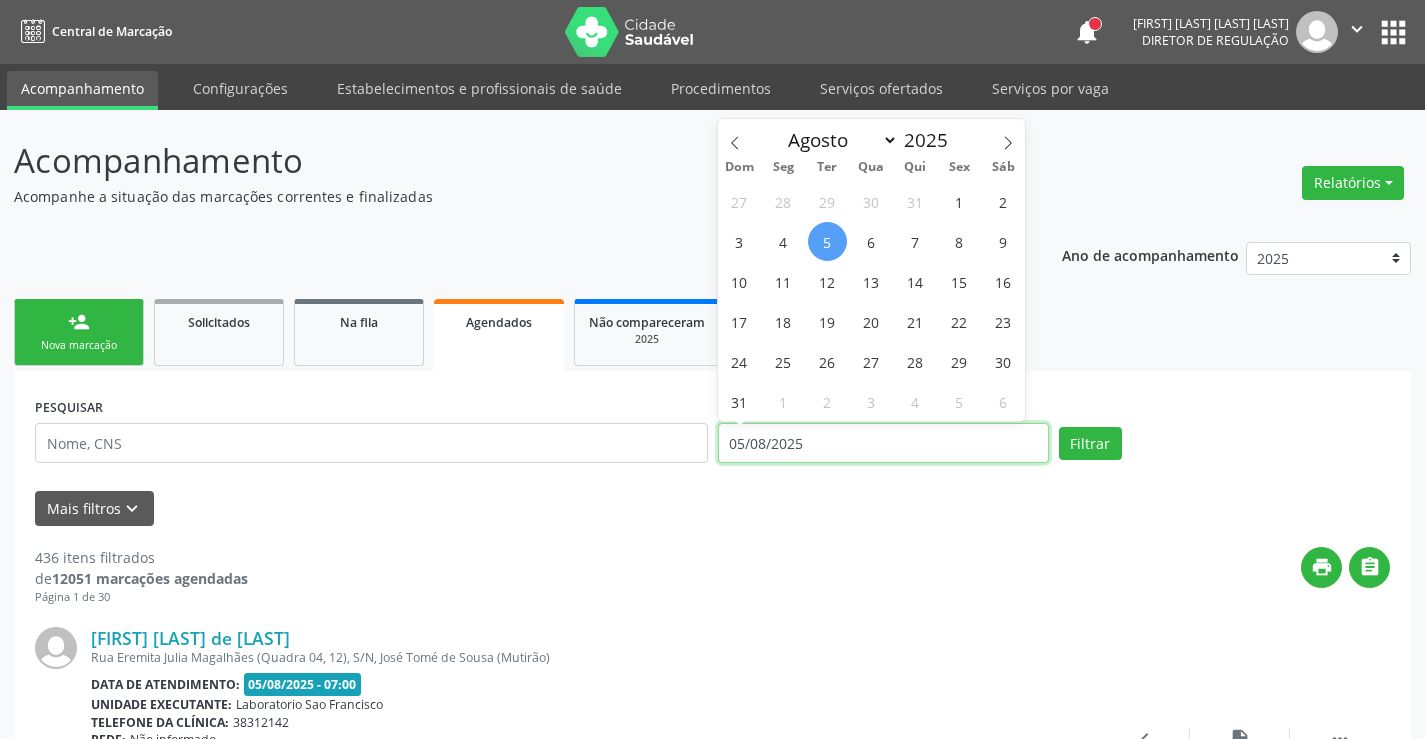 click on "05/08/2025" at bounding box center [883, 443] 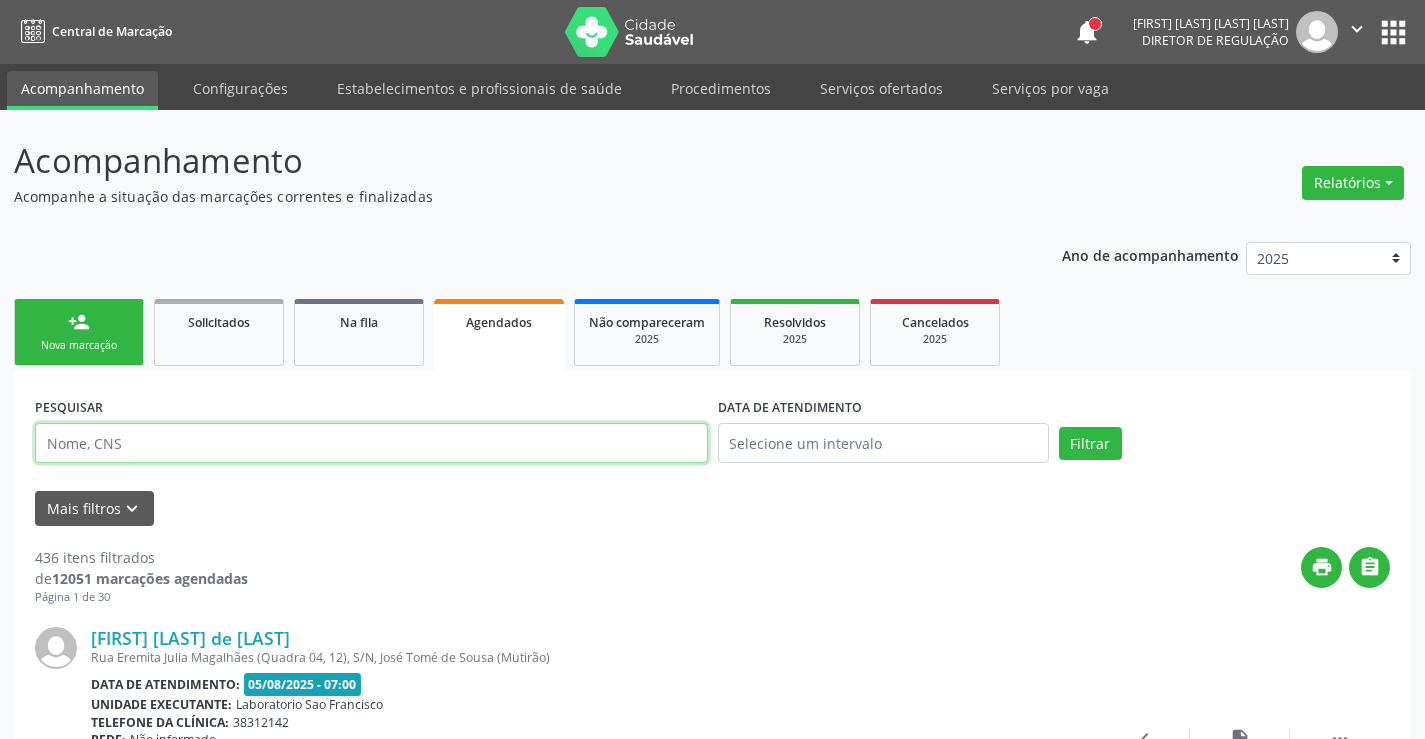 click at bounding box center [371, 443] 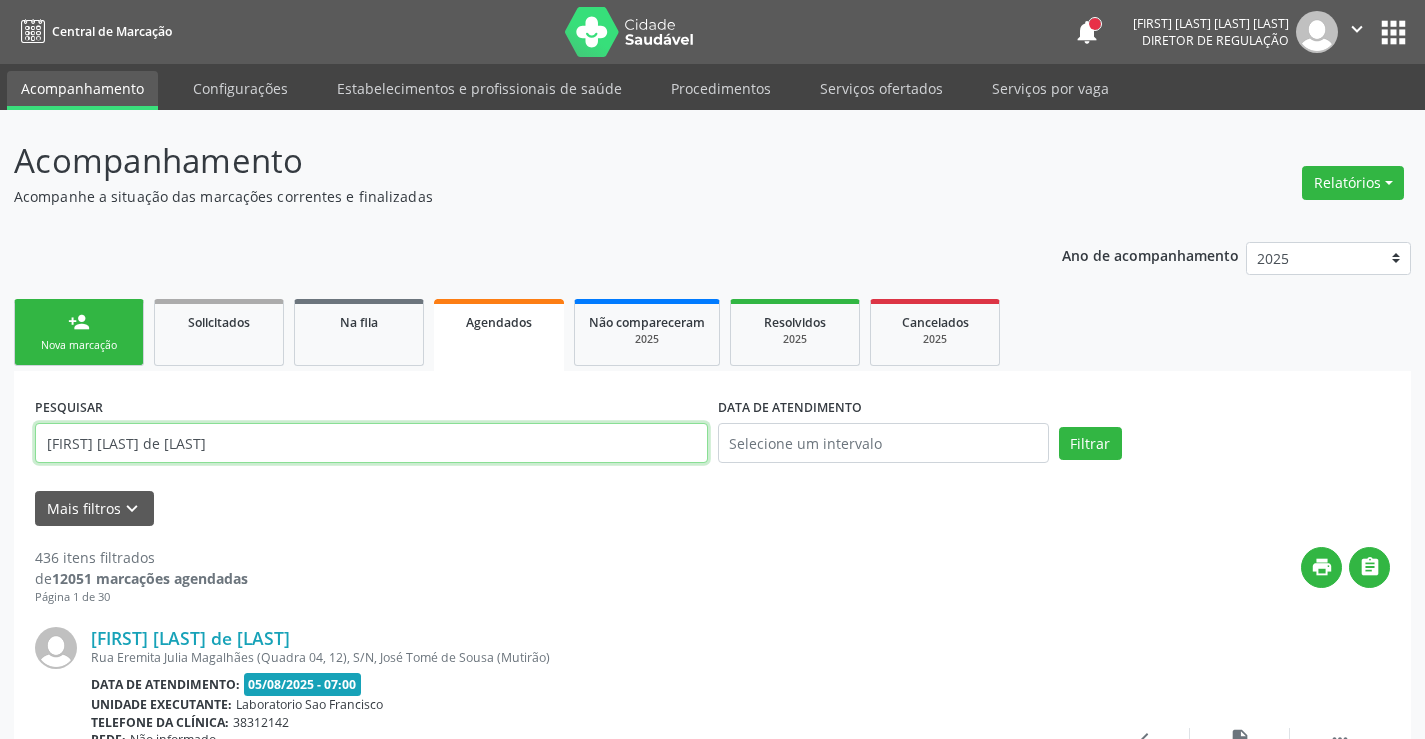 type on "[FIRST] [LAST] de [LAST]" 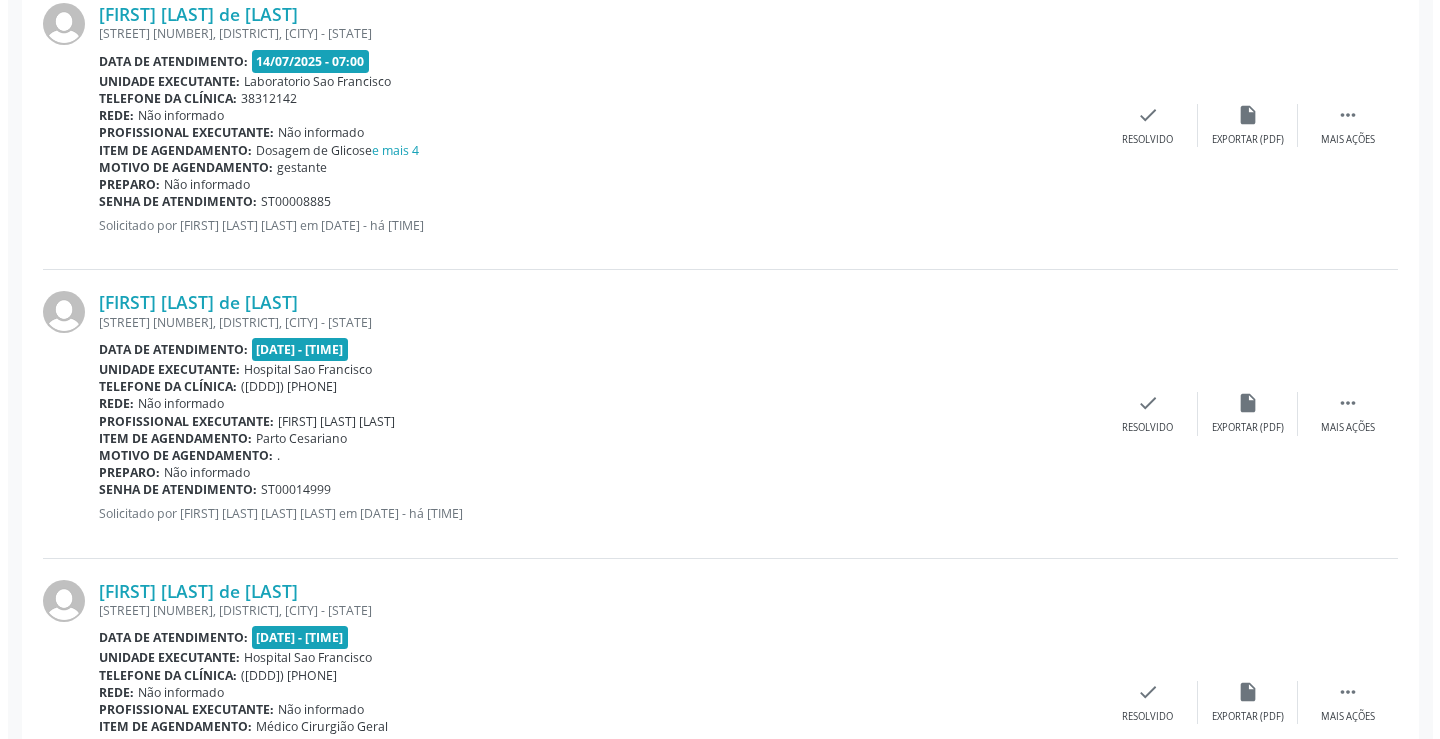 scroll, scrollTop: 1342, scrollLeft: 0, axis: vertical 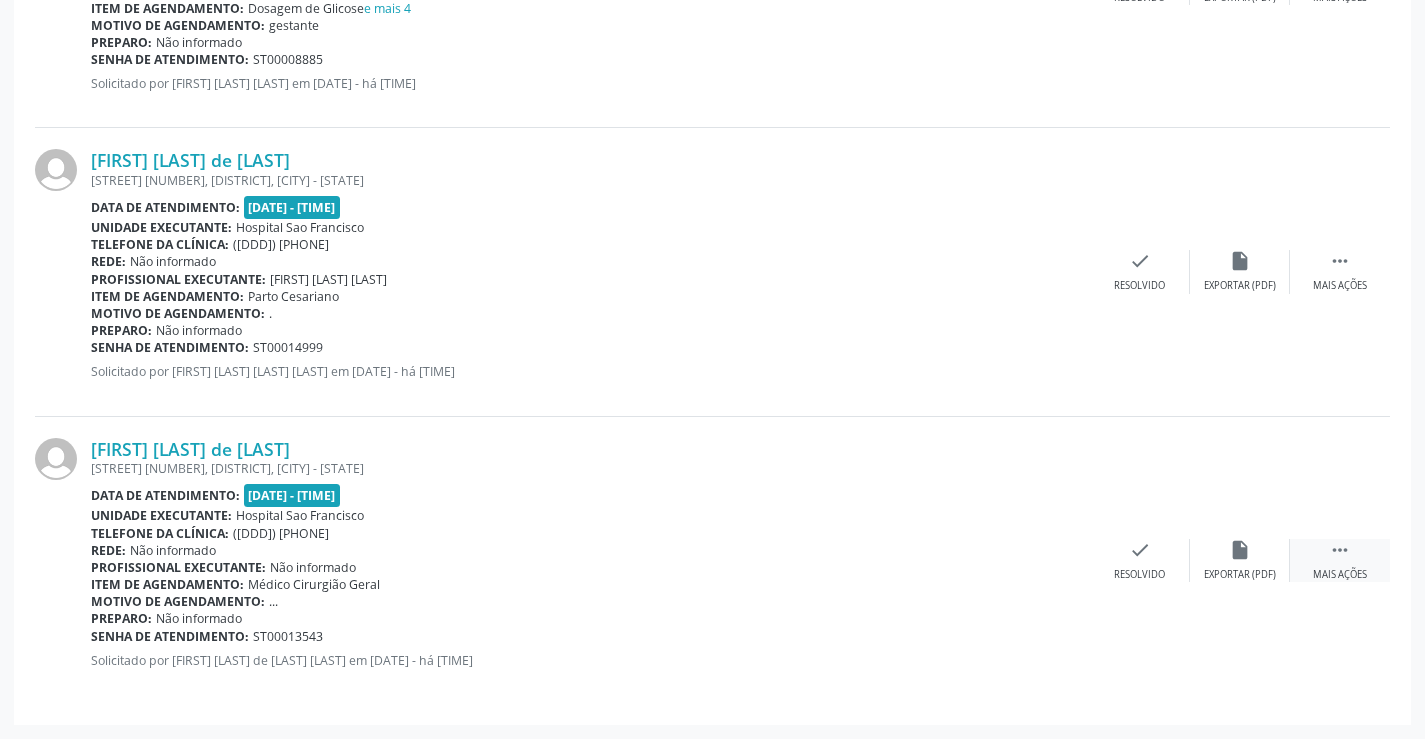 click on "
Mais ações" at bounding box center (1340, 560) 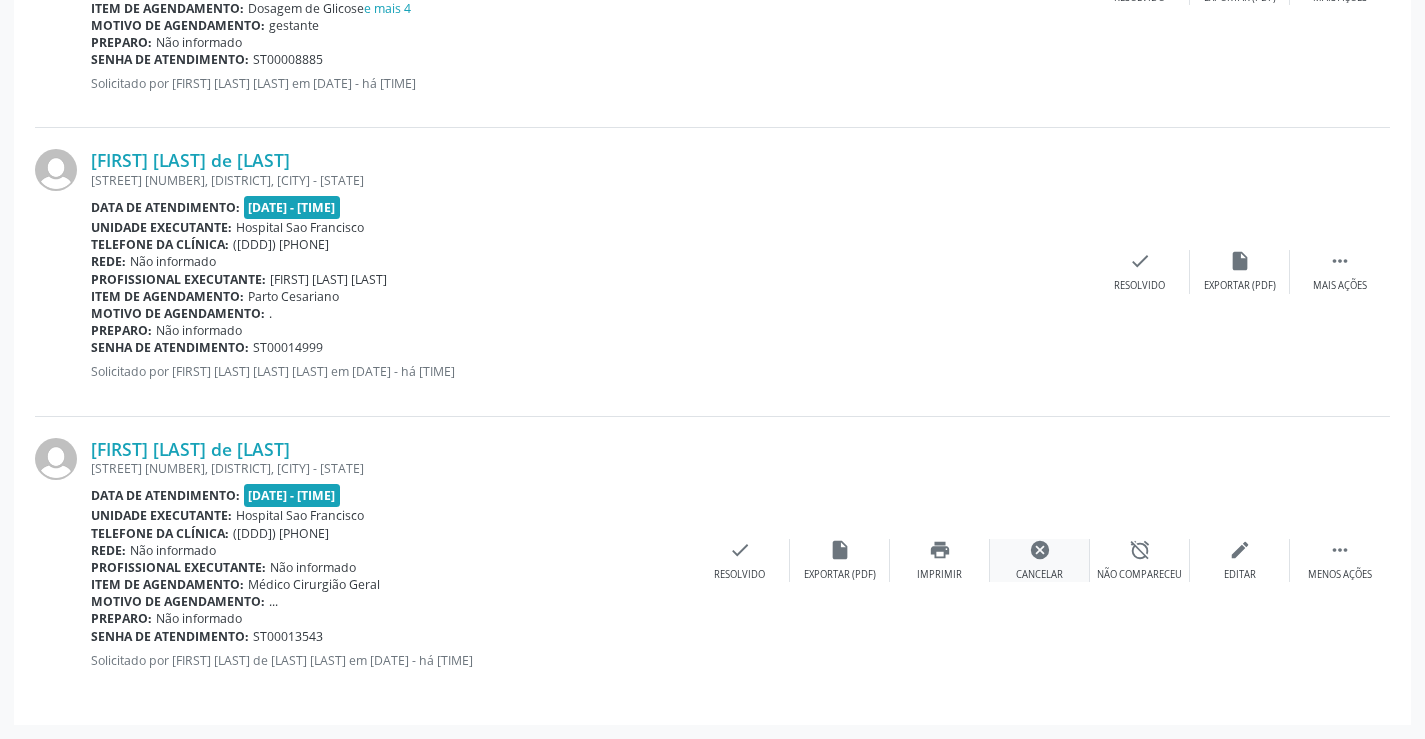click on "cancel
Cancelar" at bounding box center (1040, 560) 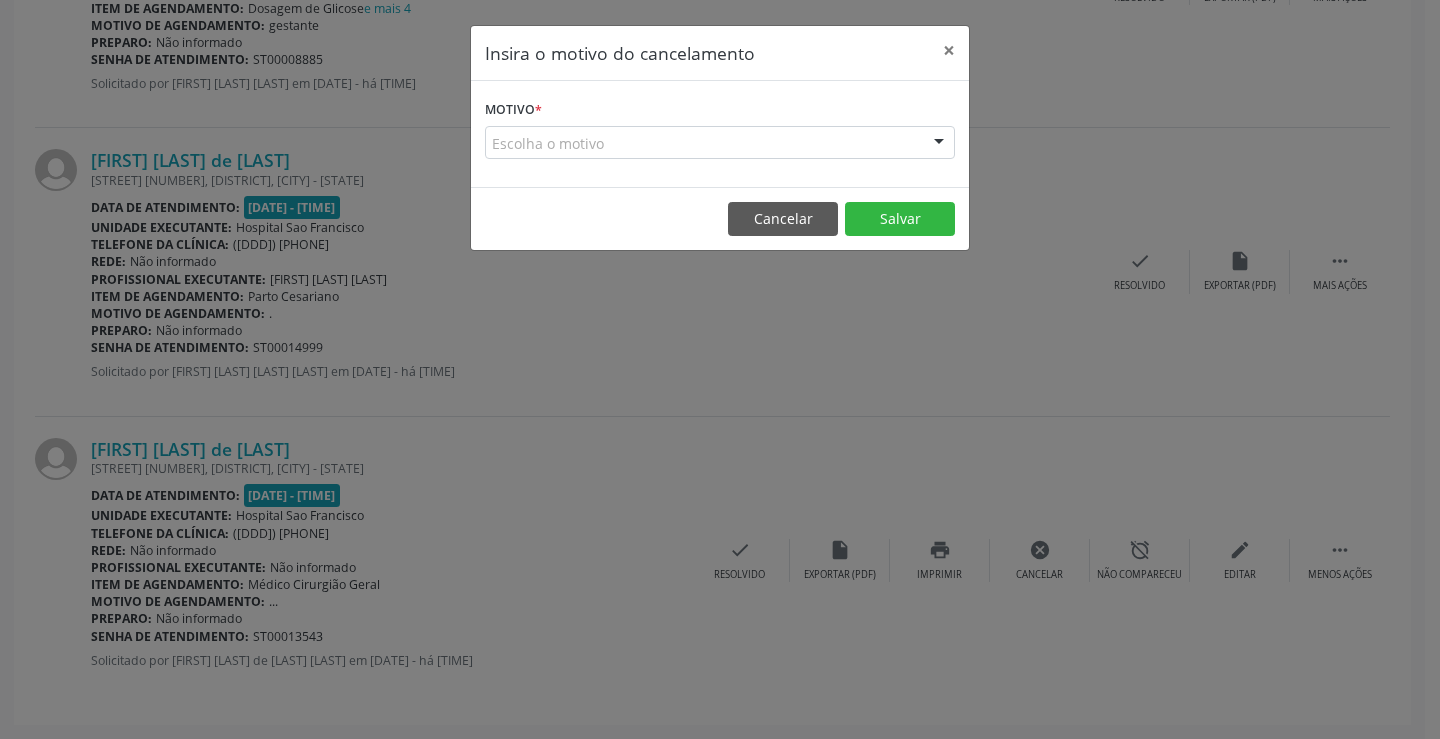 click on "Escolha o motivo" at bounding box center [720, 143] 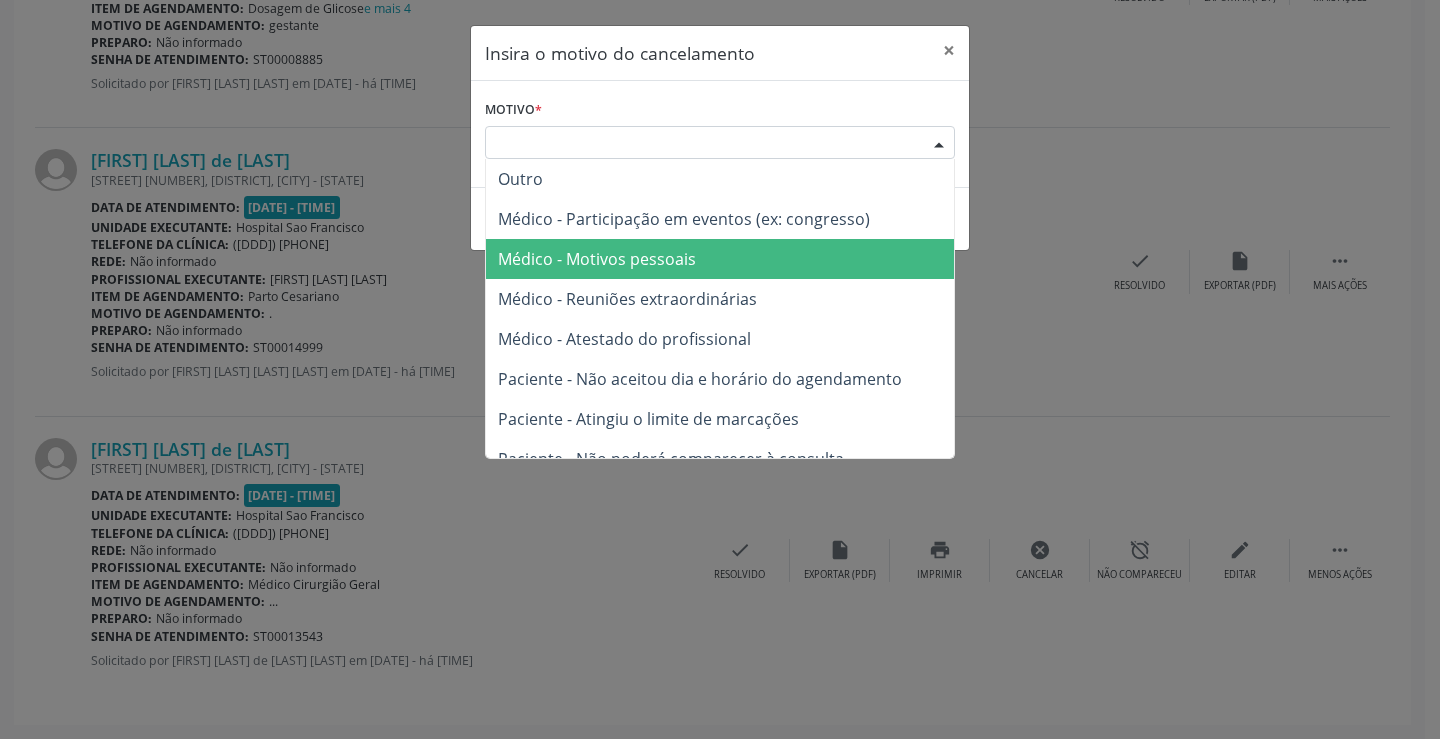 click on "Médico - Motivos pessoais" at bounding box center [720, 259] 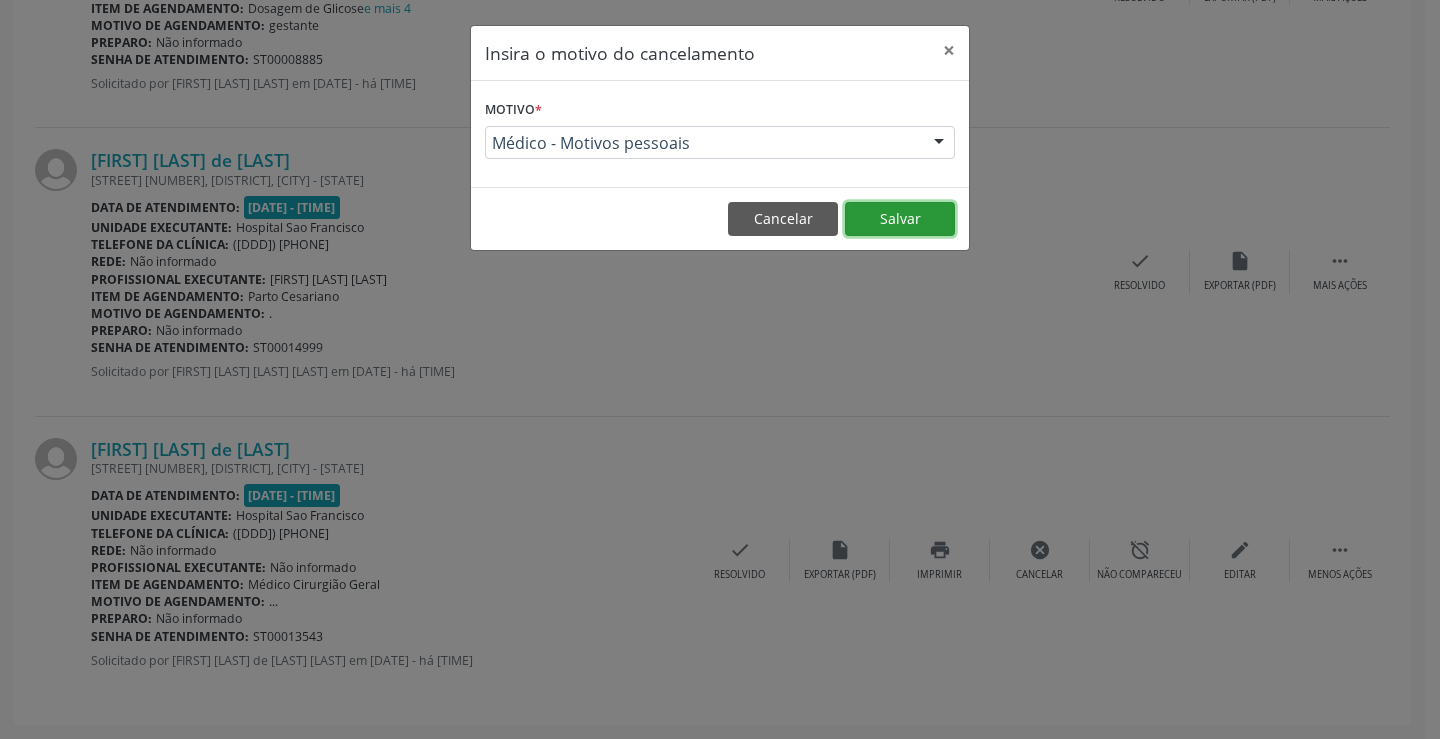 click on "Salvar" at bounding box center [900, 219] 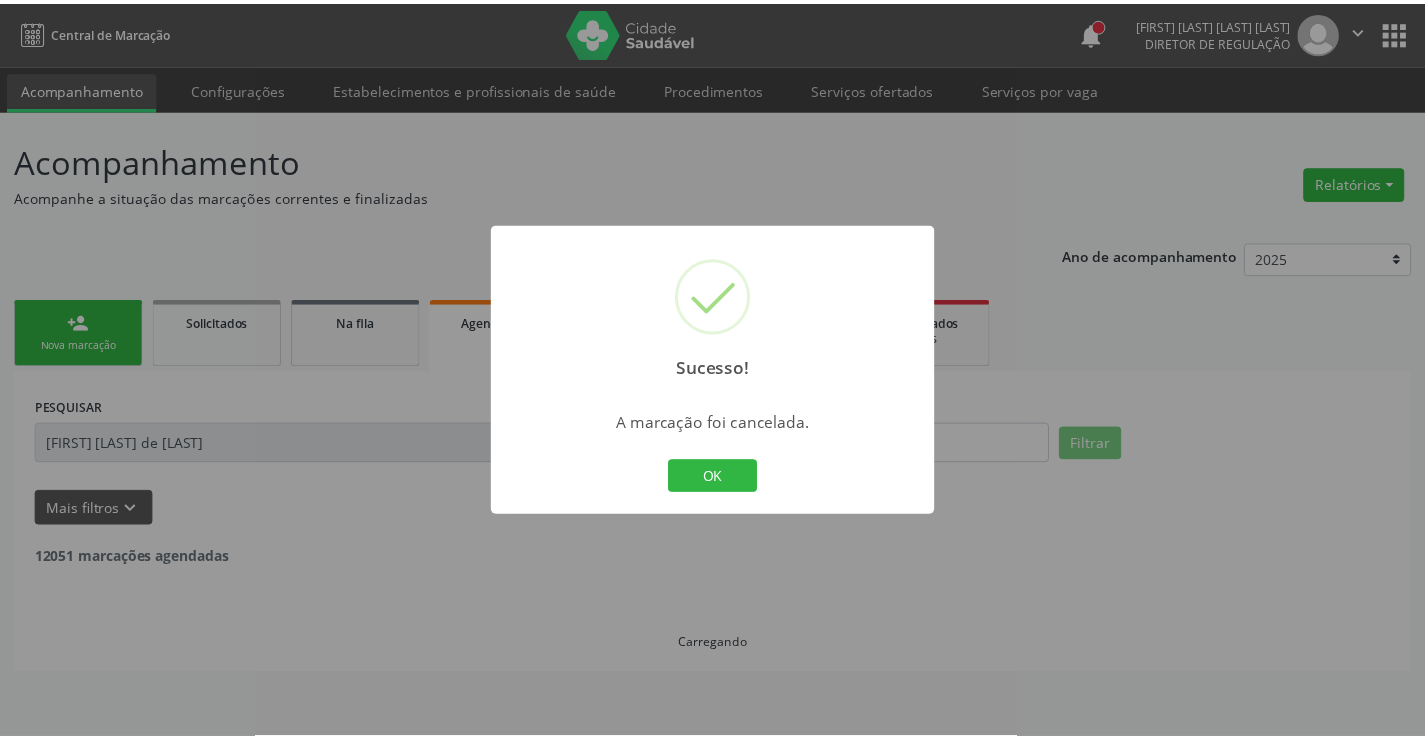 scroll, scrollTop: 0, scrollLeft: 0, axis: both 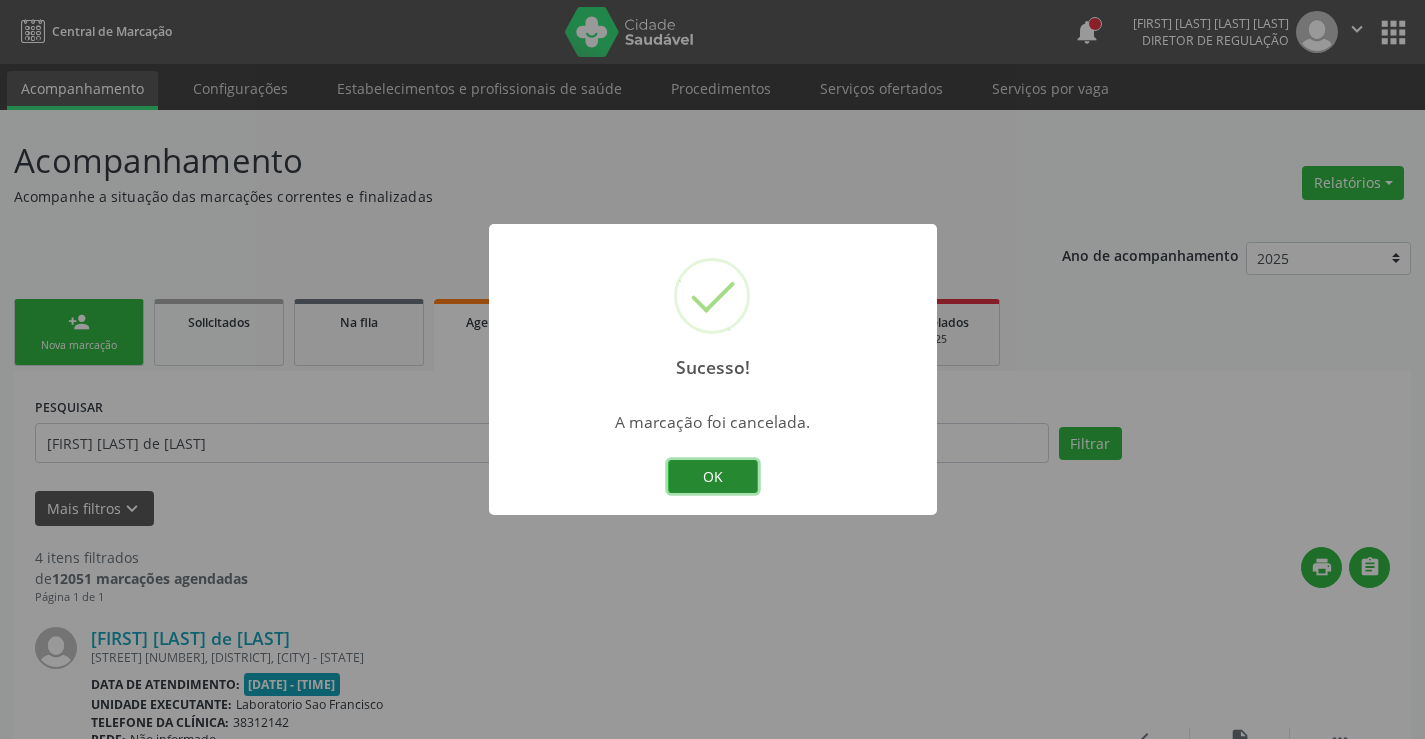 click on "OK" at bounding box center [713, 477] 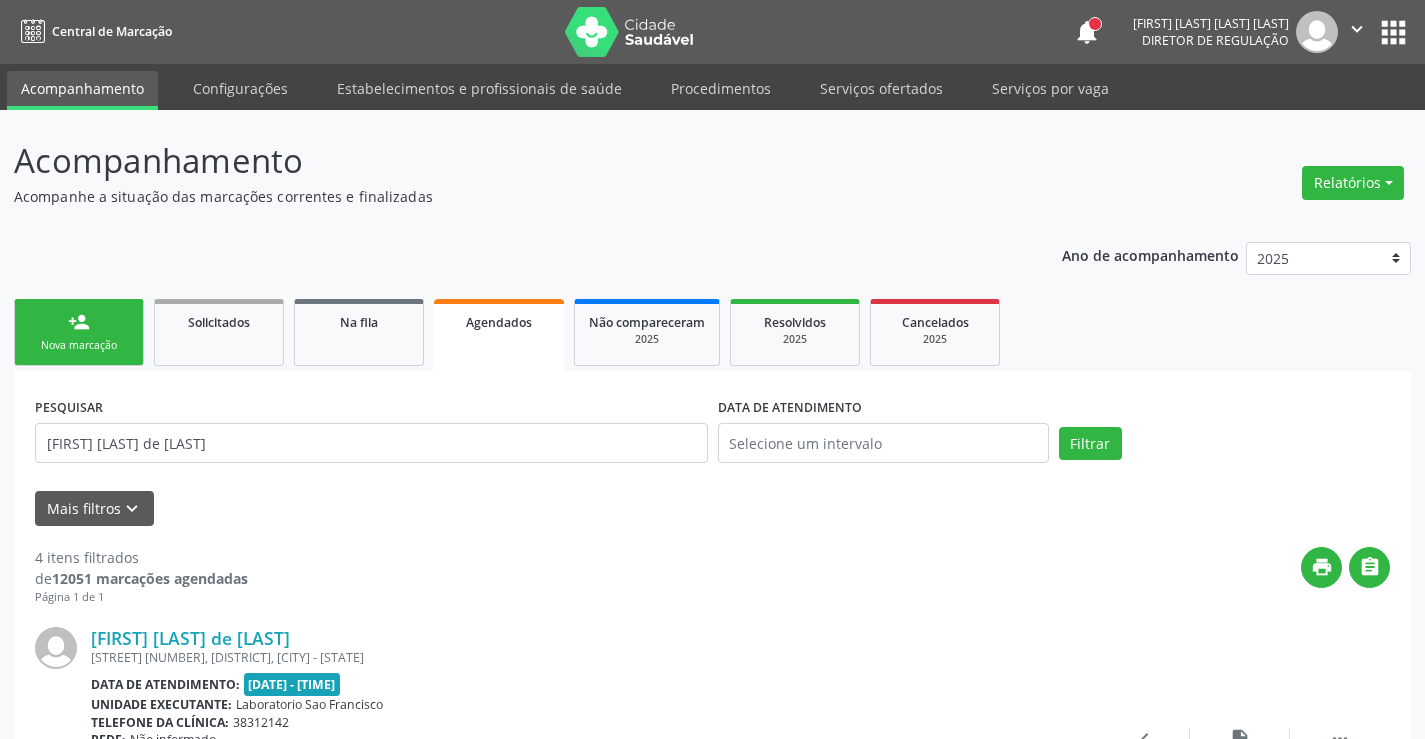 click on "person_add
Nova marcação" at bounding box center [79, 332] 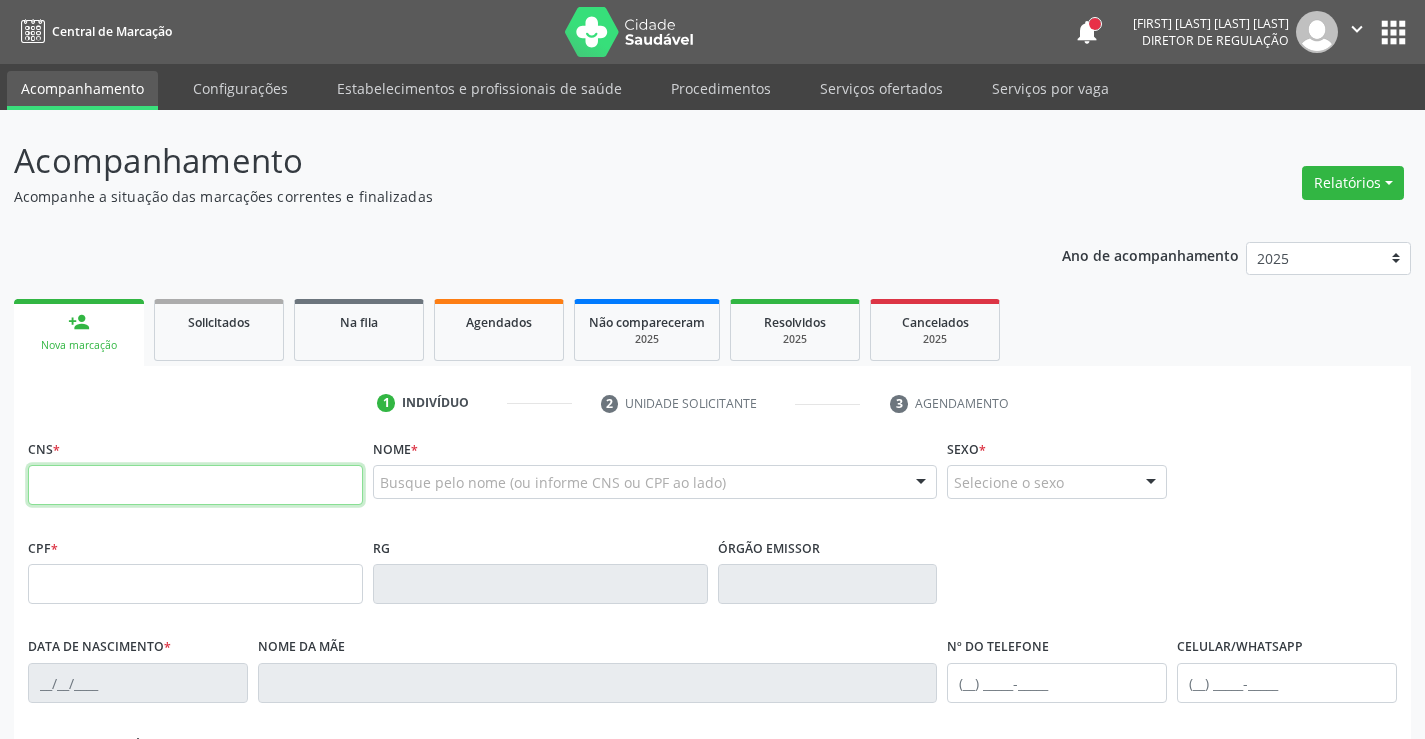 click at bounding box center (195, 485) 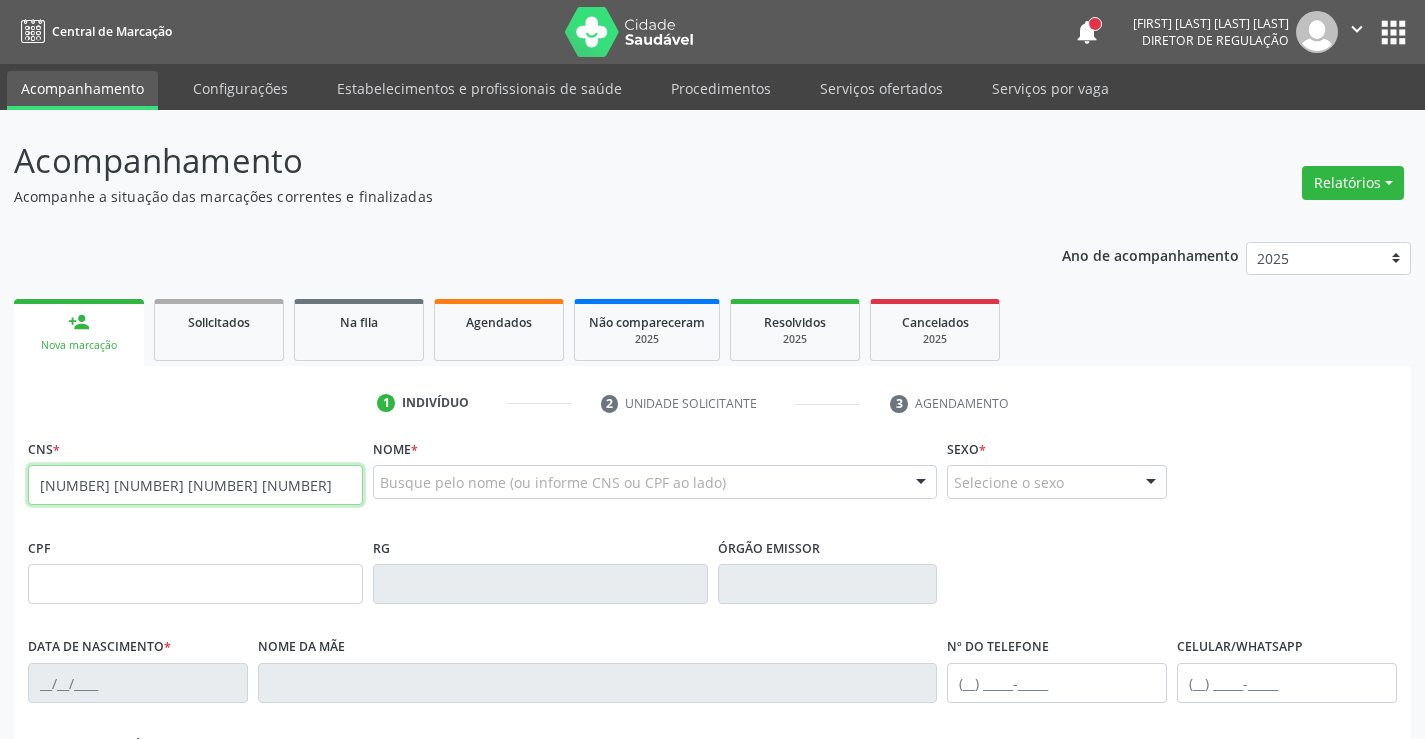 type on "[NUMBER] [NUMBER] [NUMBER] [NUMBER]" 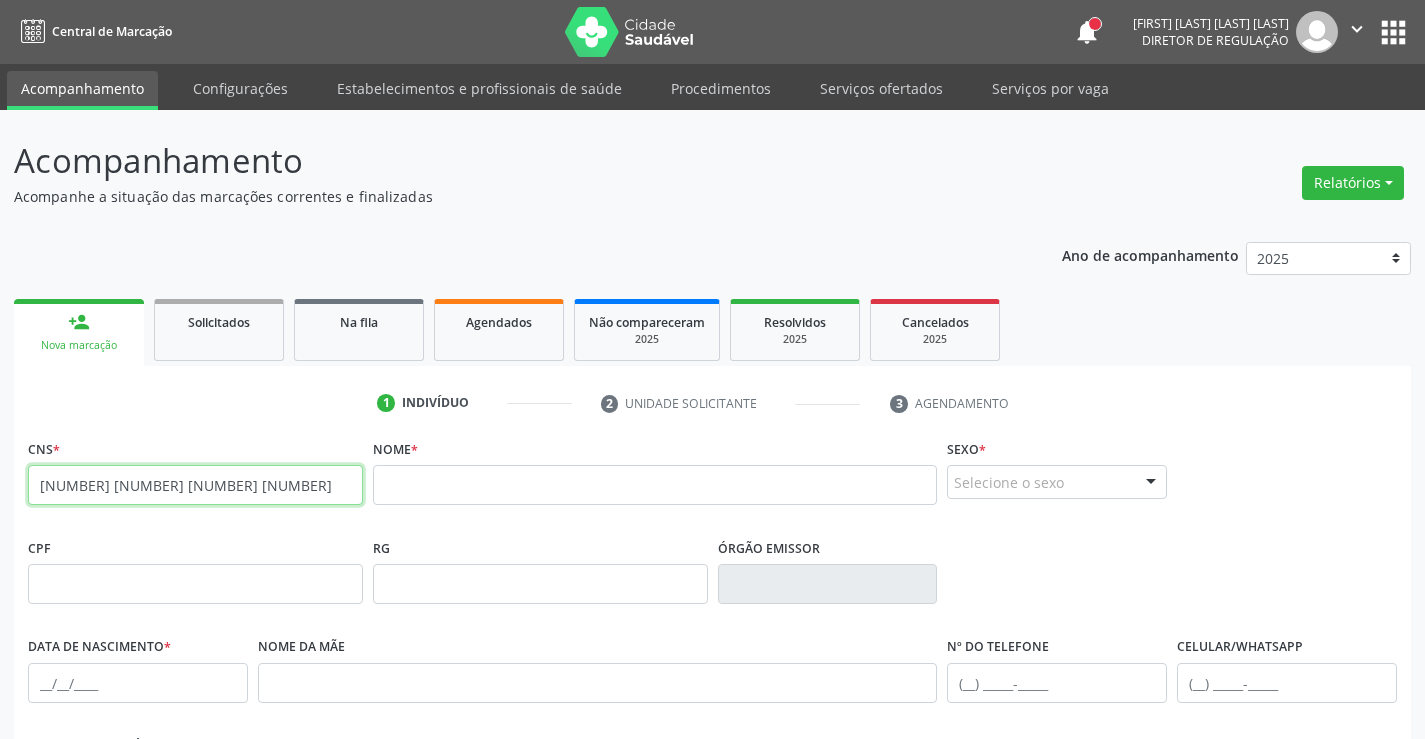 click on "[NUMBER] [NUMBER] [NUMBER] [NUMBER]" at bounding box center [195, 485] 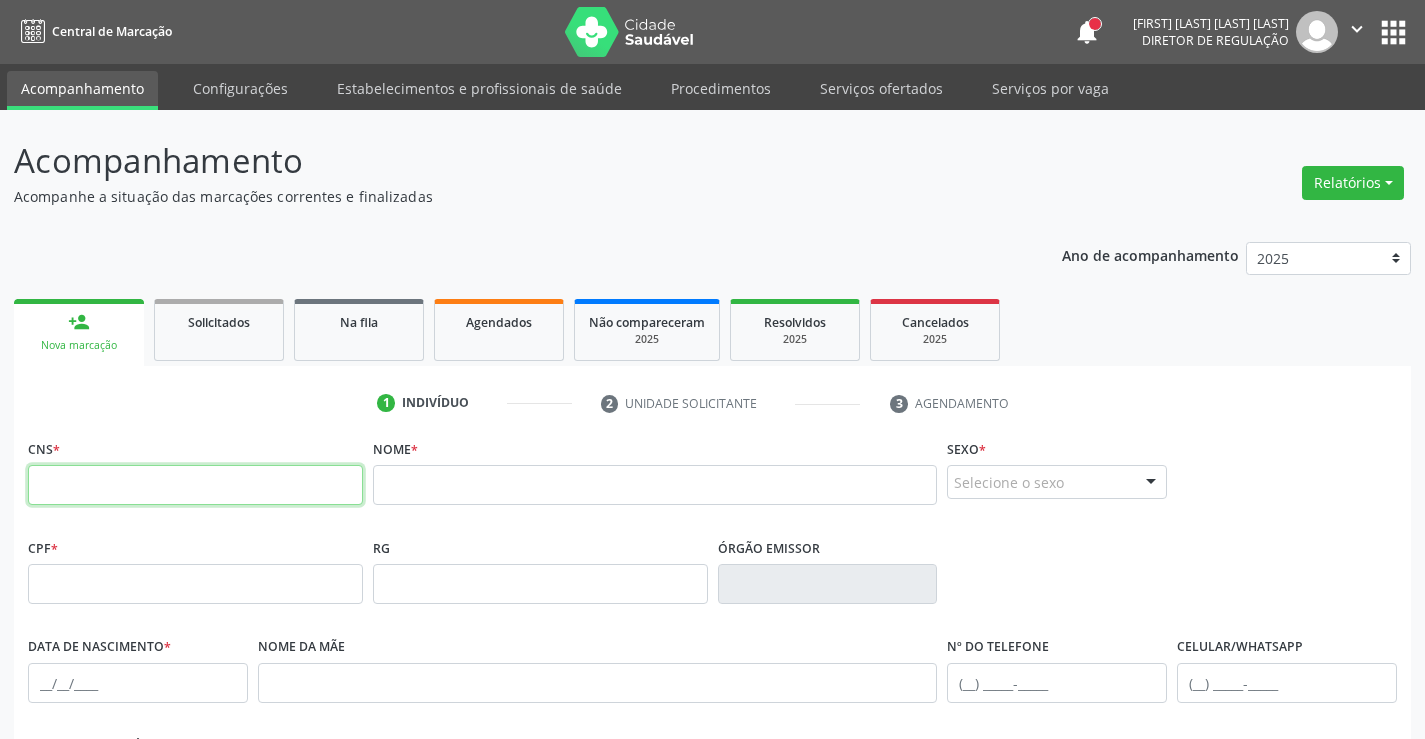 type 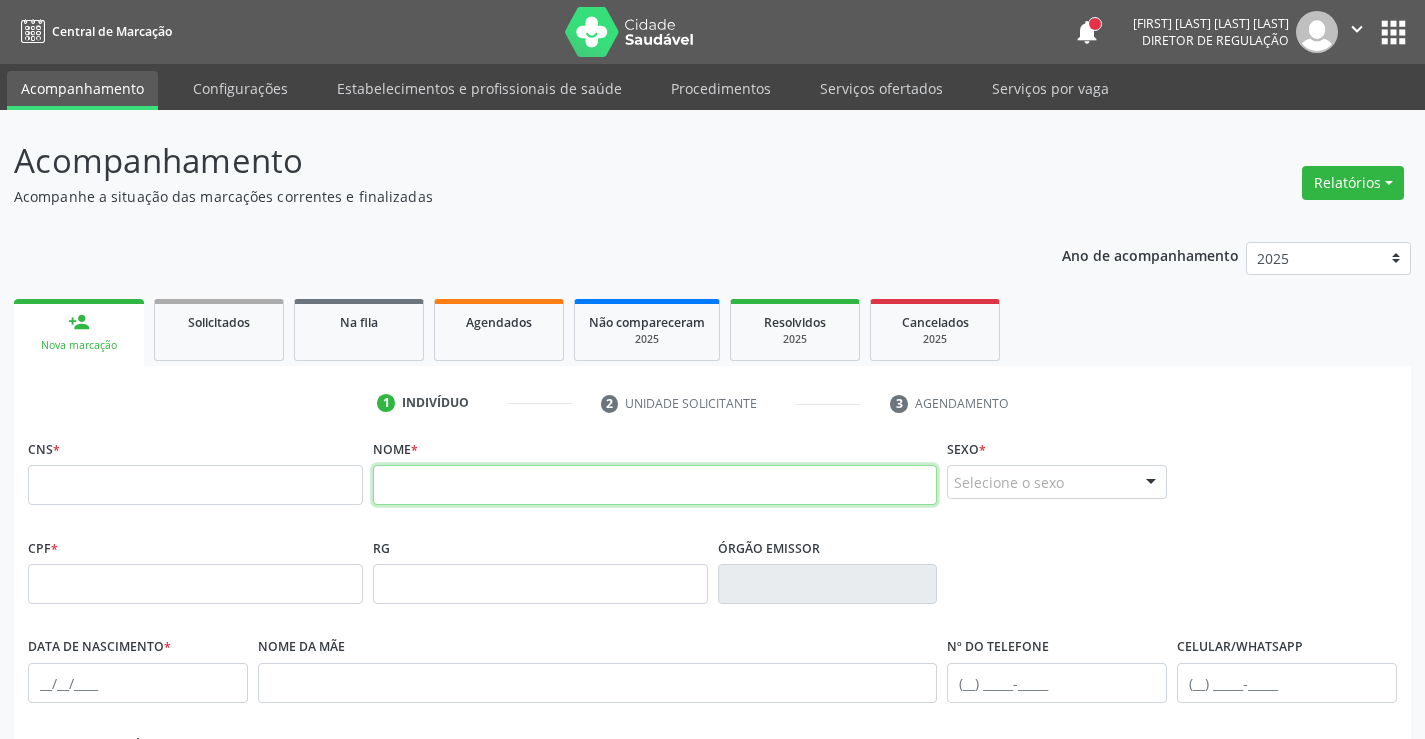 click at bounding box center [655, 485] 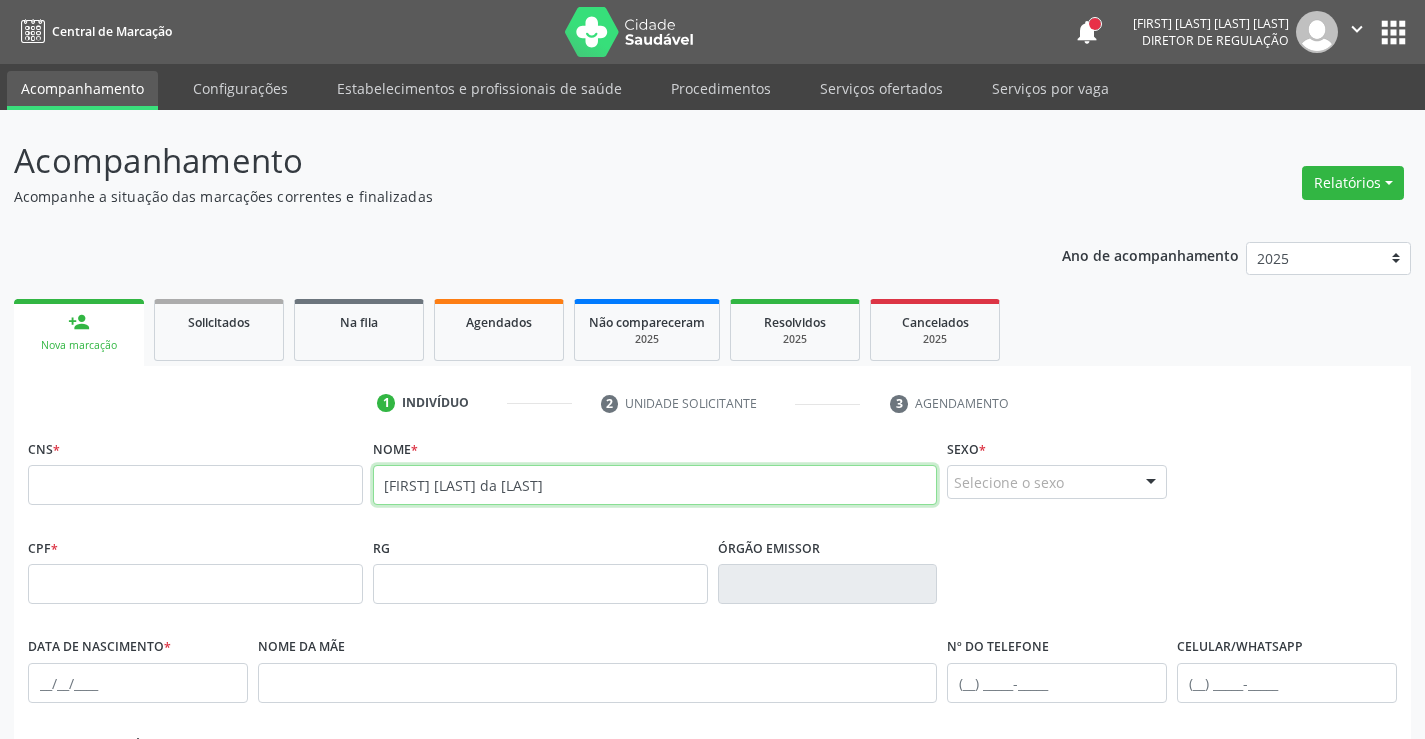type on "[FIRST] [LAST] da [LAST] [LAST]" 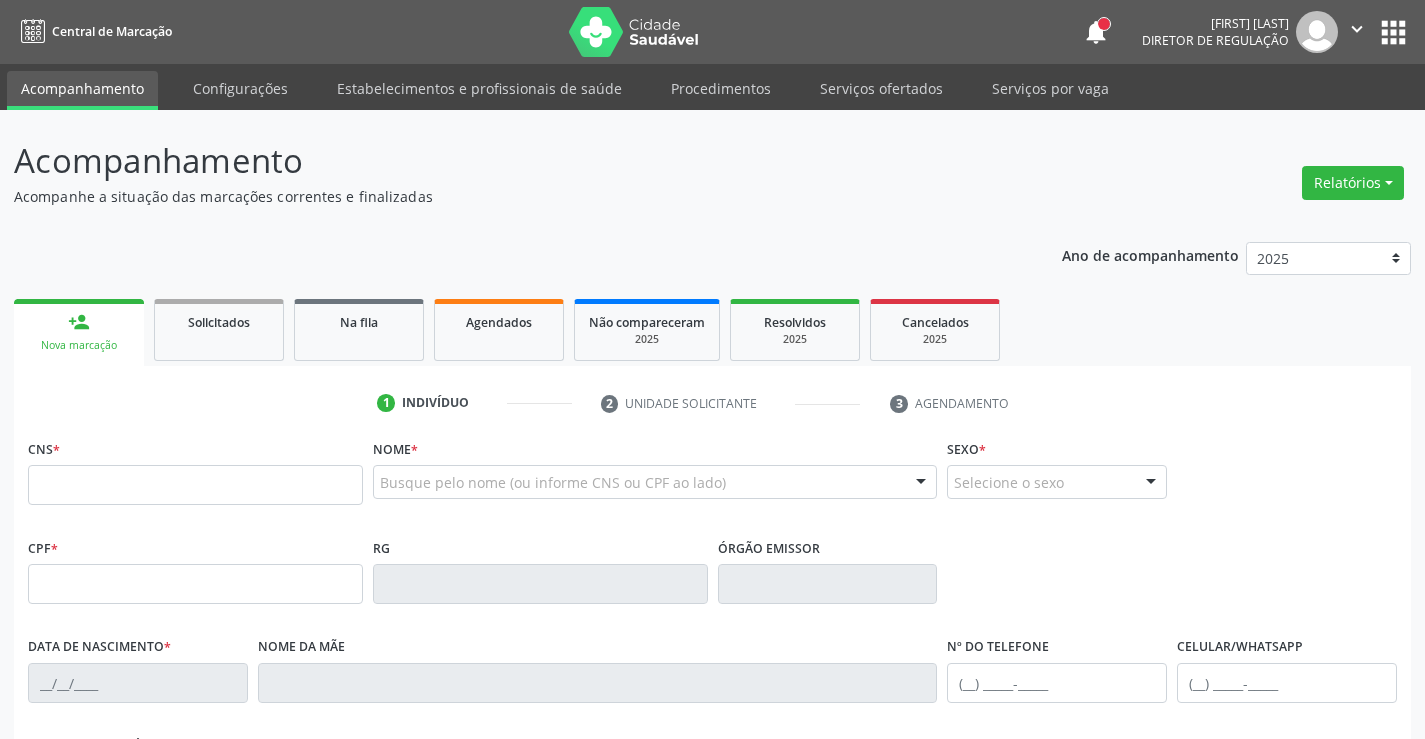 scroll, scrollTop: 0, scrollLeft: 0, axis: both 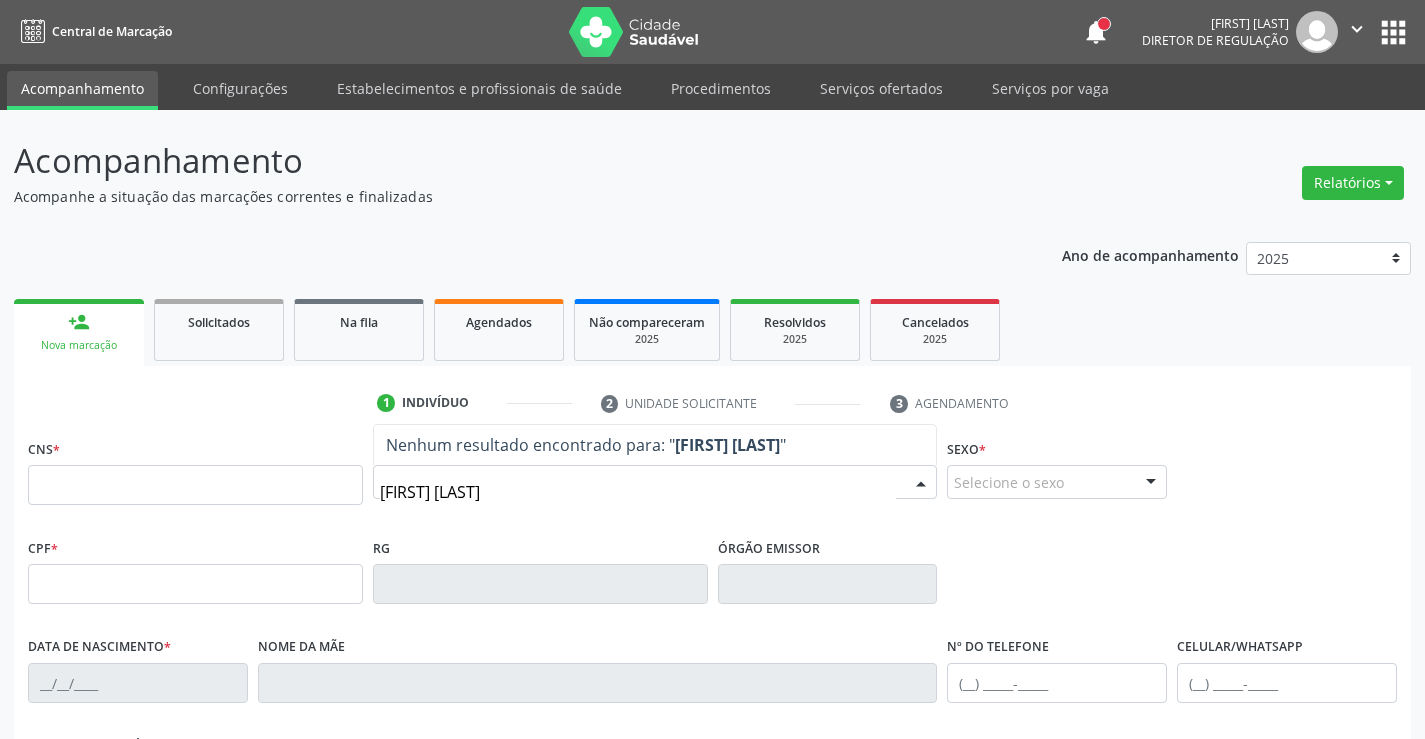 type on "[FIRST] [LAST] da [LAST] [LAST]" 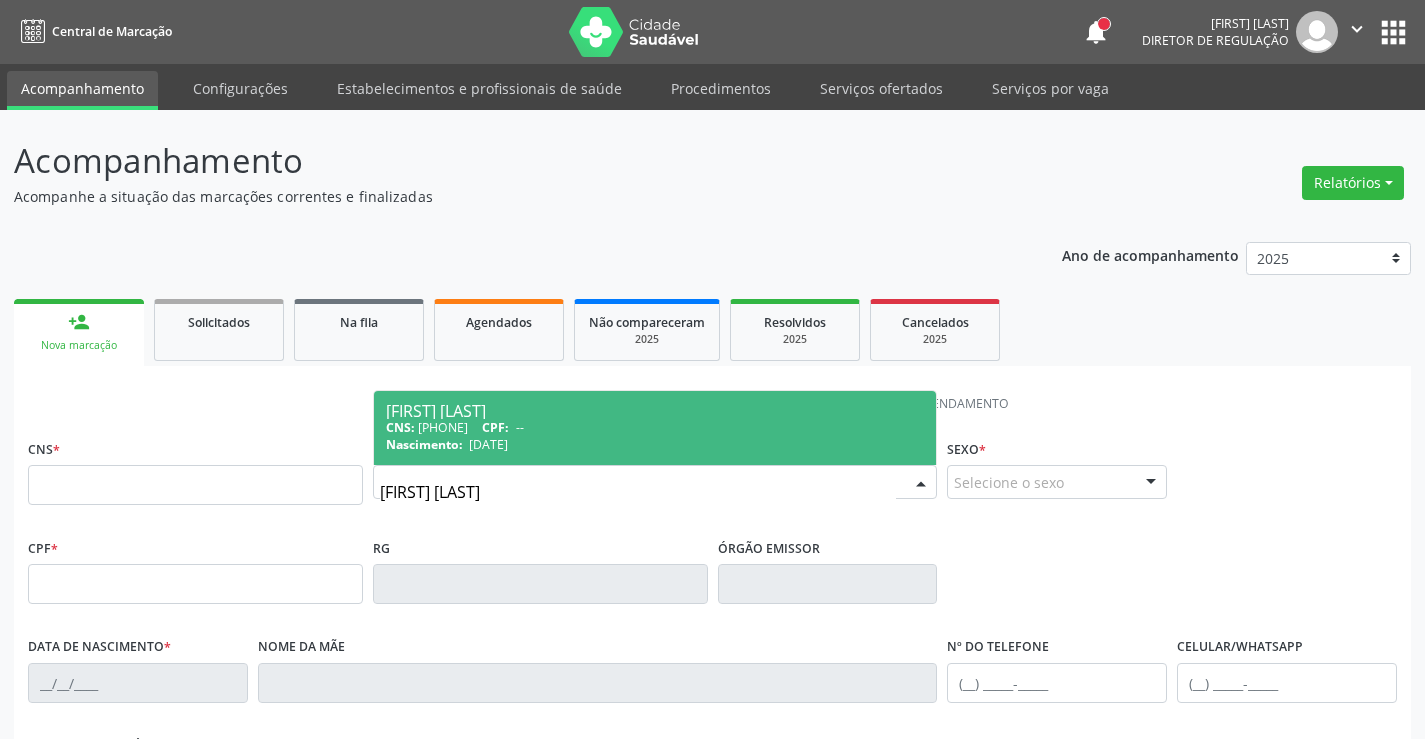 click on "--" at bounding box center [520, 427] 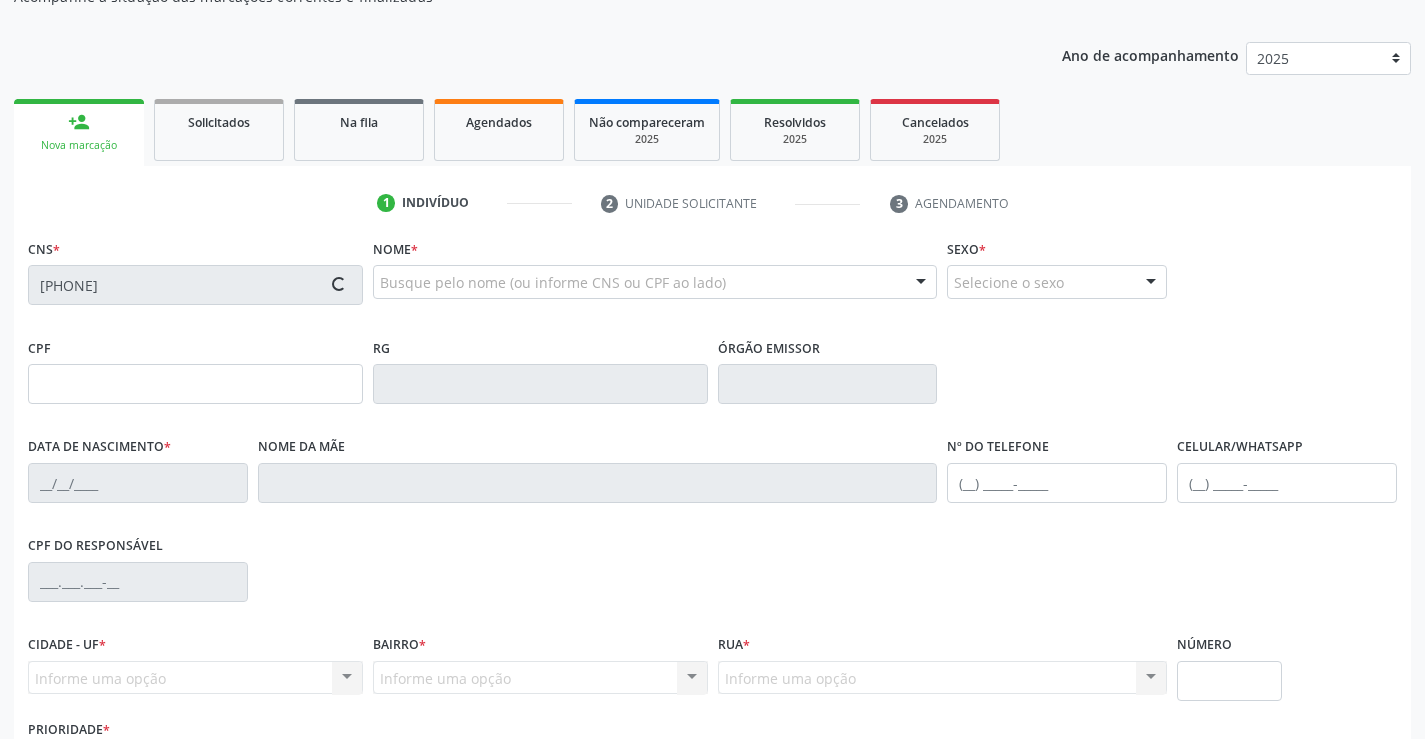 scroll, scrollTop: 345, scrollLeft: 0, axis: vertical 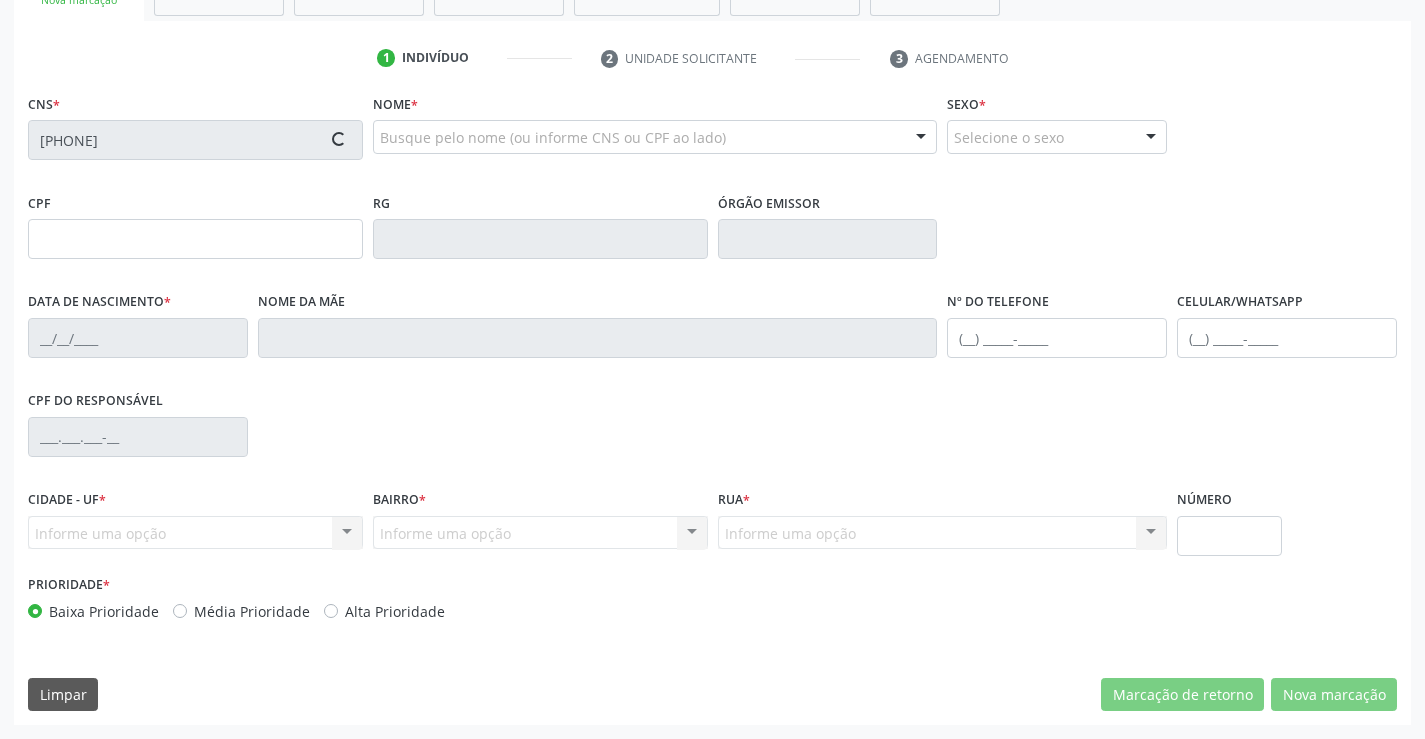 type on "16/06/2001" 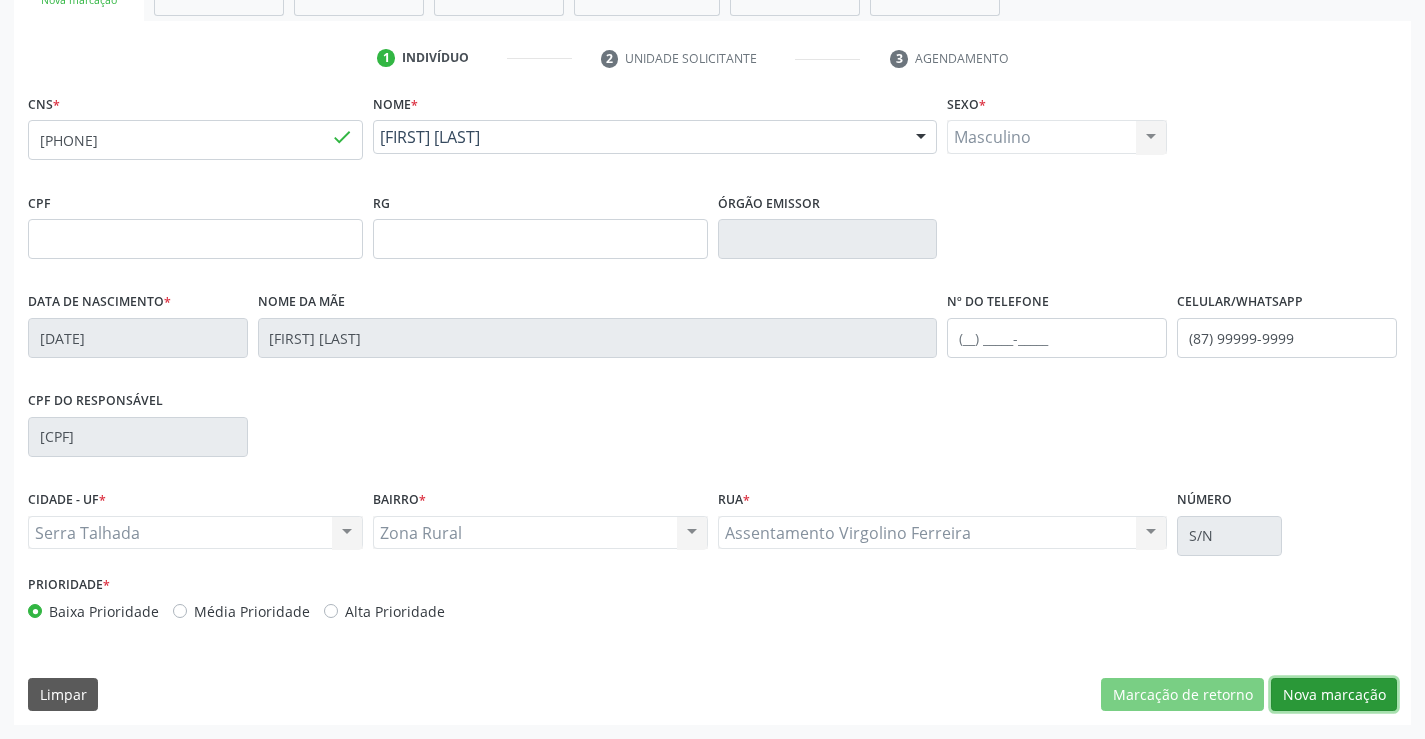 click on "Nova marcação" at bounding box center (1334, 695) 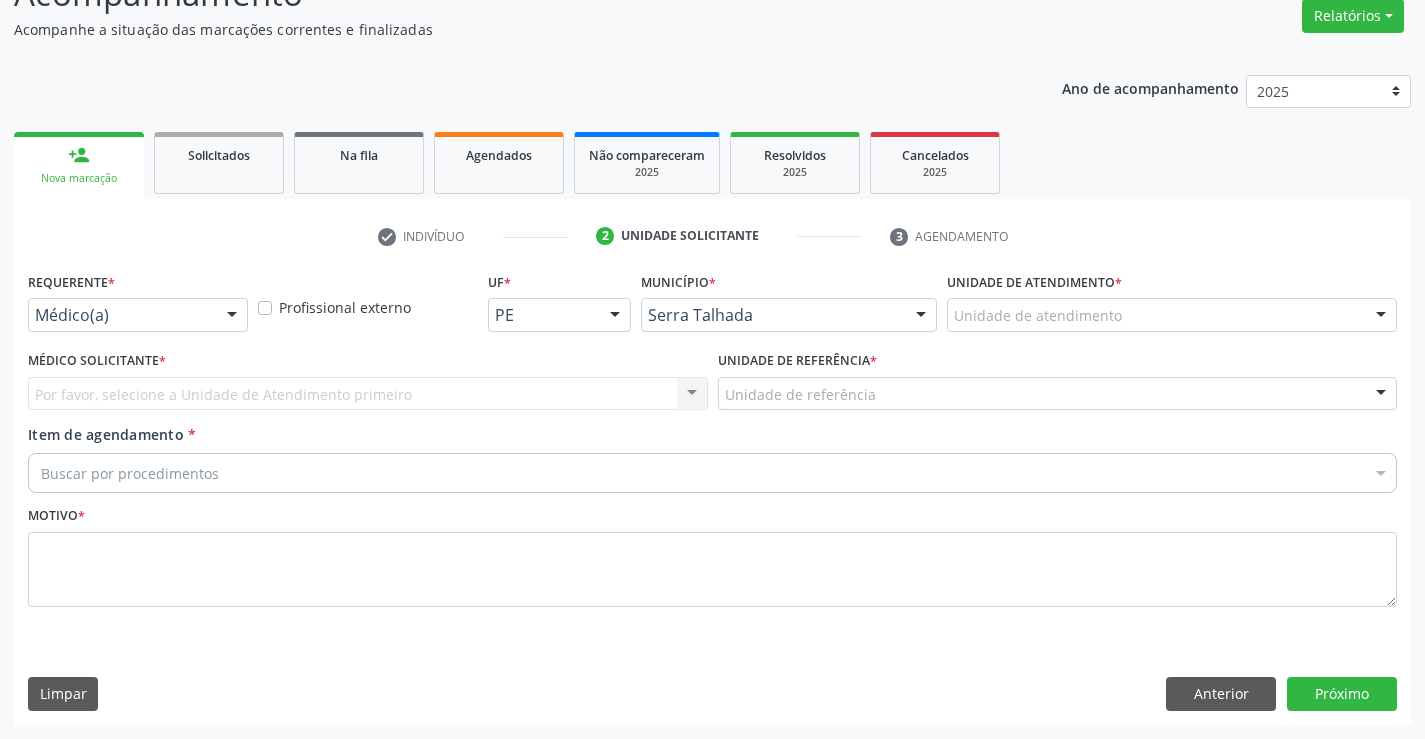 scroll, scrollTop: 167, scrollLeft: 0, axis: vertical 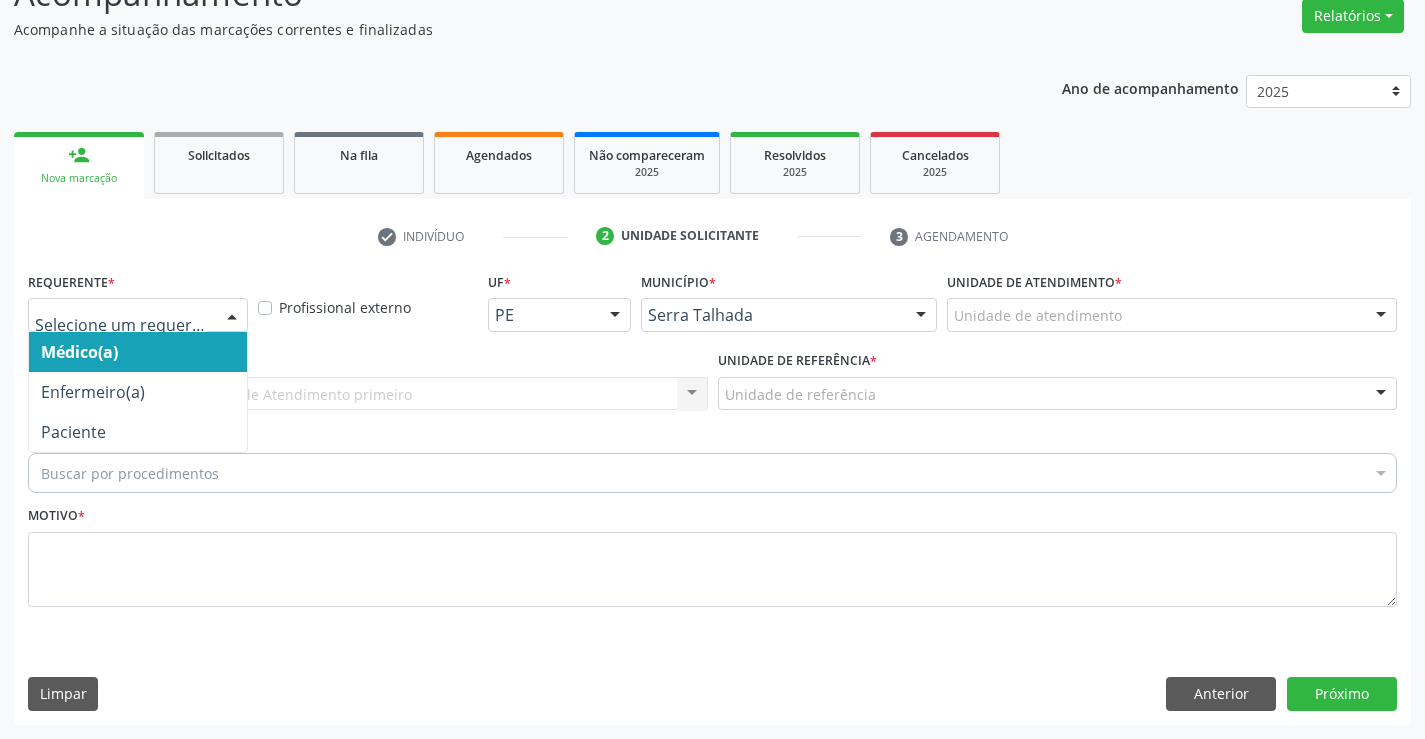 click at bounding box center [232, 316] 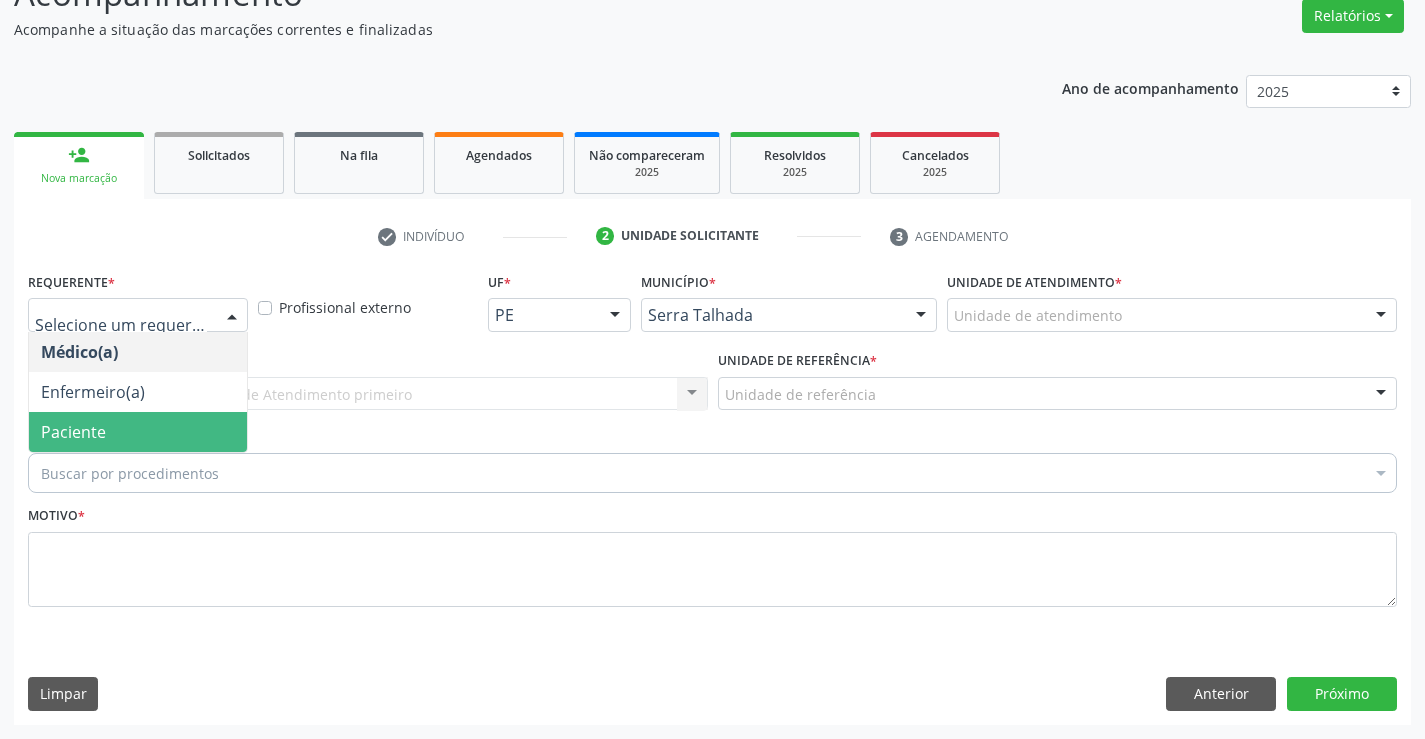click on "Paciente" at bounding box center (138, 432) 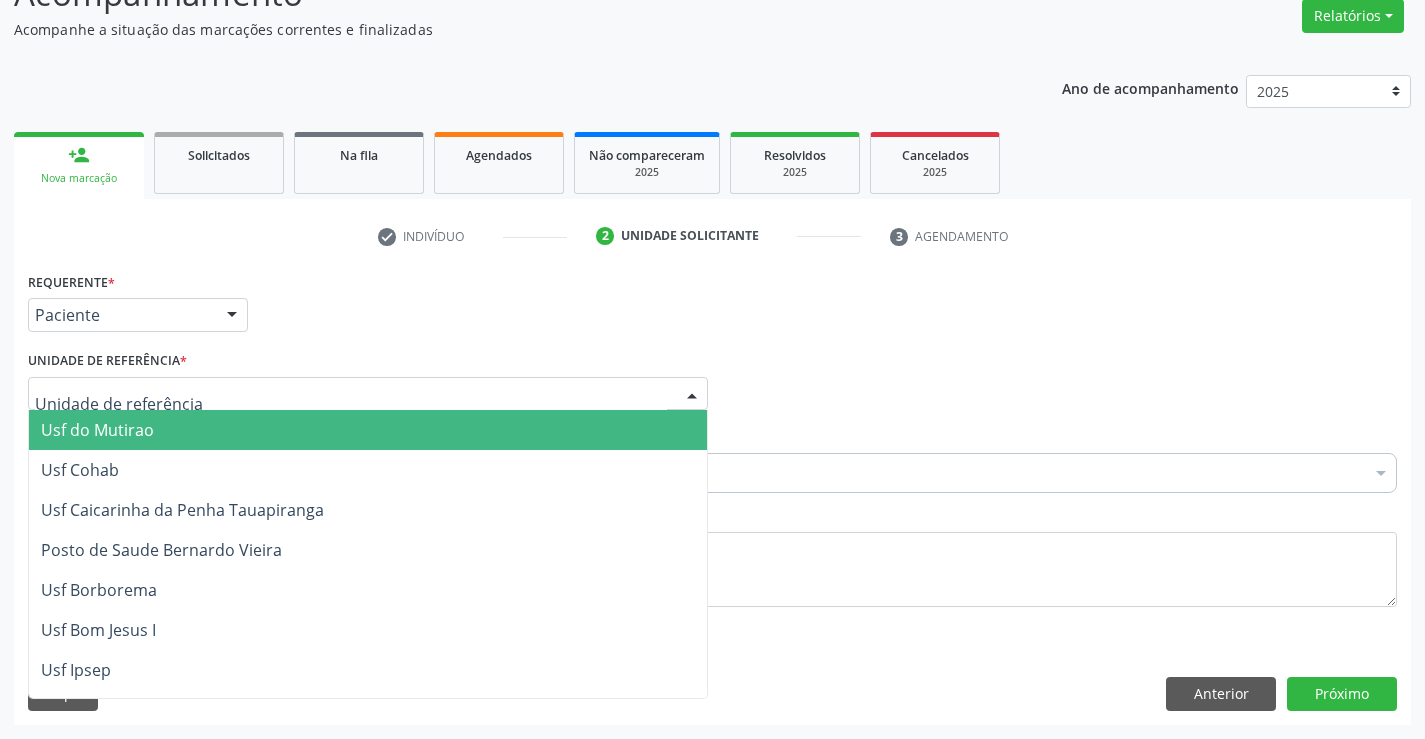 click at bounding box center (368, 394) 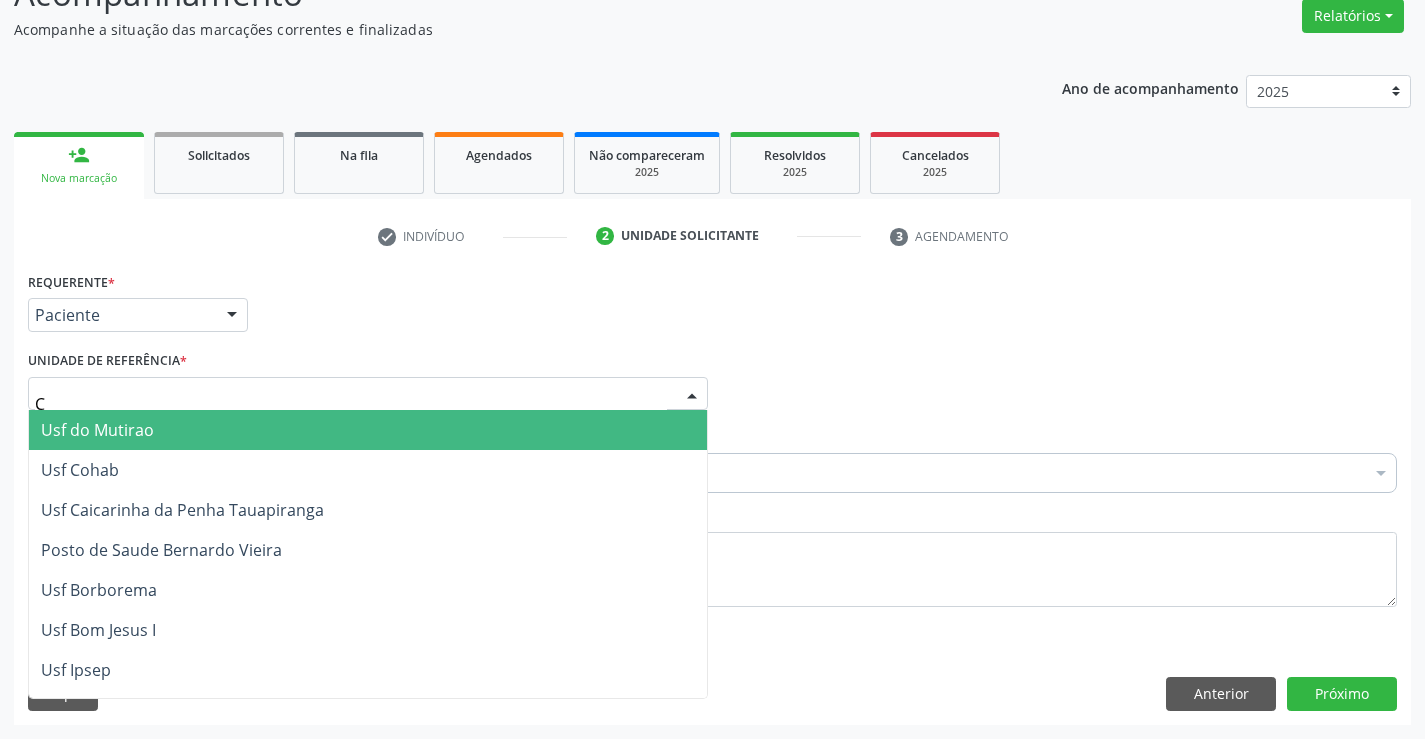 type on "CE" 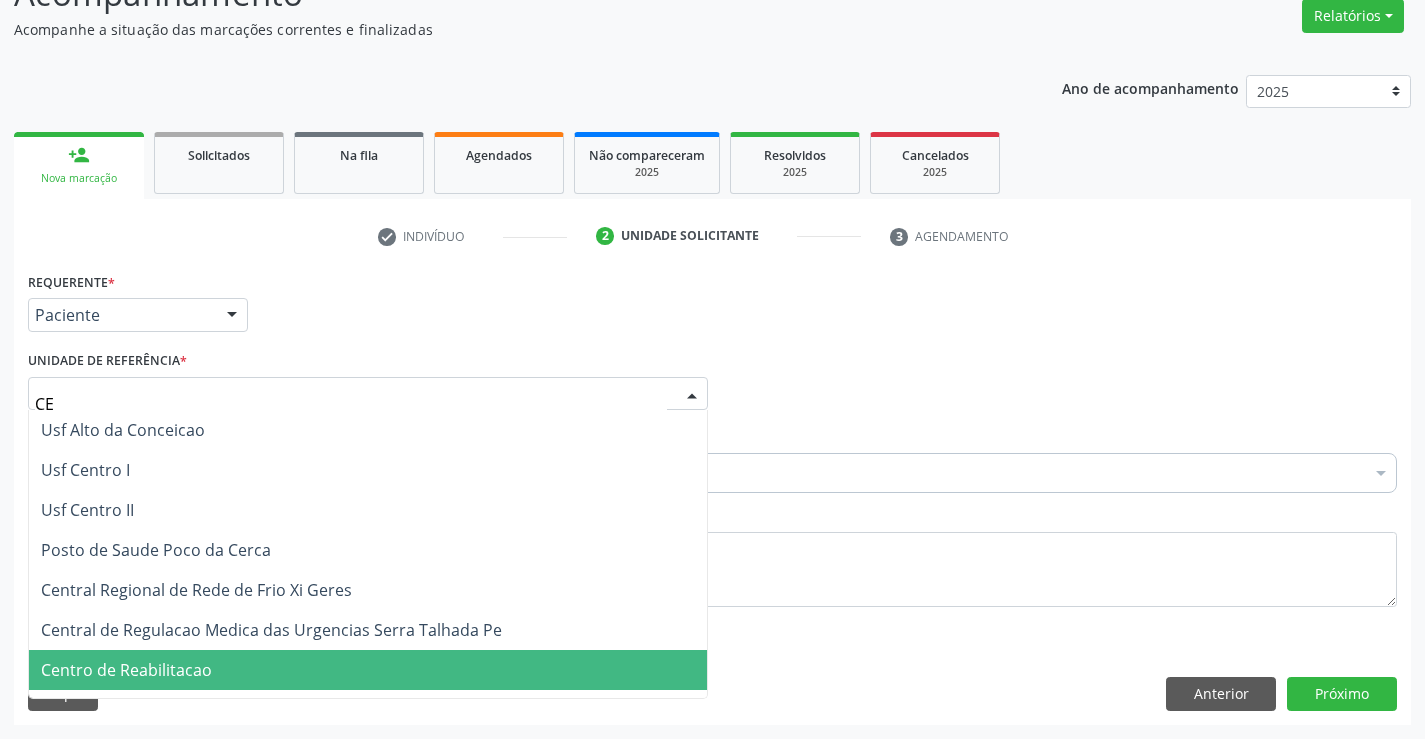 click on "Centro de Reabilitacao" at bounding box center [368, 670] 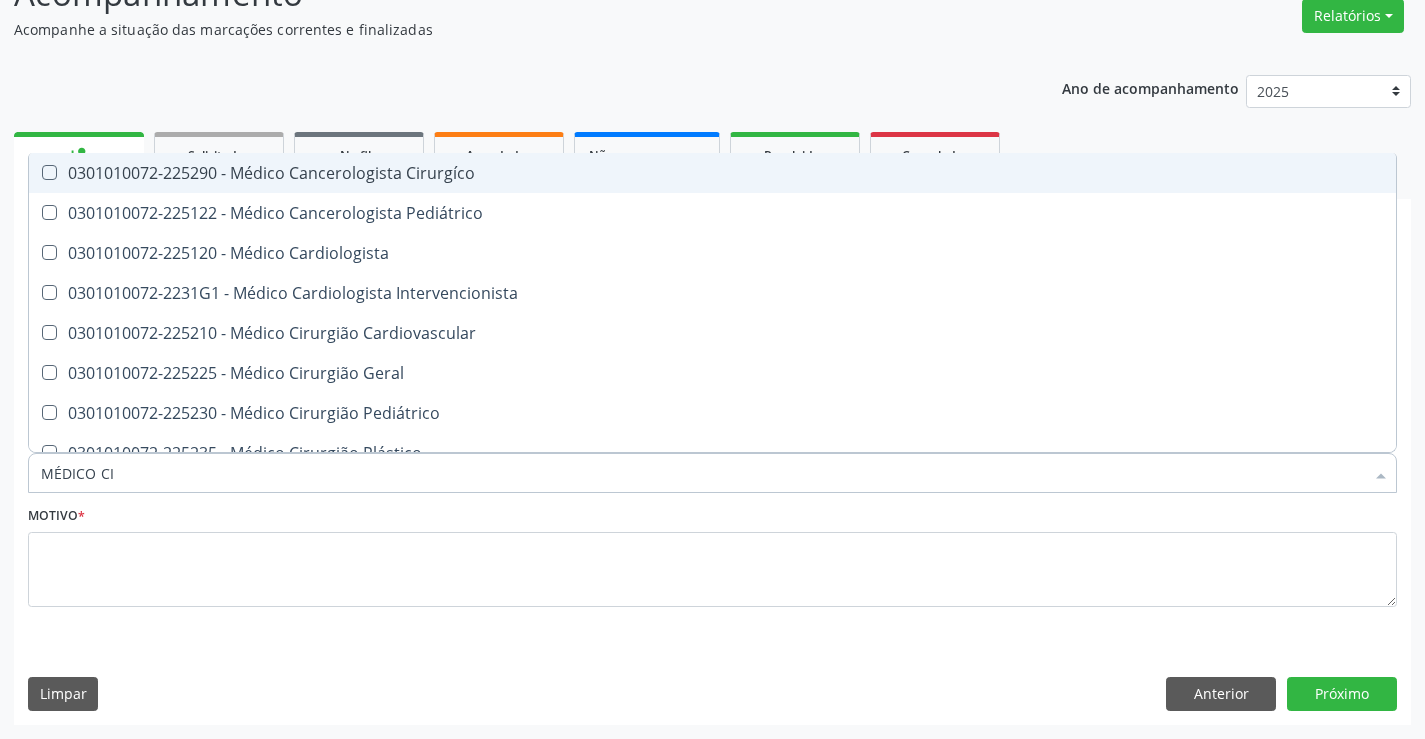 type on "MÉDICO CIR" 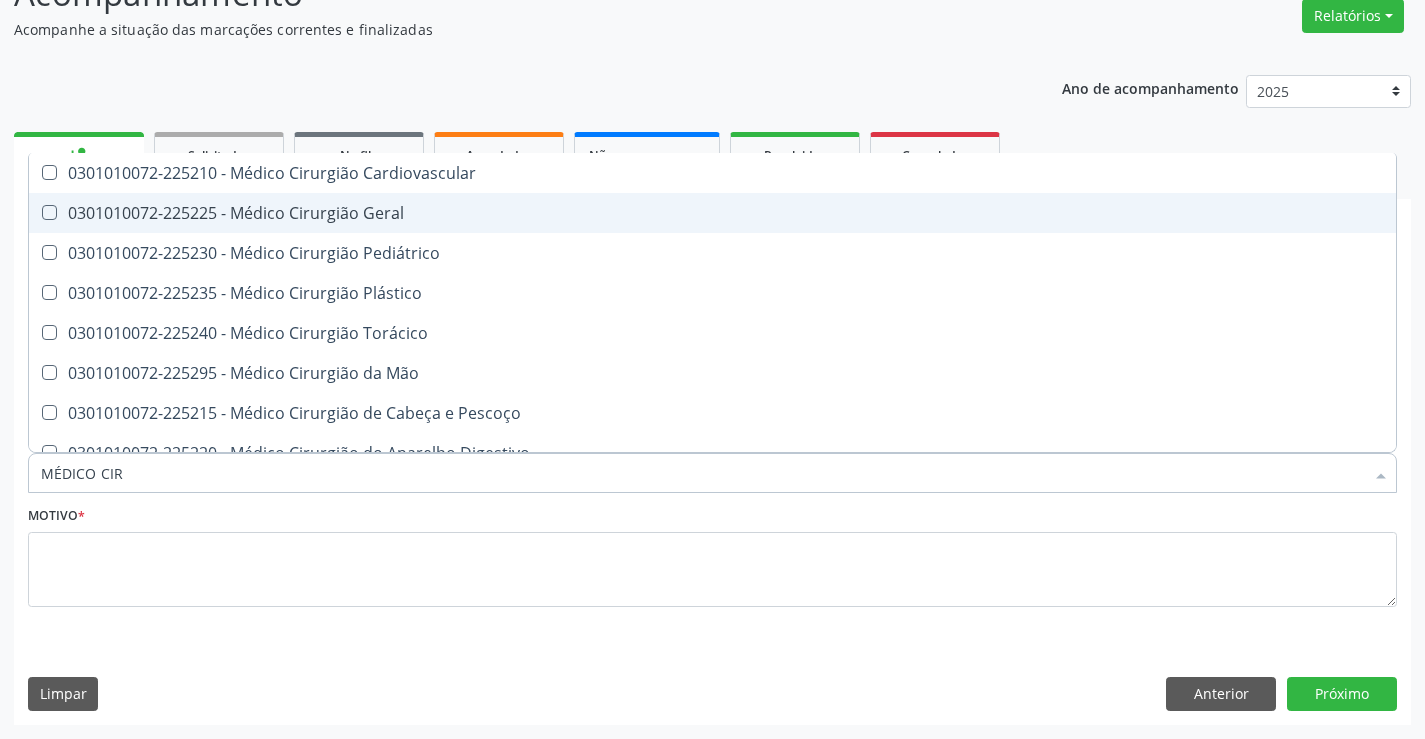 click on "0301010072-225225 - Médico Cirurgião Geral" at bounding box center (712, 213) 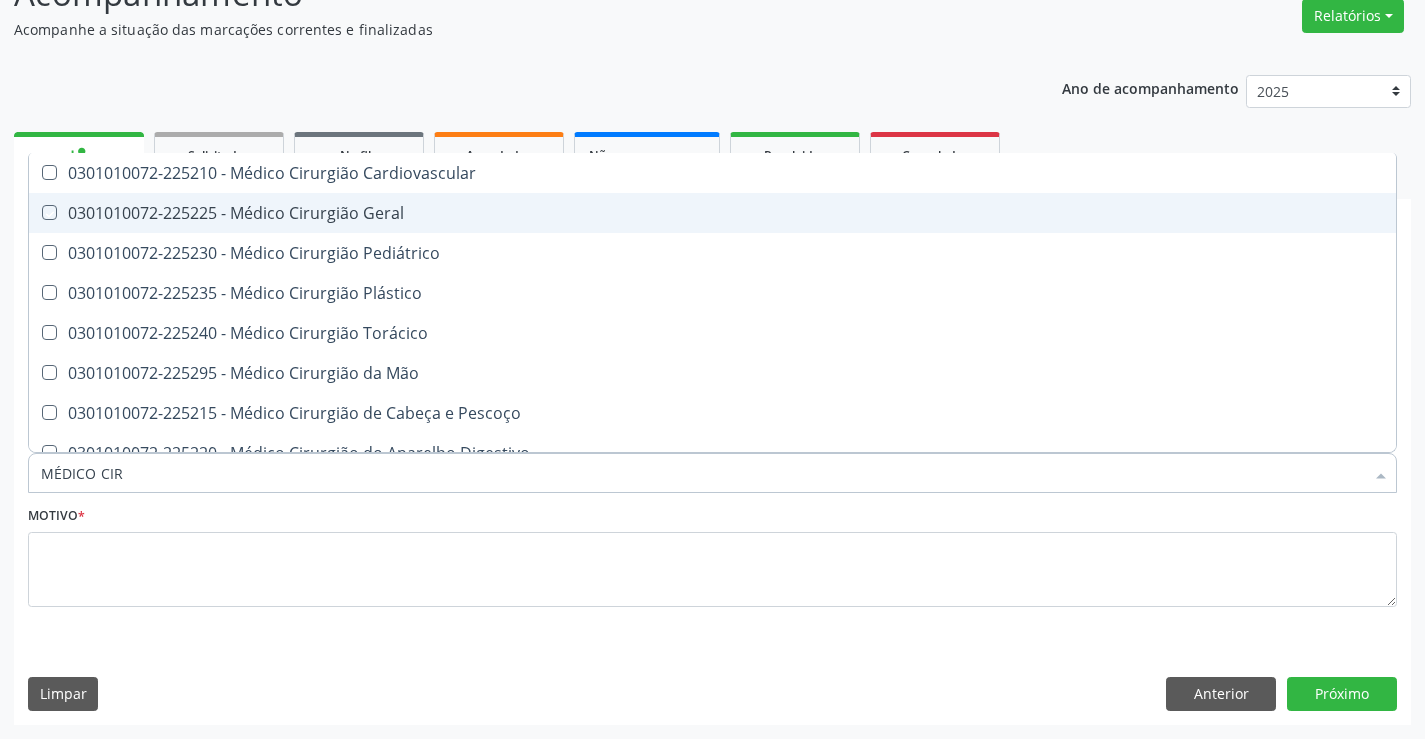 checkbox on "true" 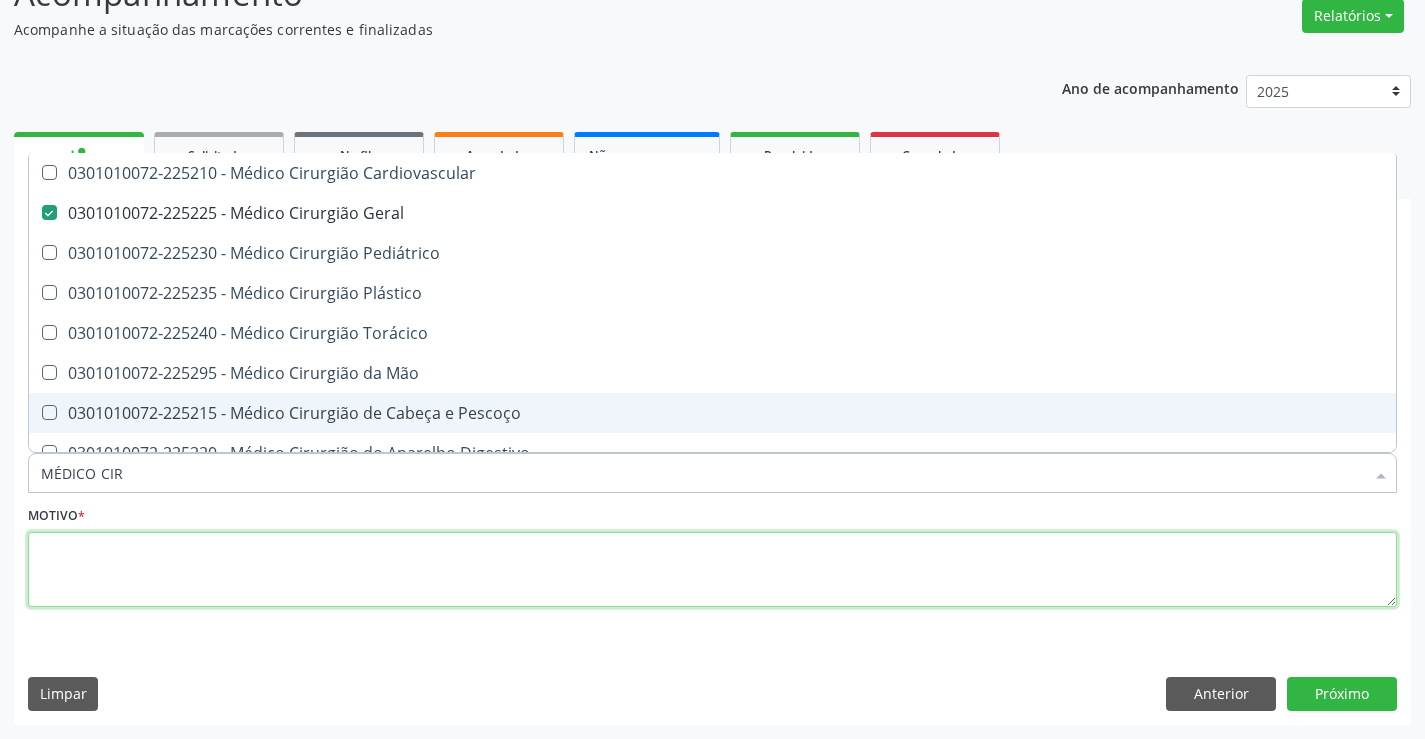 click at bounding box center (712, 570) 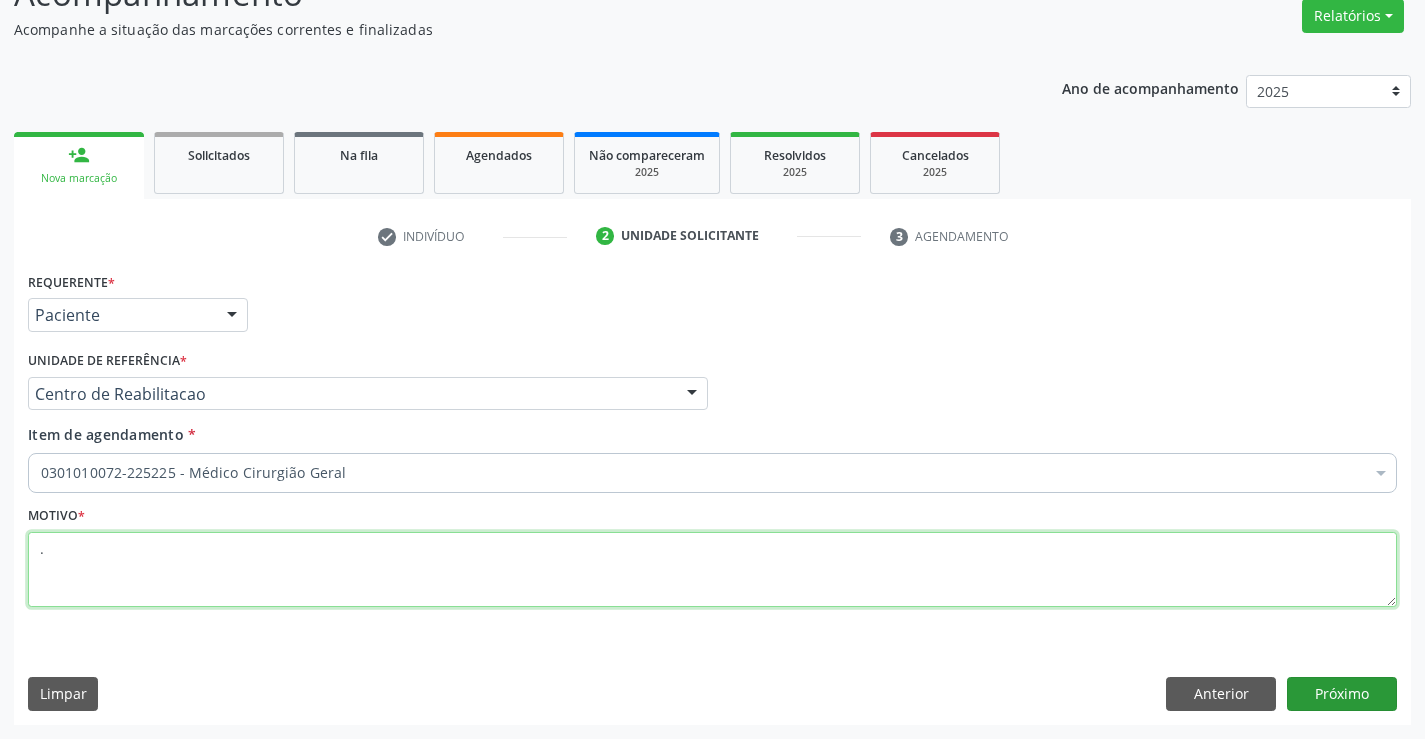 type on "." 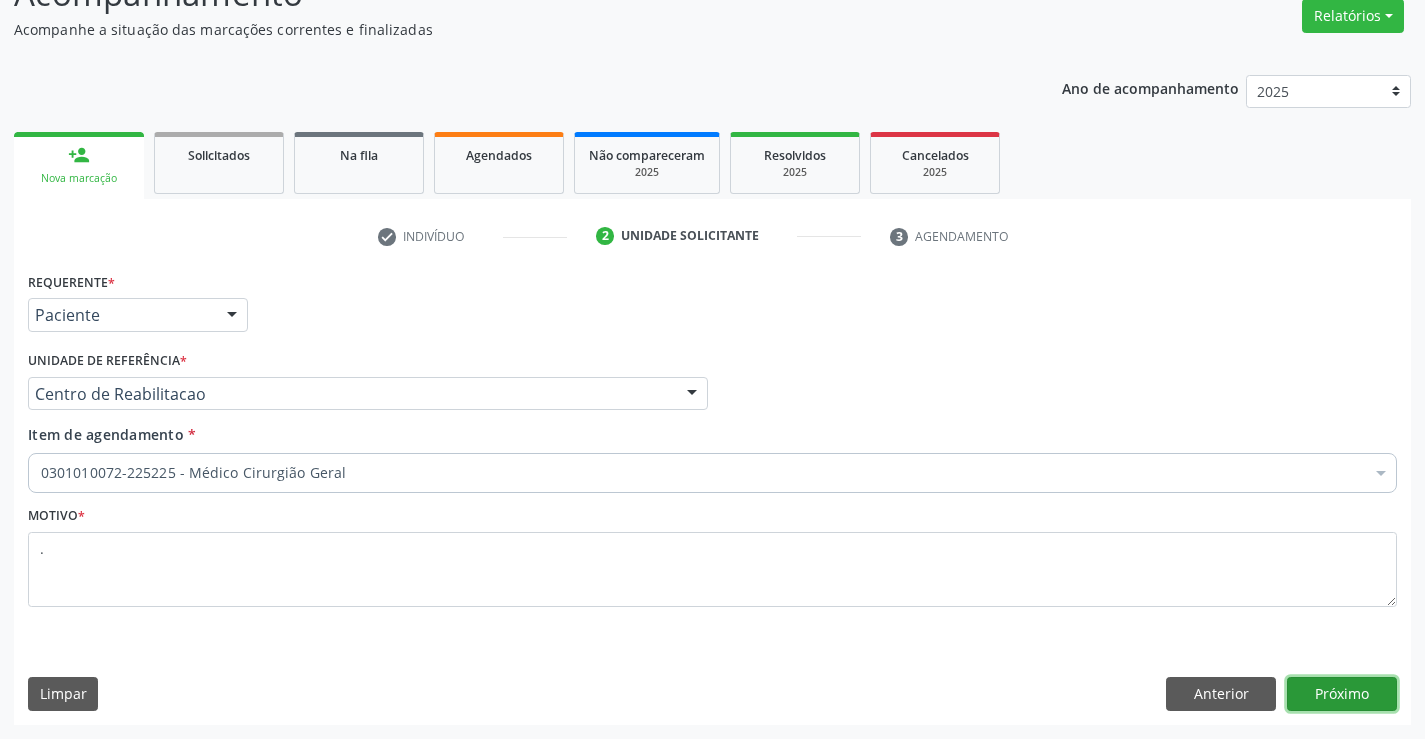 click on "Próximo" at bounding box center (1342, 694) 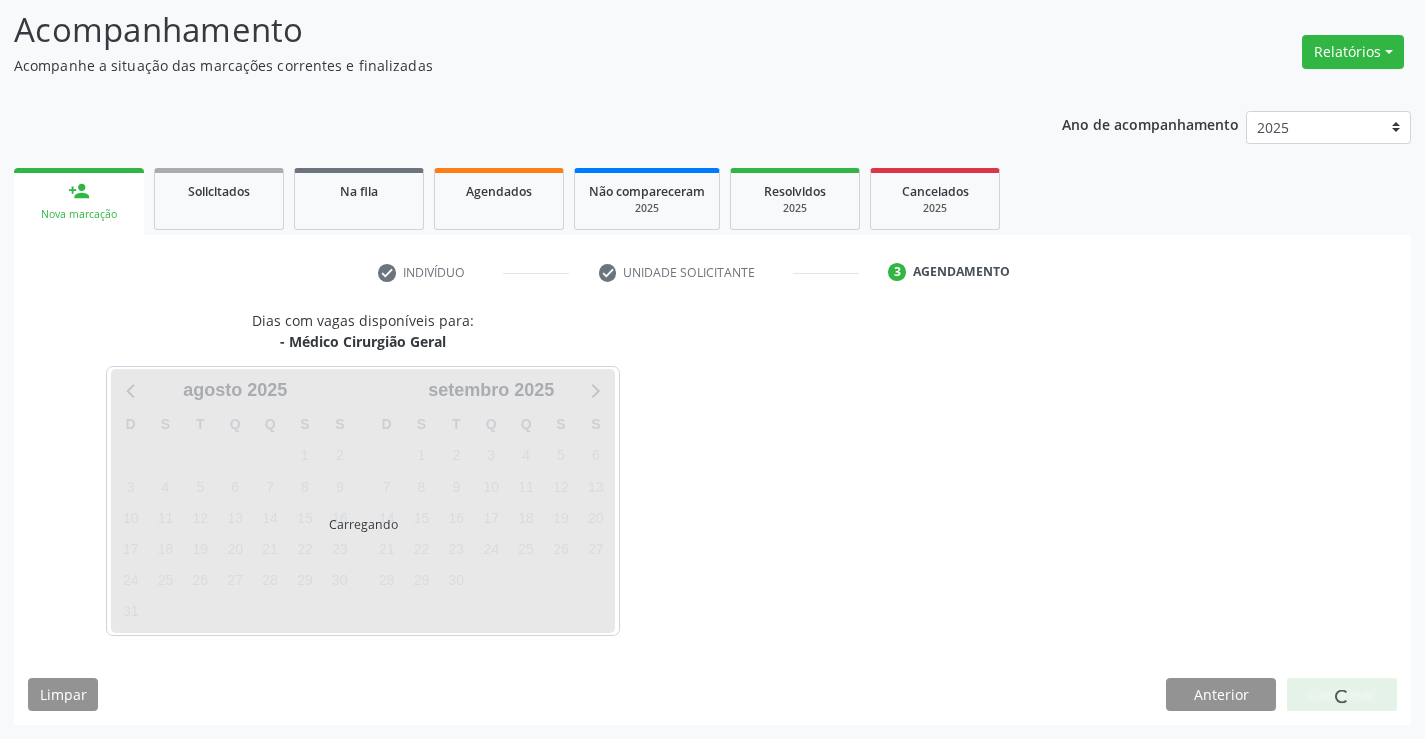 scroll, scrollTop: 131, scrollLeft: 0, axis: vertical 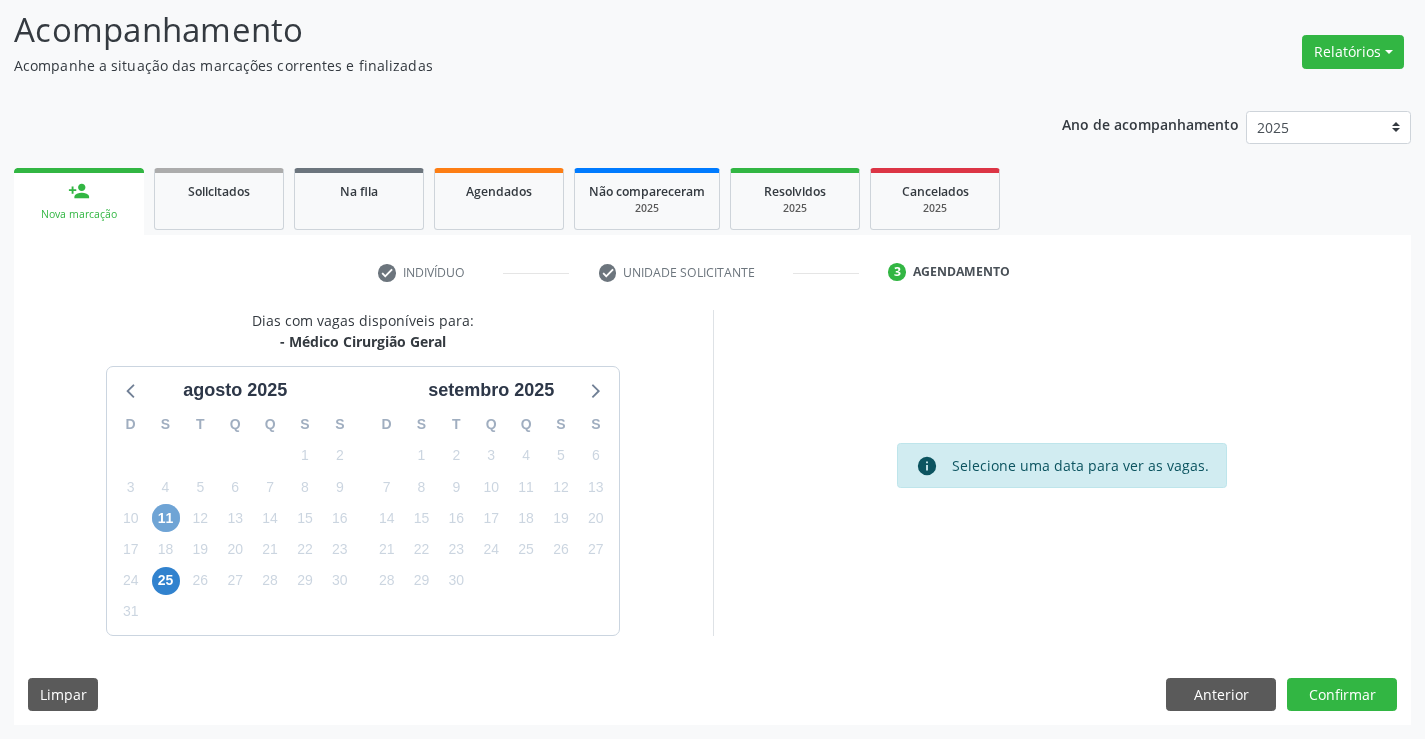 click on "11" at bounding box center [166, 518] 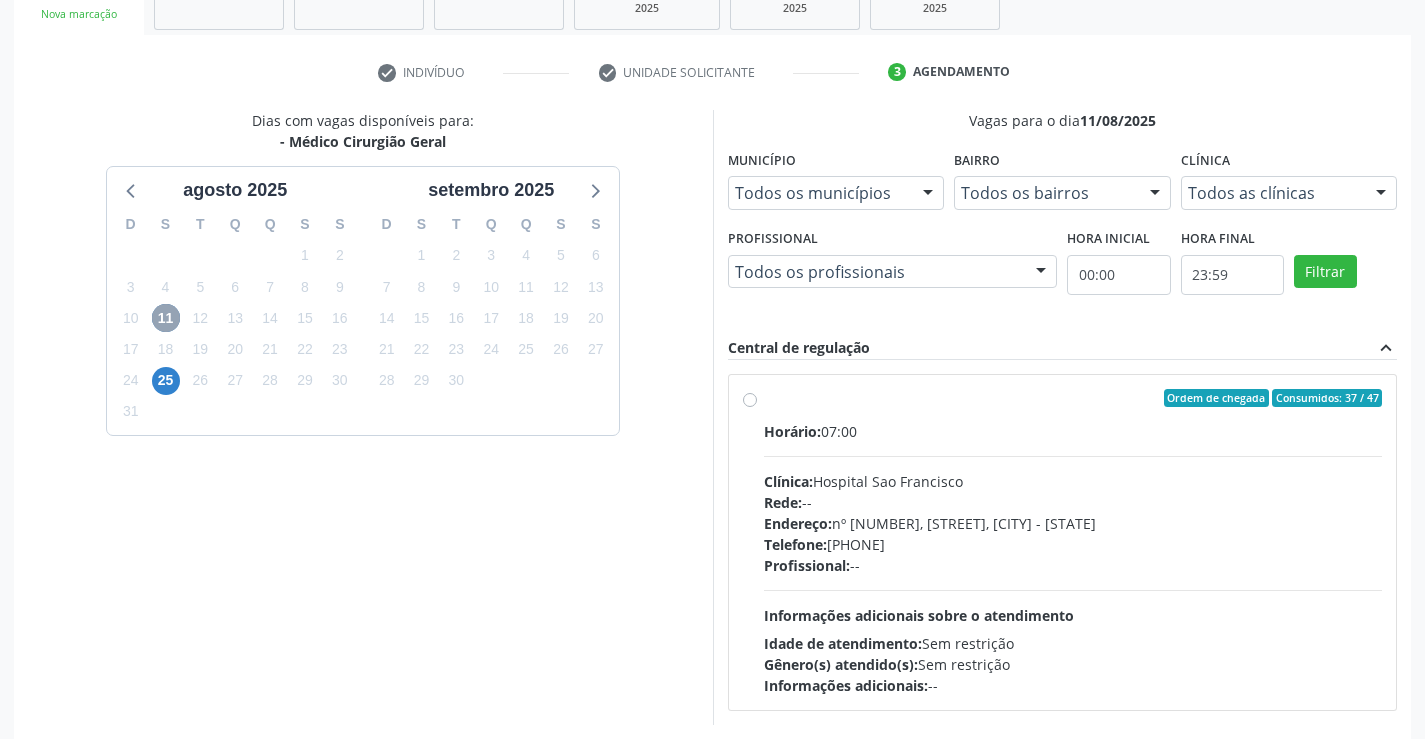 scroll, scrollTop: 420, scrollLeft: 0, axis: vertical 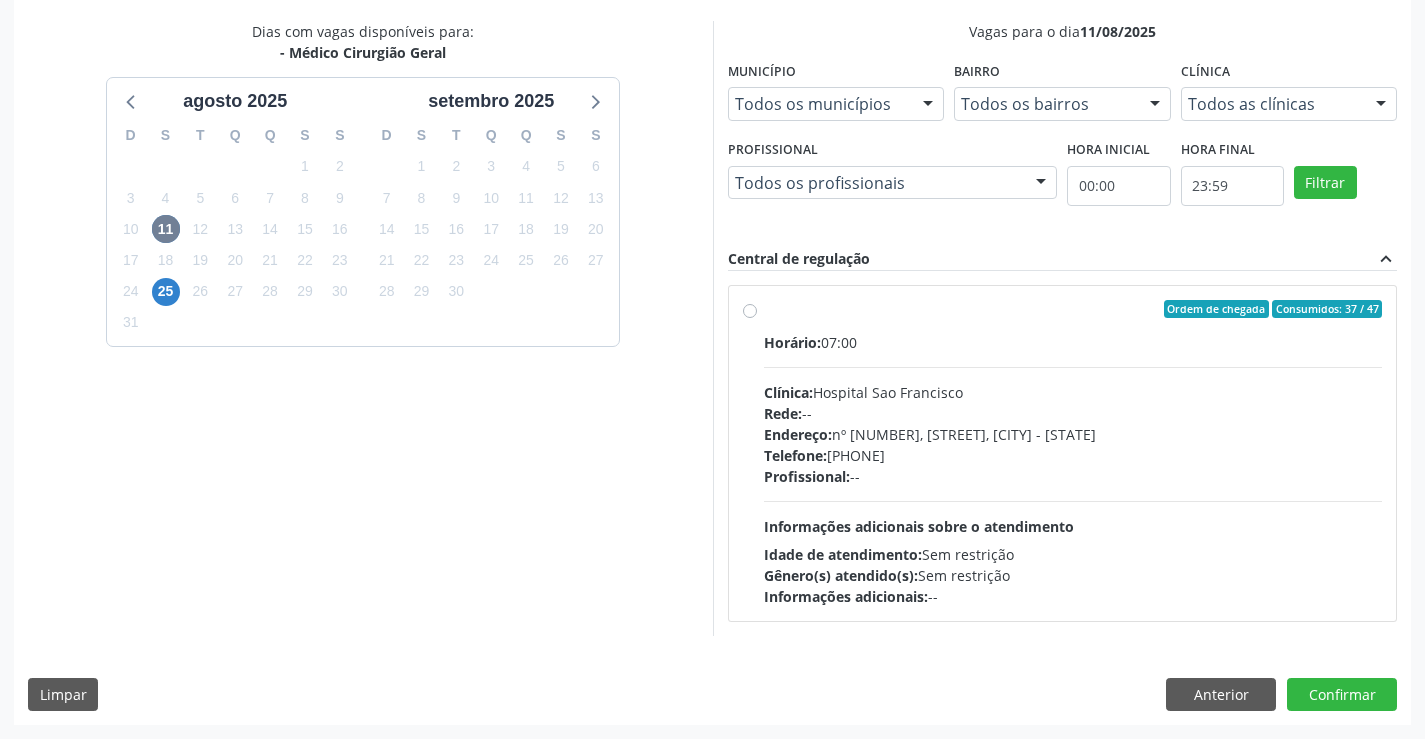 click on "Profissional:" at bounding box center [807, 476] 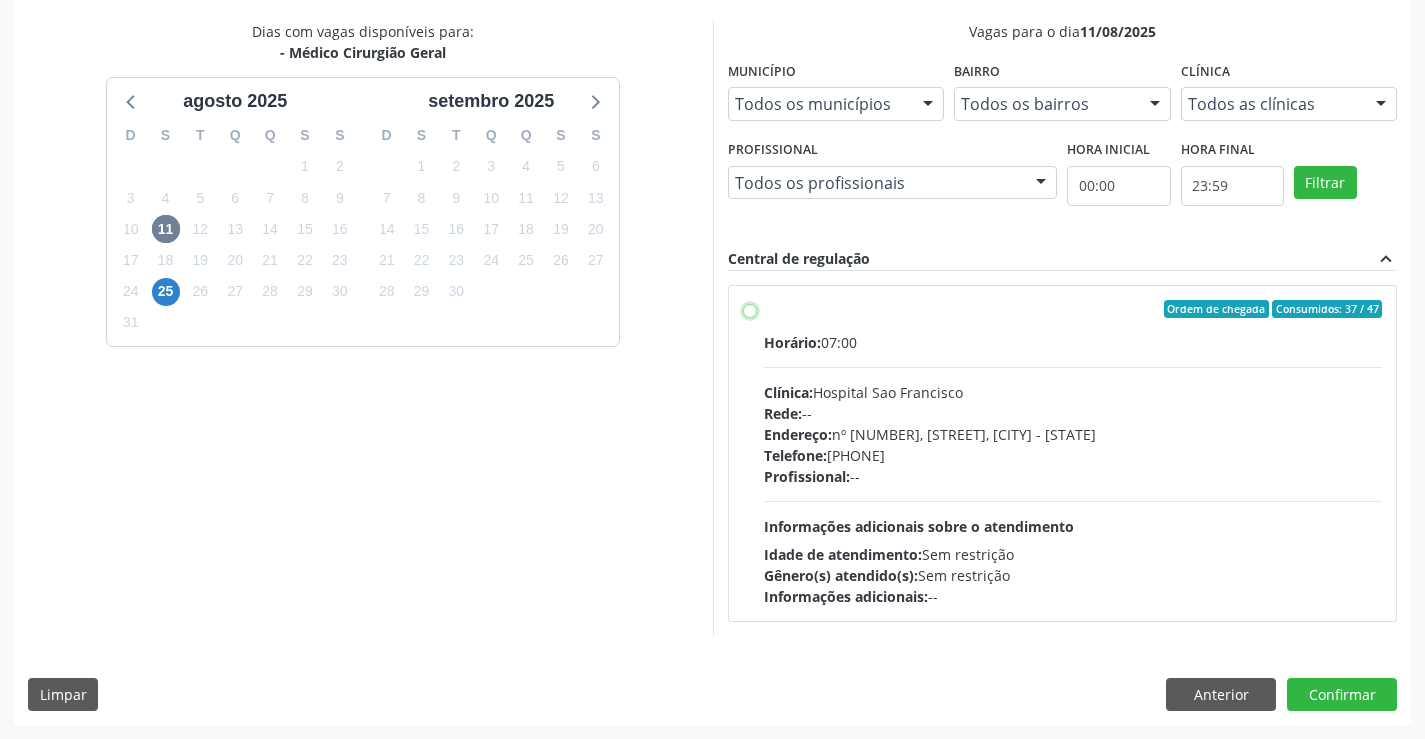 click on "Ordem de chegada
Consumidos: 37 / 47
Horário:   07:00
Clínica:  Hospital Sao Francisco
Rede:
--
Endereço:   nº 384, Varzea, Serra Talhada - PE
Telefone:   (81) 38312142
Profissional:
--
Informações adicionais sobre o atendimento
Idade de atendimento:
Sem restrição
Gênero(s) atendido(s):
Sem restrição
Informações adicionais:
--" at bounding box center [750, 309] 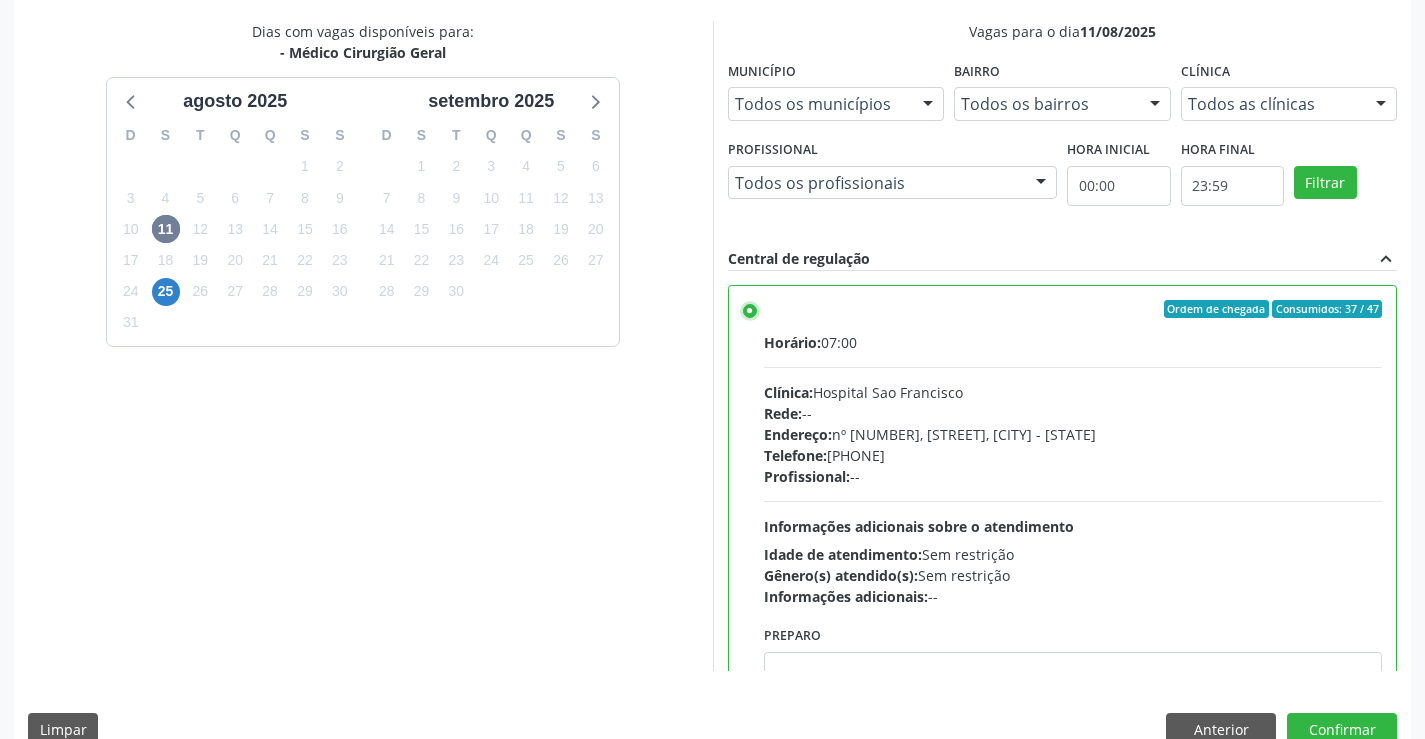 scroll, scrollTop: 456, scrollLeft: 0, axis: vertical 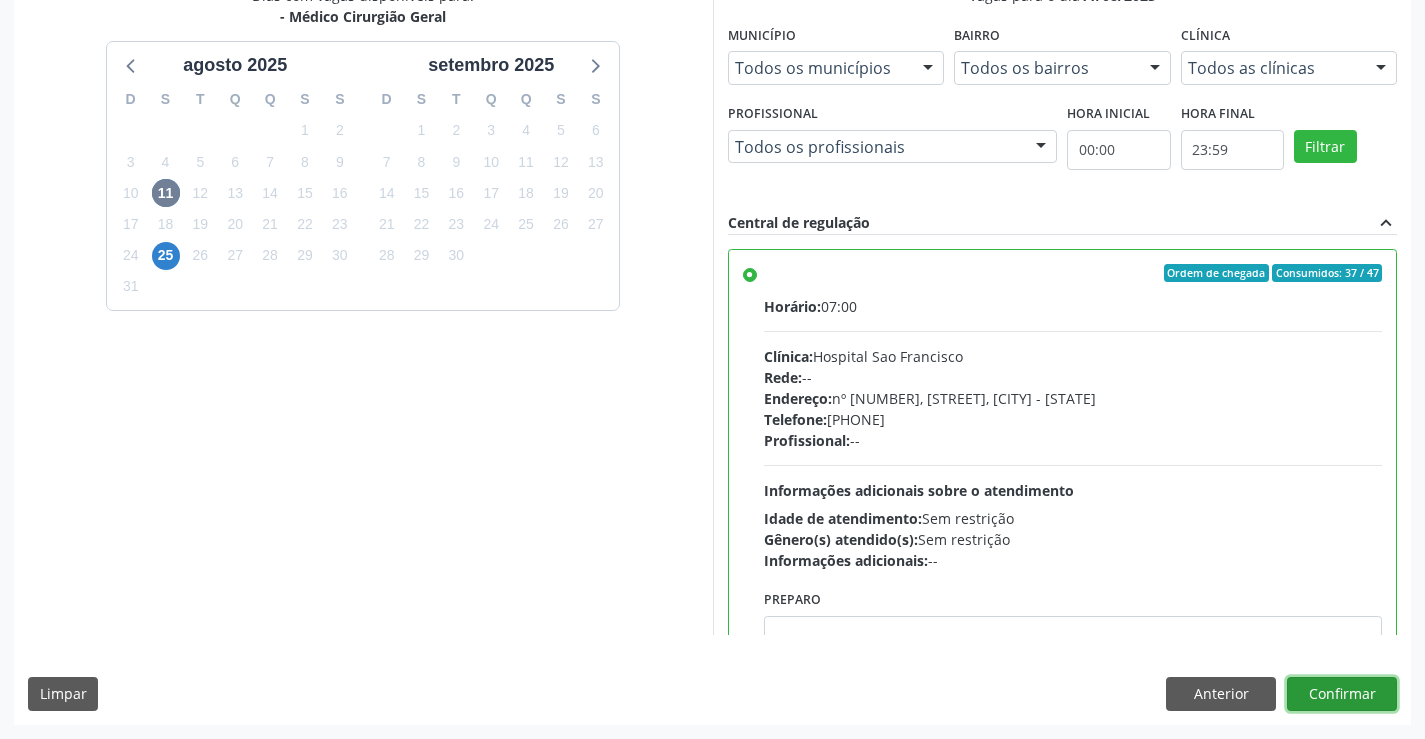 click on "Confirmar" at bounding box center [1342, 694] 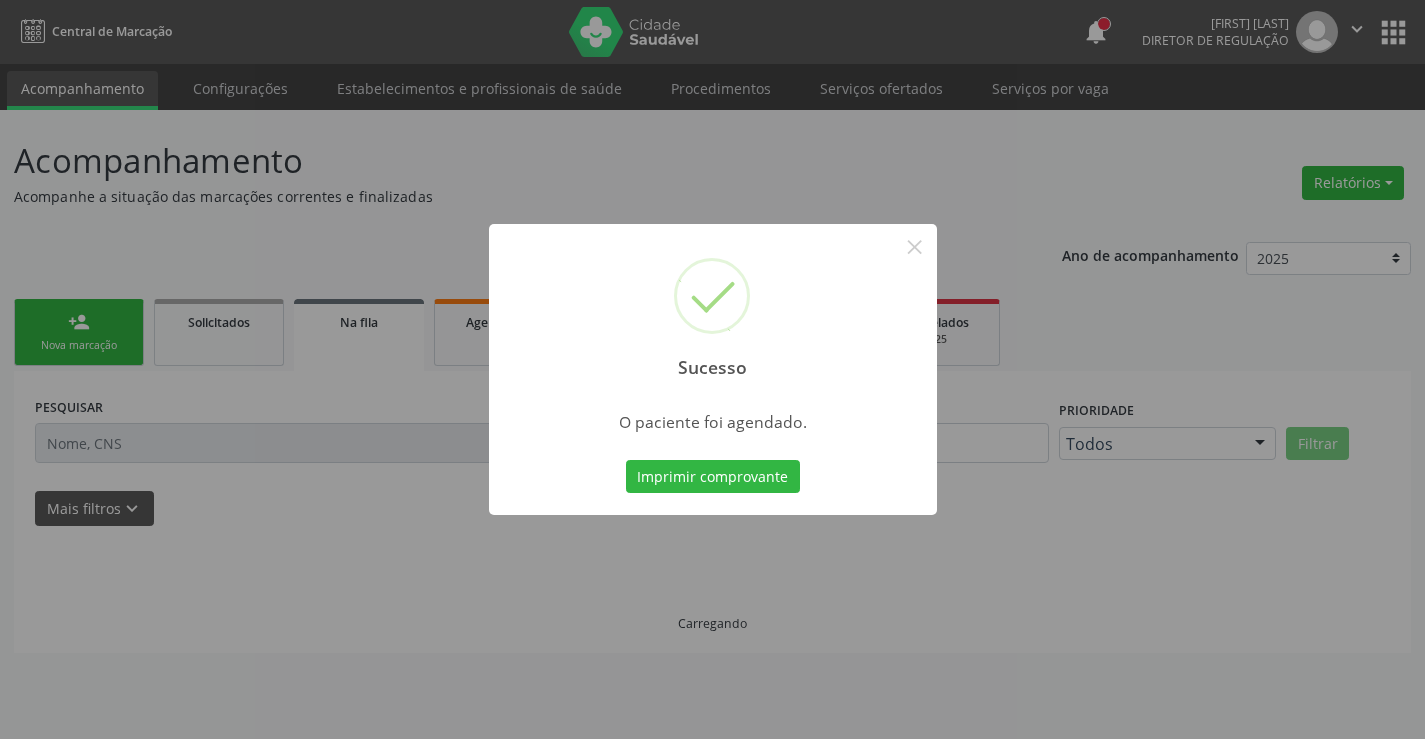 scroll, scrollTop: 0, scrollLeft: 0, axis: both 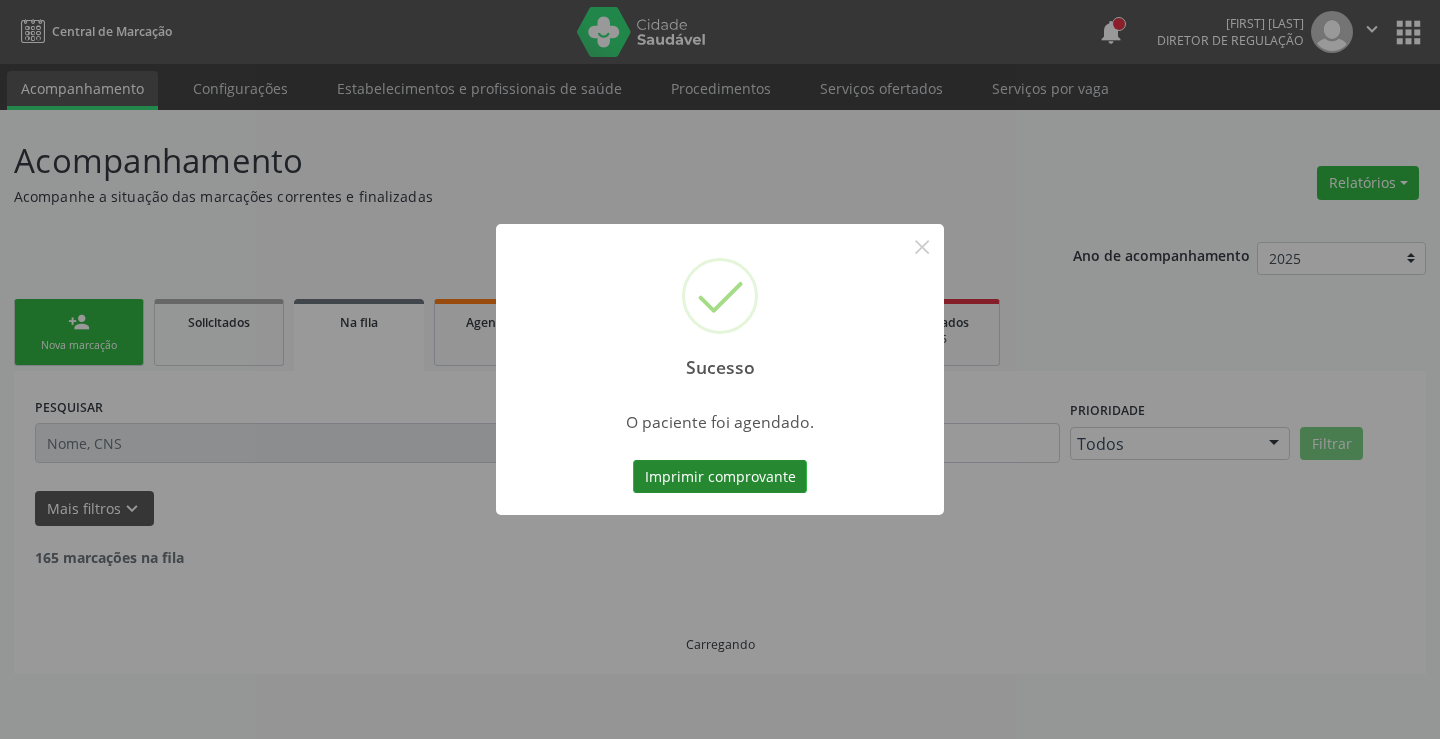 click on "Imprimir comprovante" at bounding box center (720, 477) 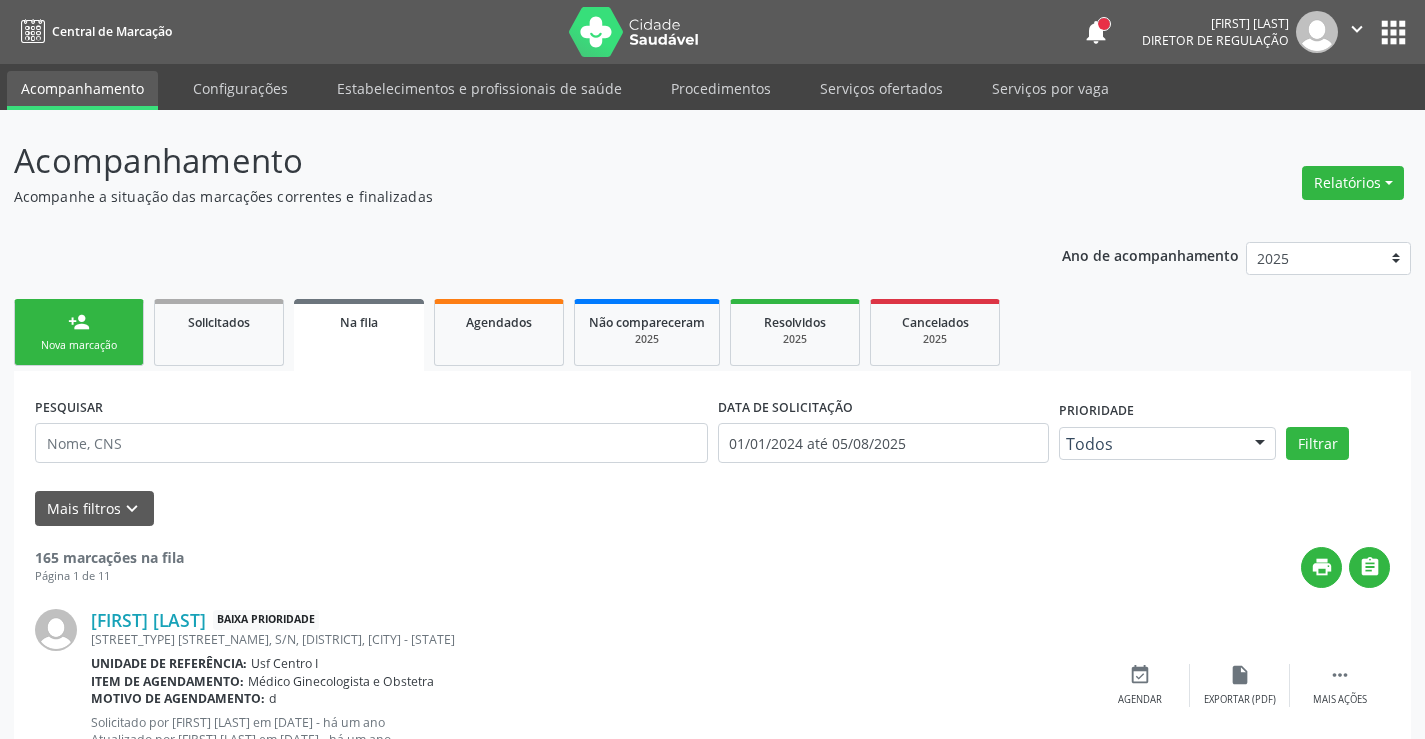 click on "person_add
Nova marcação" at bounding box center [79, 332] 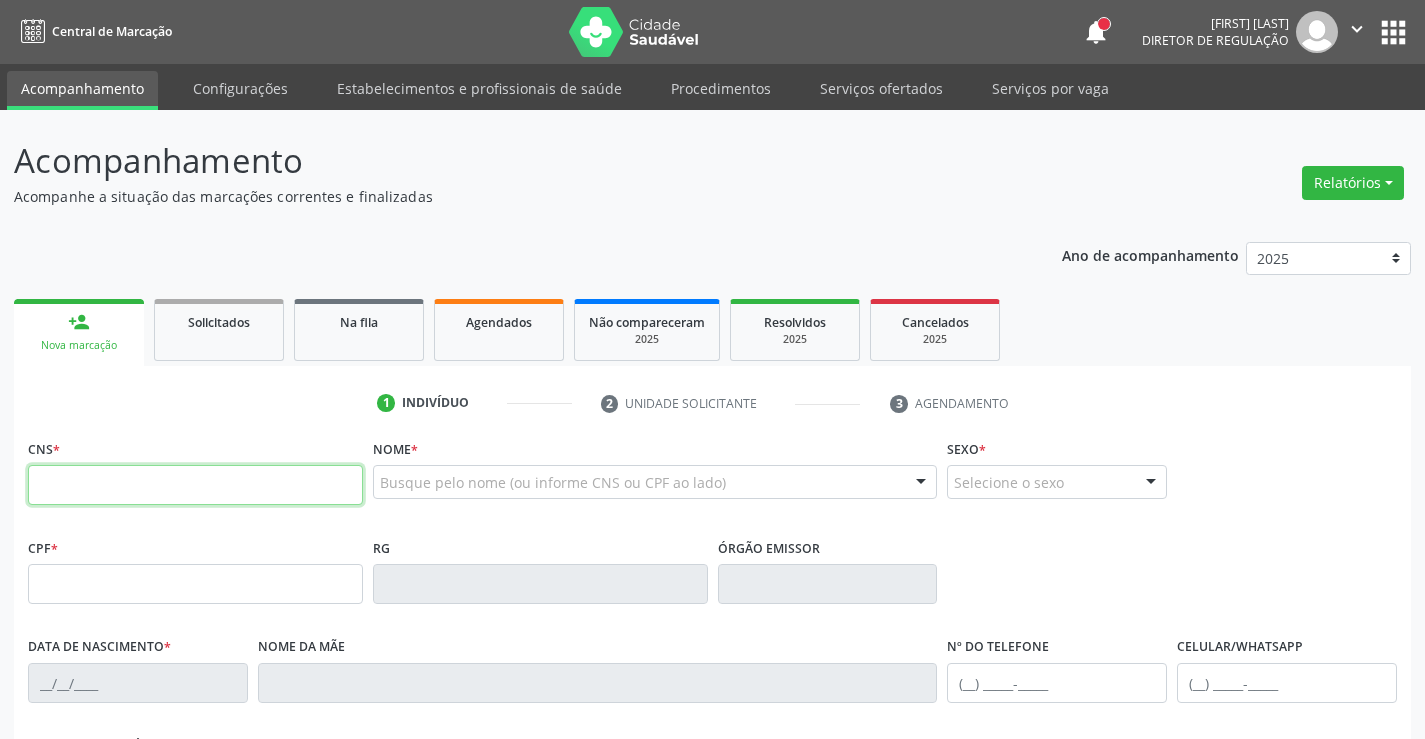 click at bounding box center (195, 485) 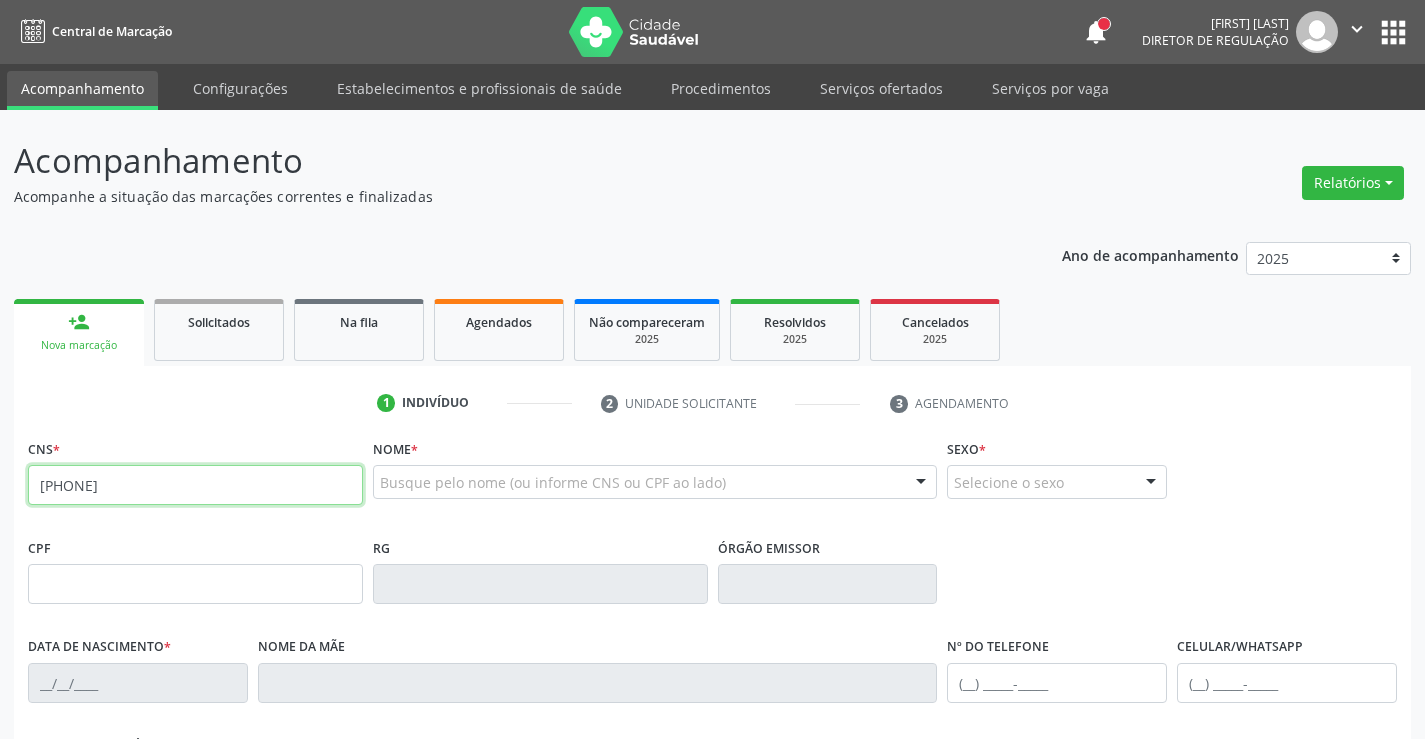 type on "209 2784 0019 0003" 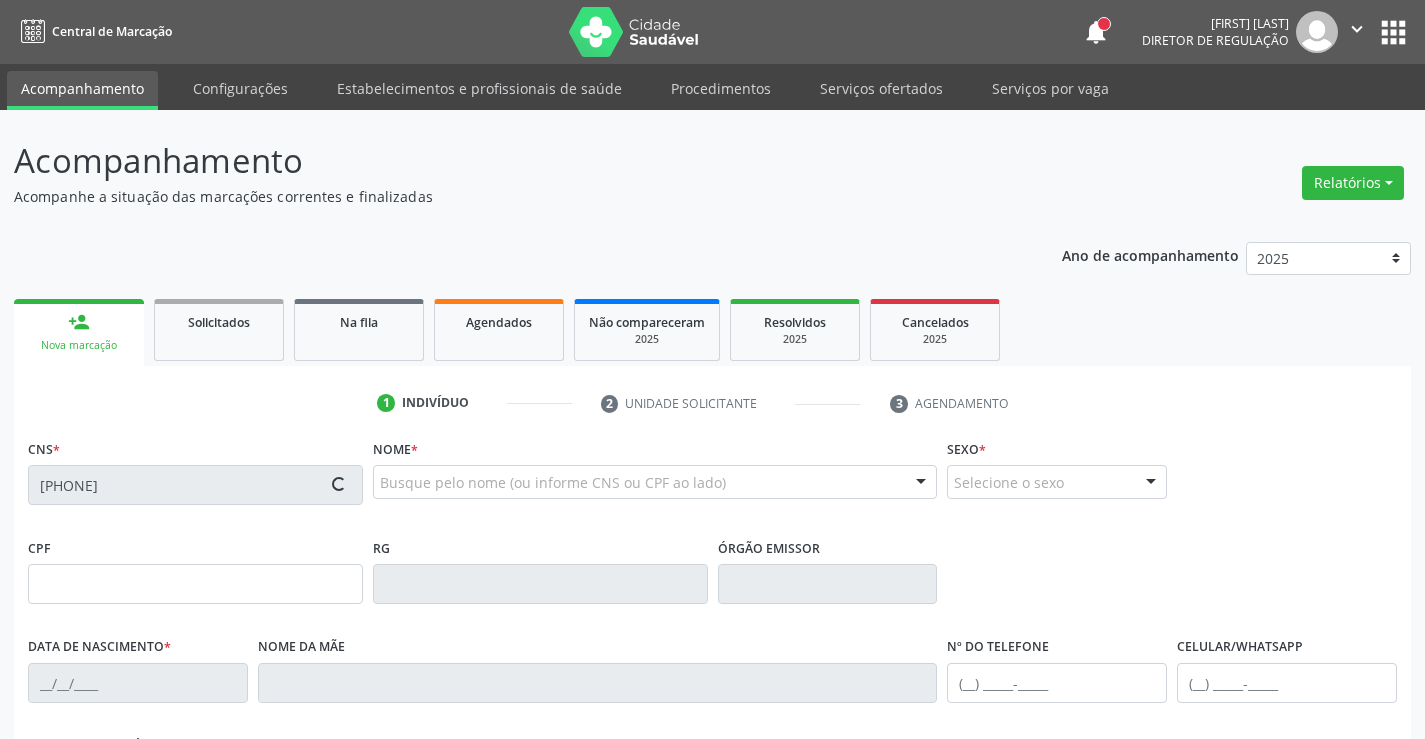 type on "05/05/1991" 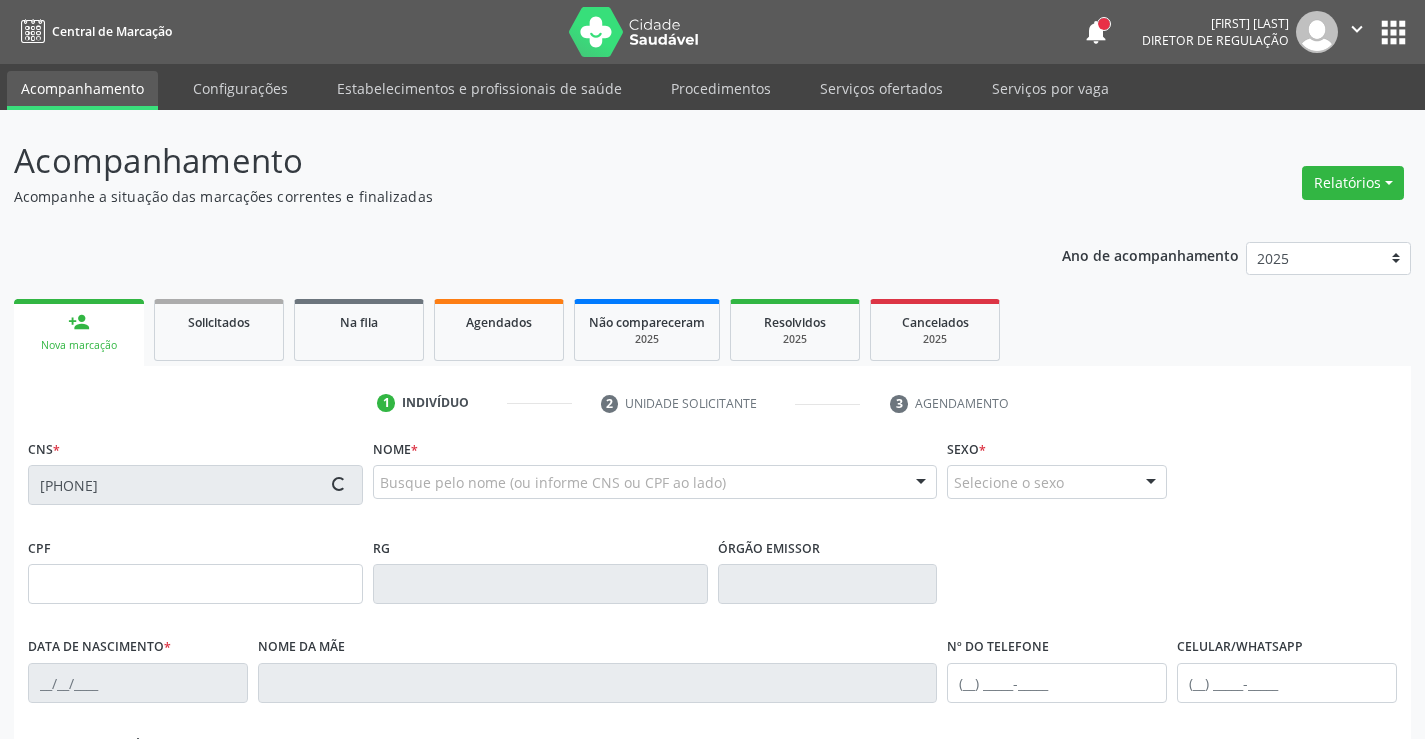 type on "Maria das Graças Feitosa" 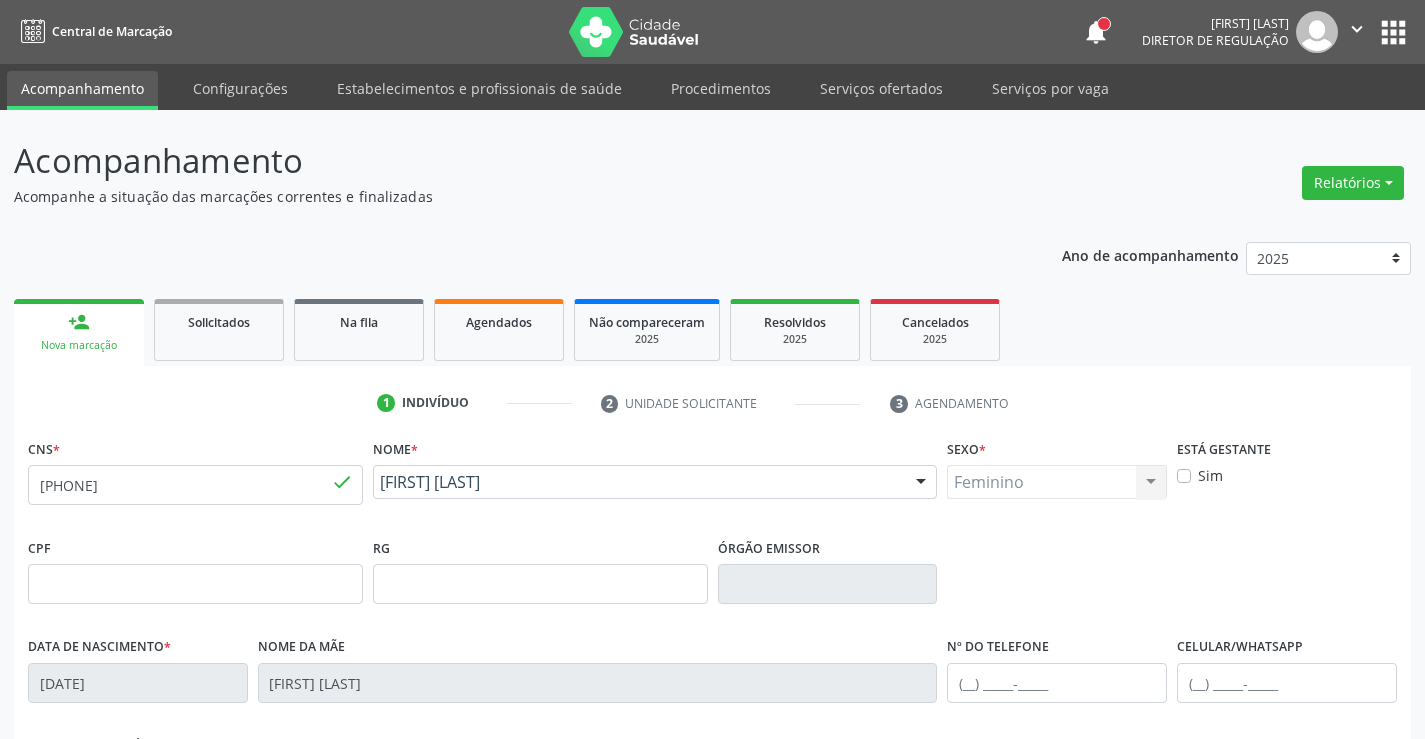 scroll, scrollTop: 345, scrollLeft: 0, axis: vertical 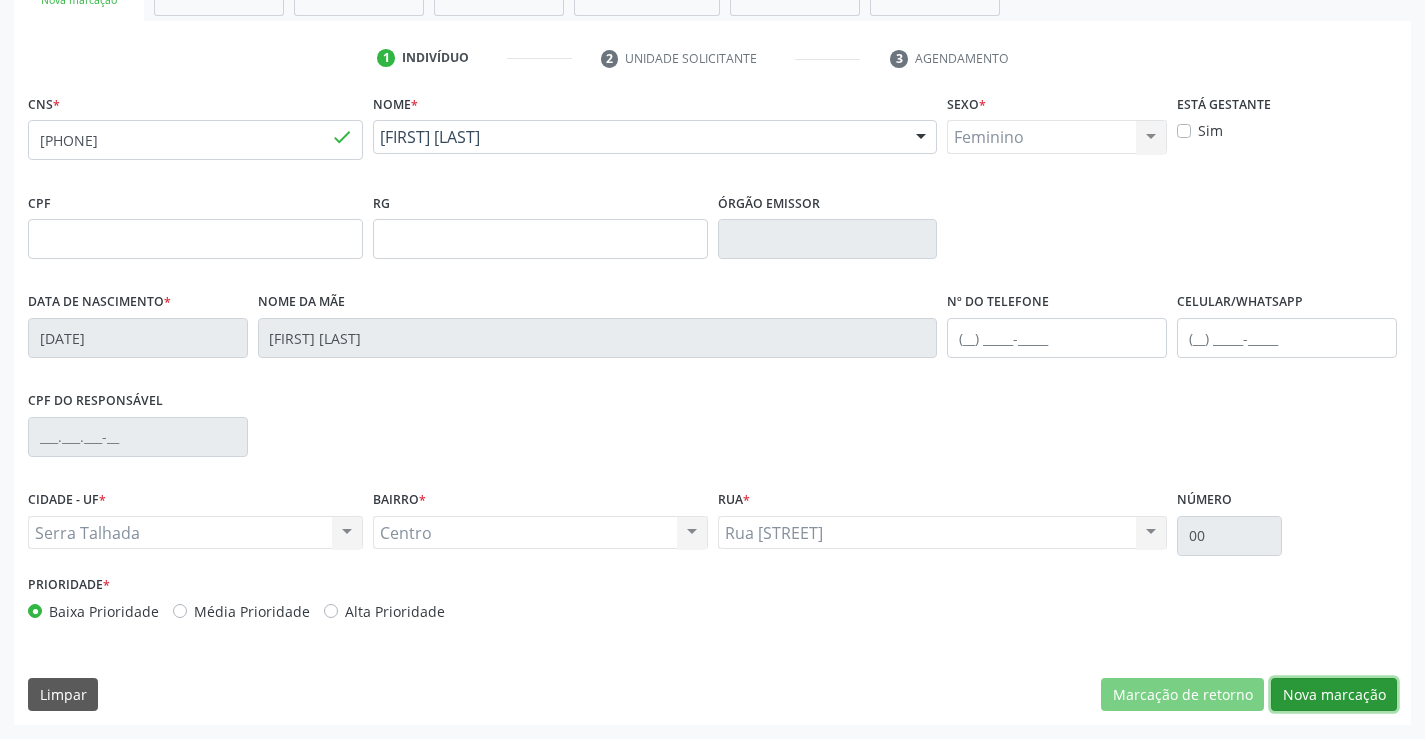 click on "Nova marcação" at bounding box center (1334, 695) 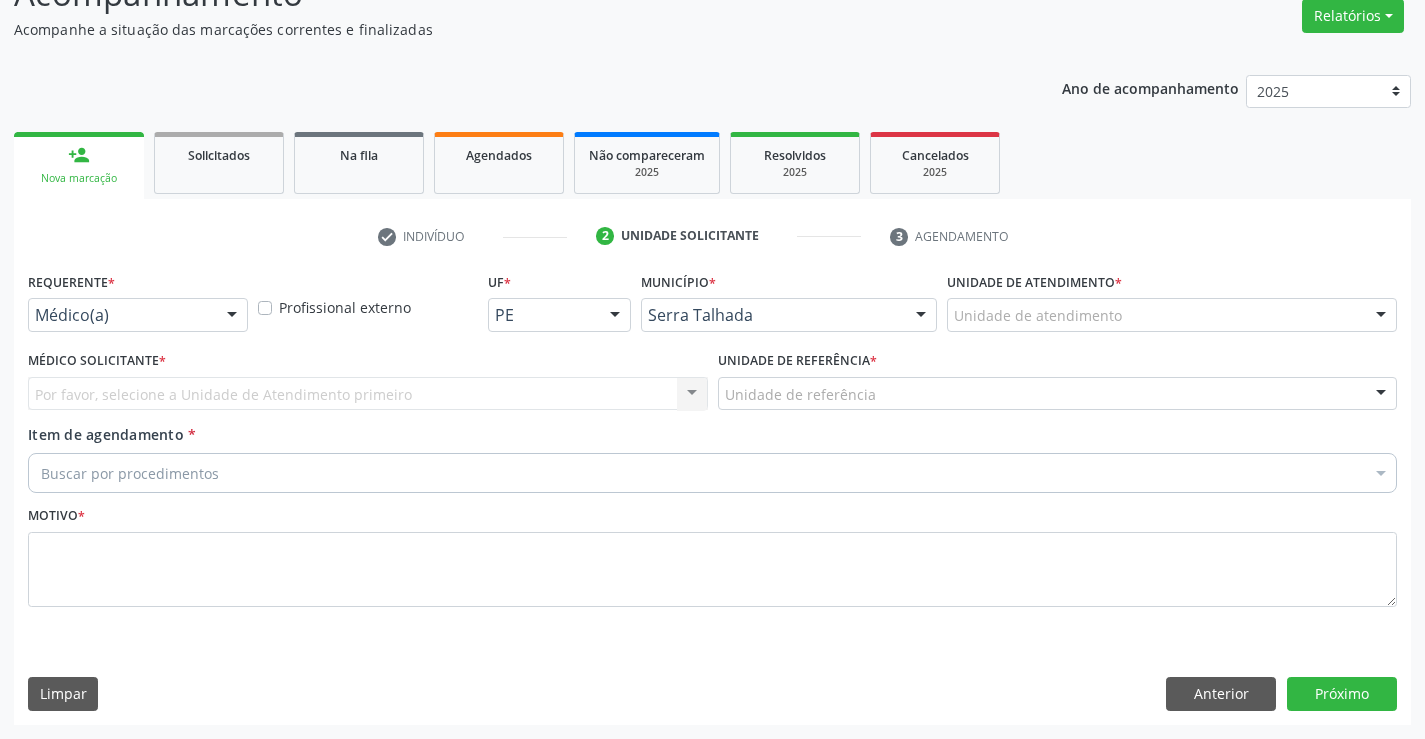 scroll, scrollTop: 167, scrollLeft: 0, axis: vertical 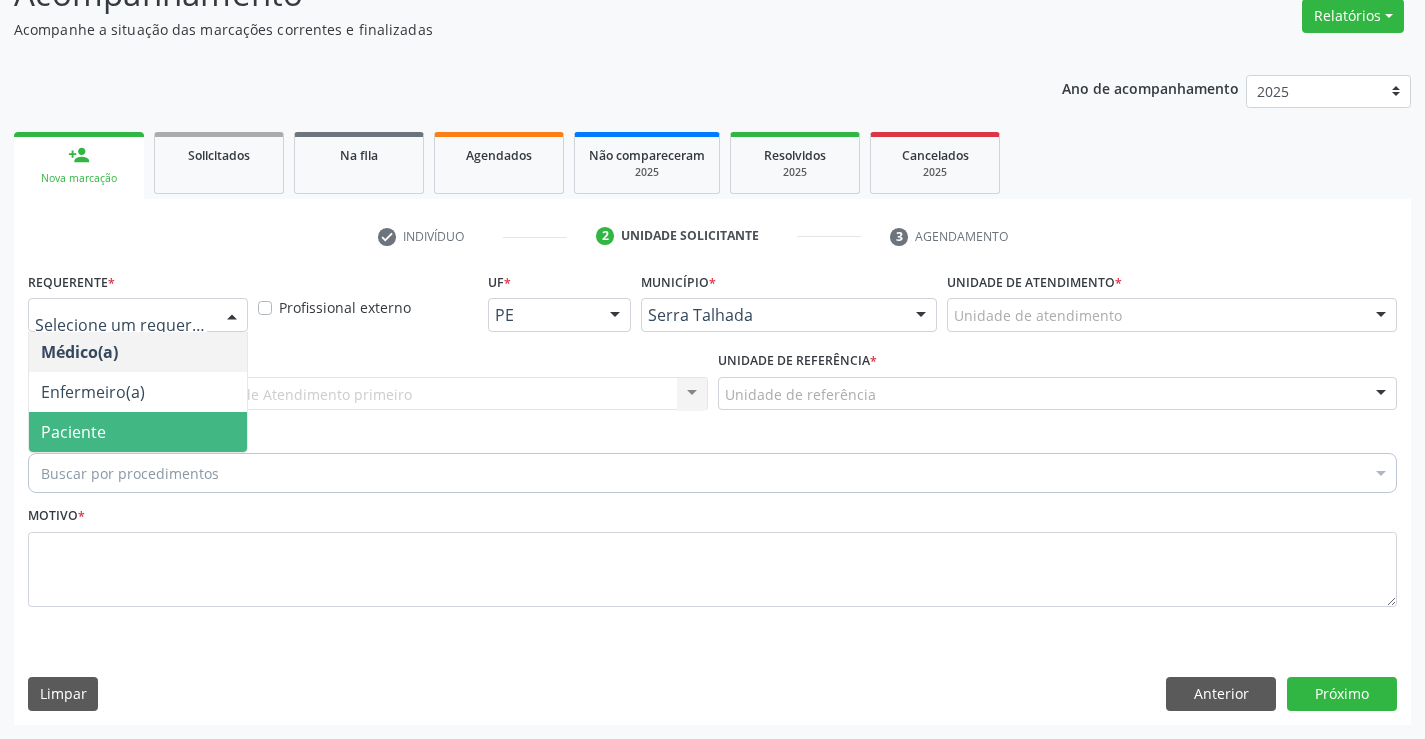 click on "Paciente" at bounding box center [138, 432] 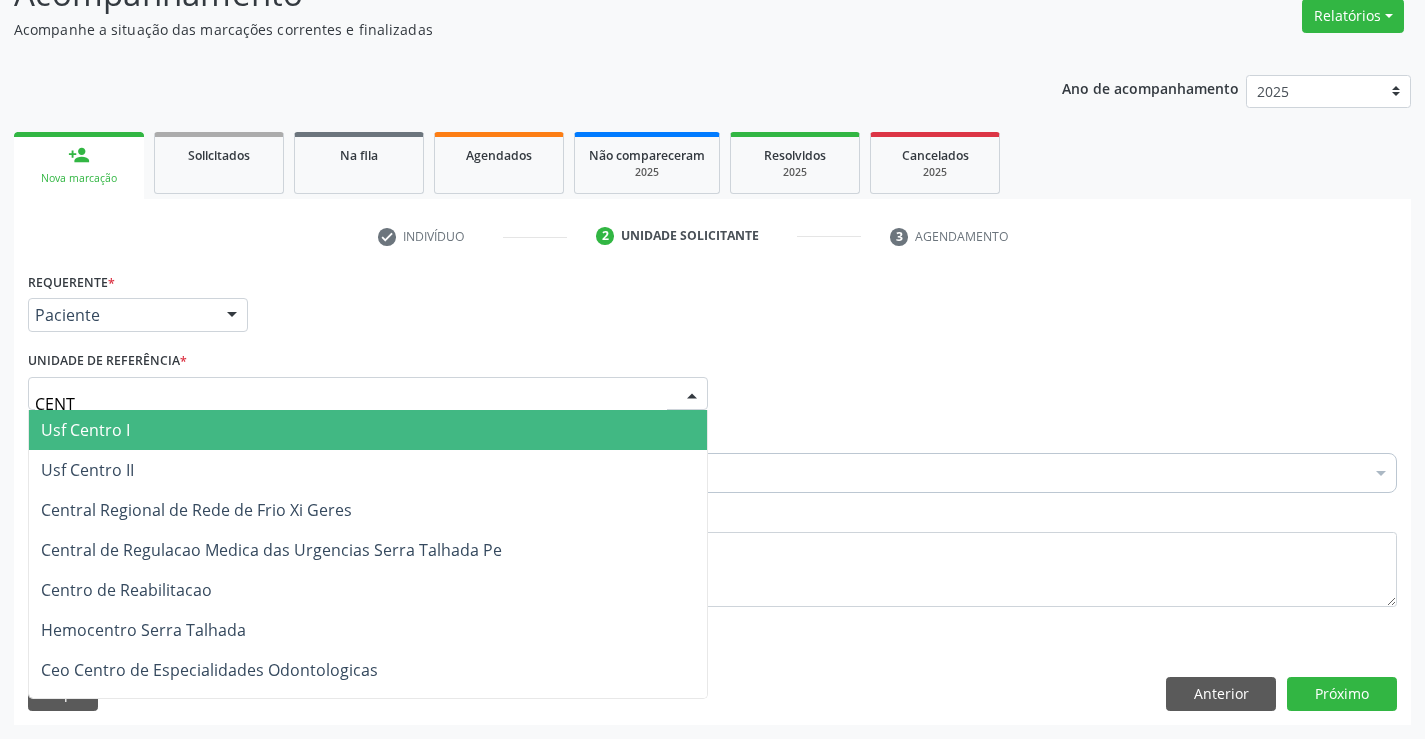 type on "CENTR" 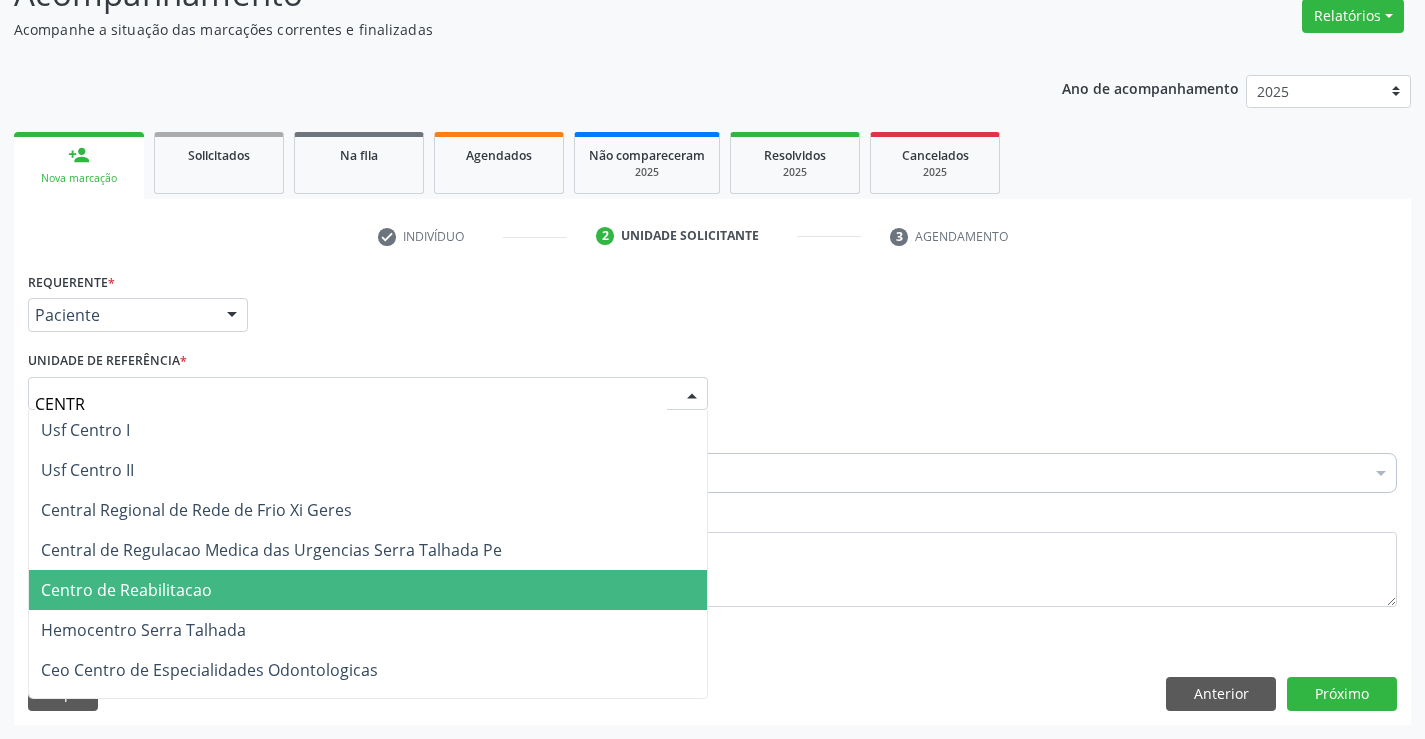 click on "Centro de Reabilitacao" at bounding box center [368, 590] 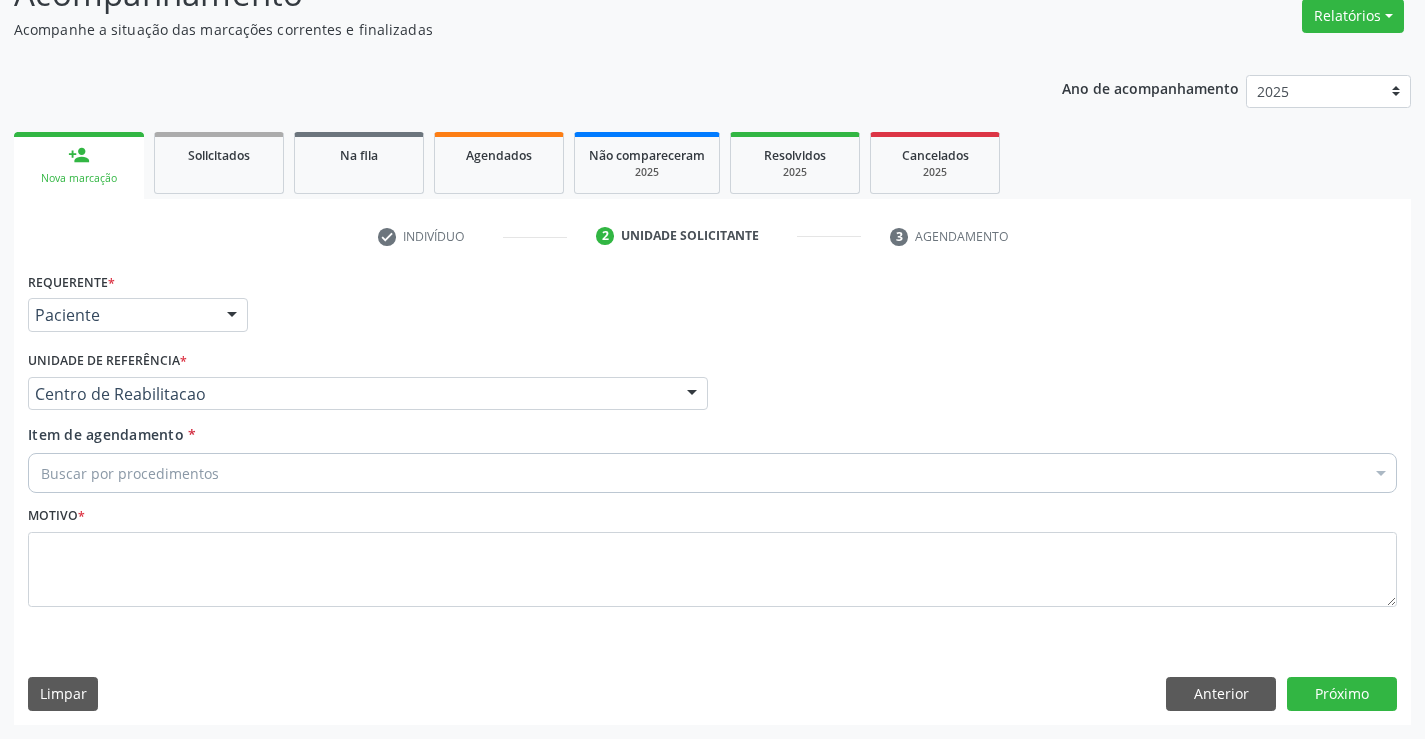 click on "Buscar por procedimentos" at bounding box center [712, 473] 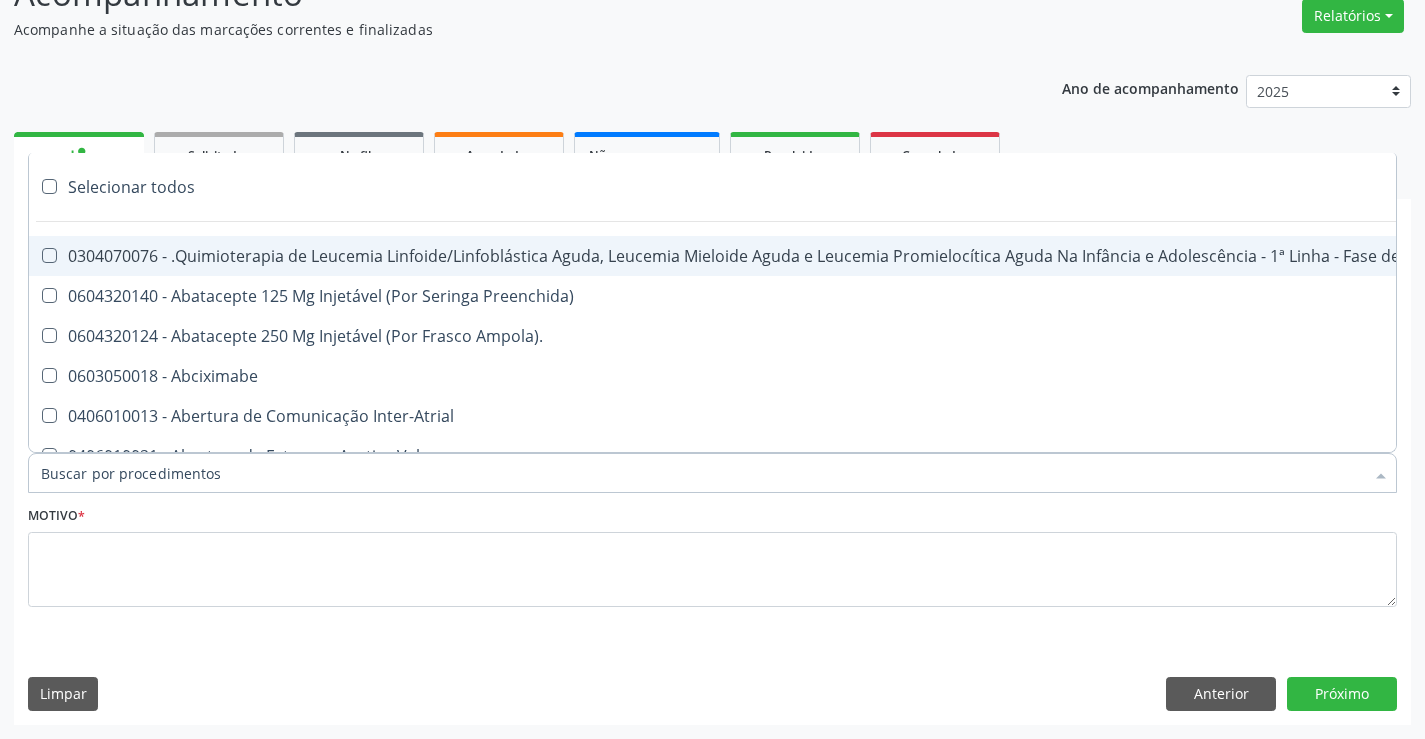 type on "M" 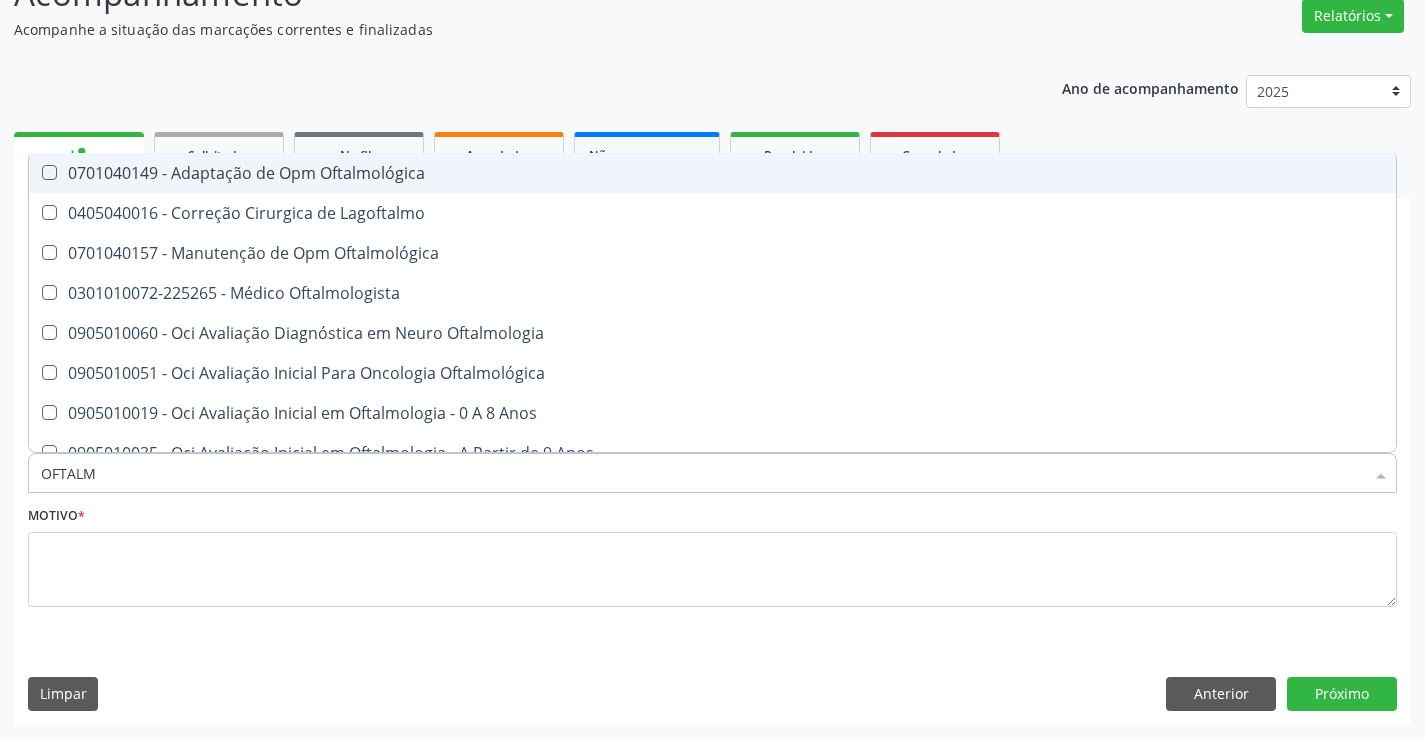 type on "OFTALMO" 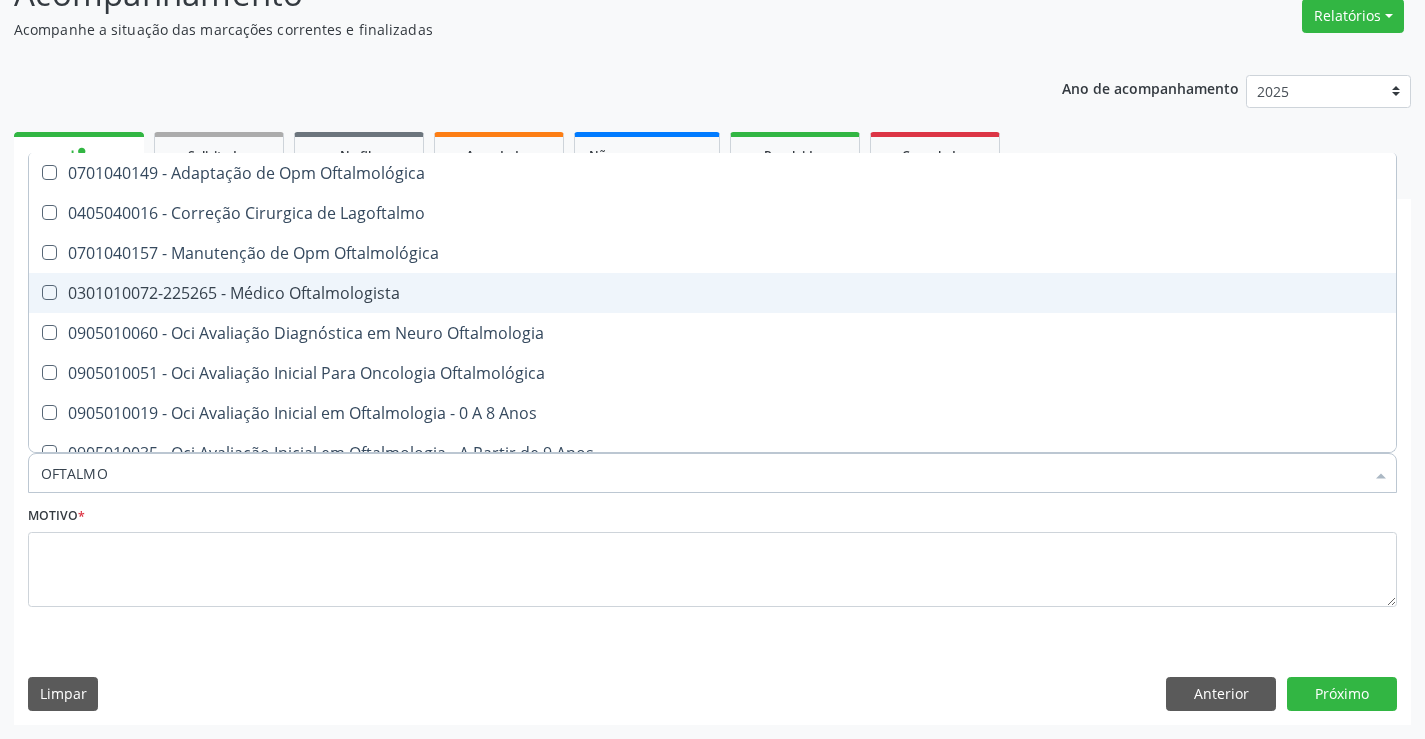 click on "0301010072-225265 - Médico Oftalmologista" at bounding box center [712, 293] 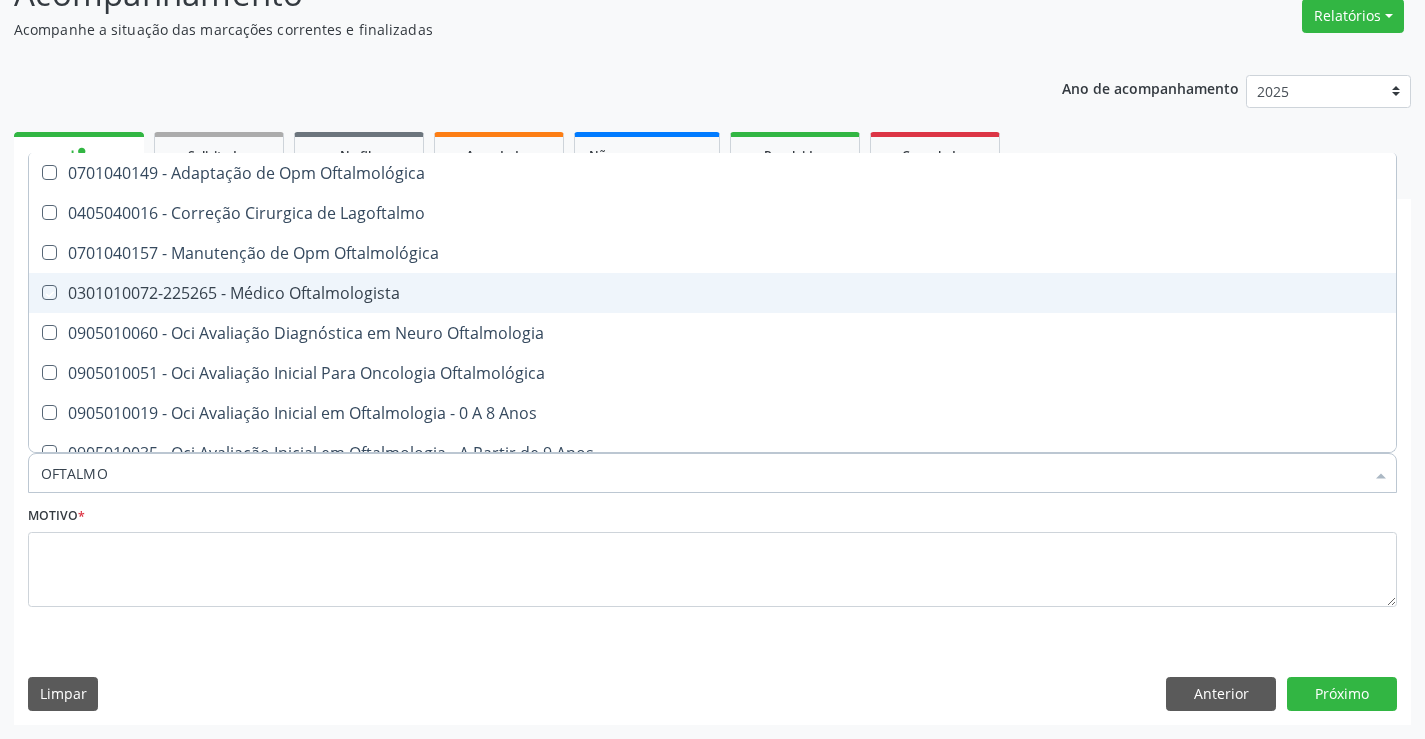 checkbox on "true" 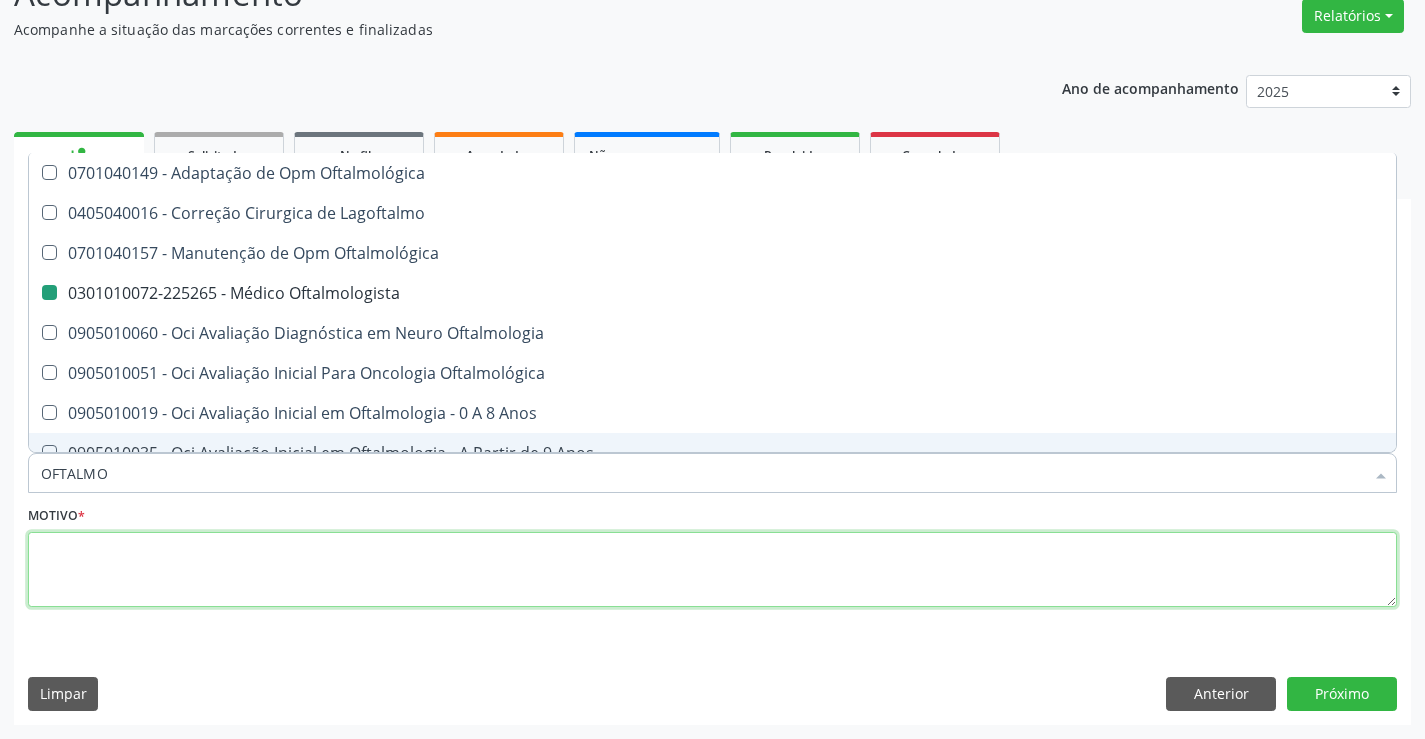 click at bounding box center (712, 570) 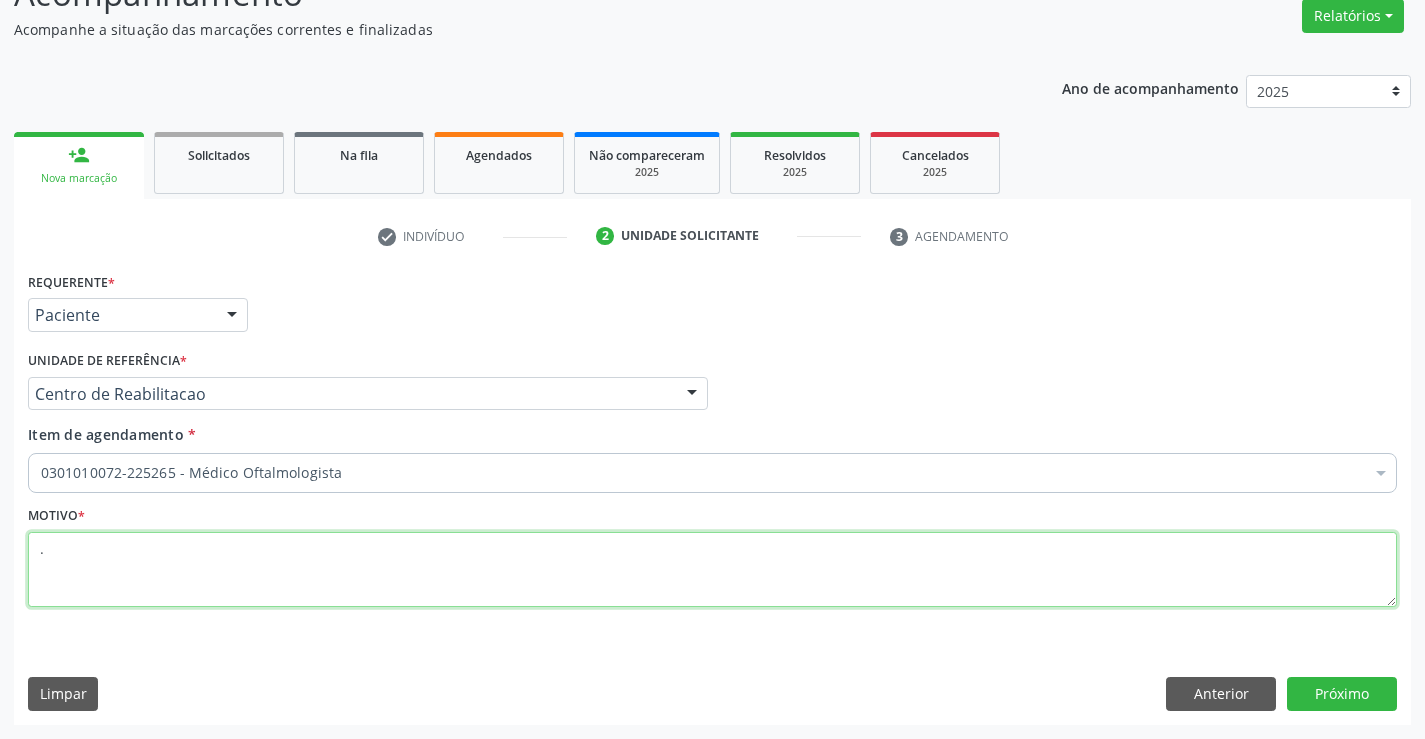 type on "." 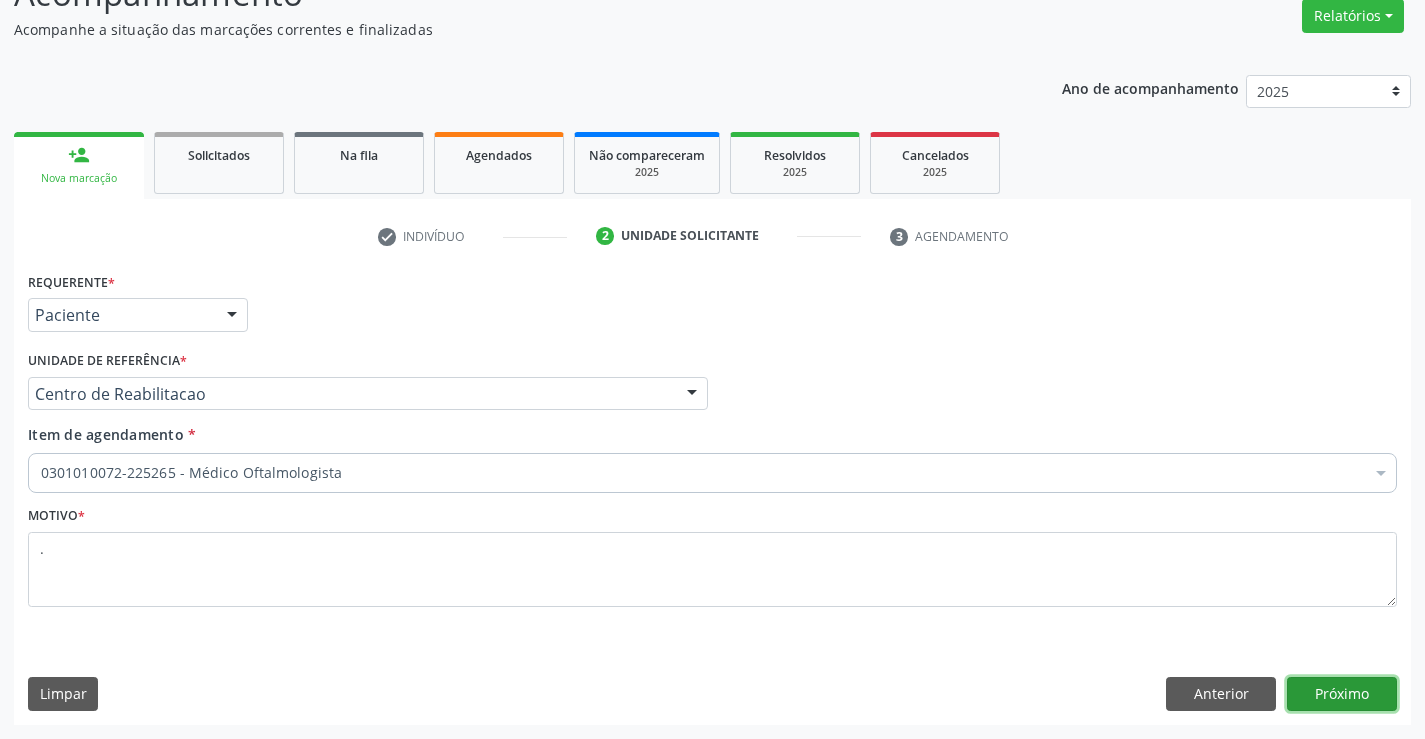 click on "Próximo" at bounding box center [1342, 694] 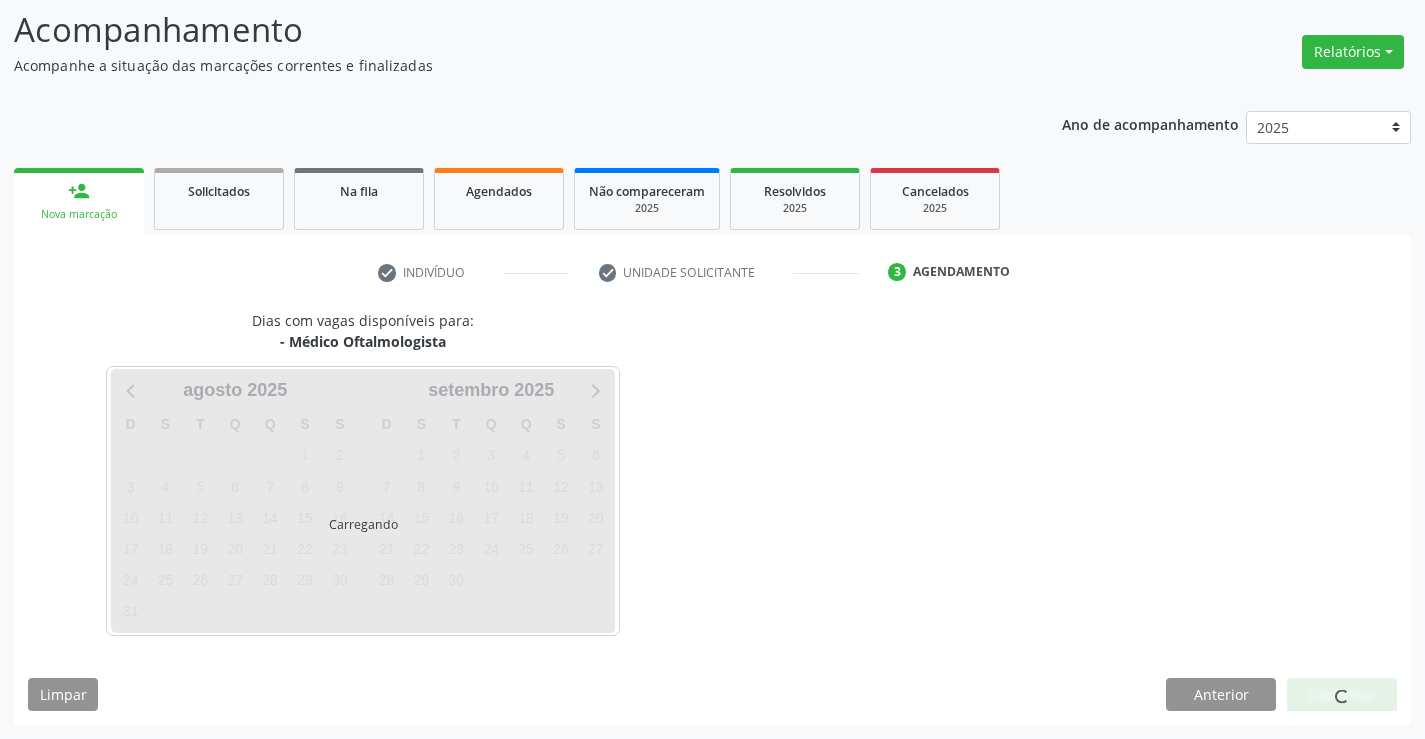 scroll, scrollTop: 131, scrollLeft: 0, axis: vertical 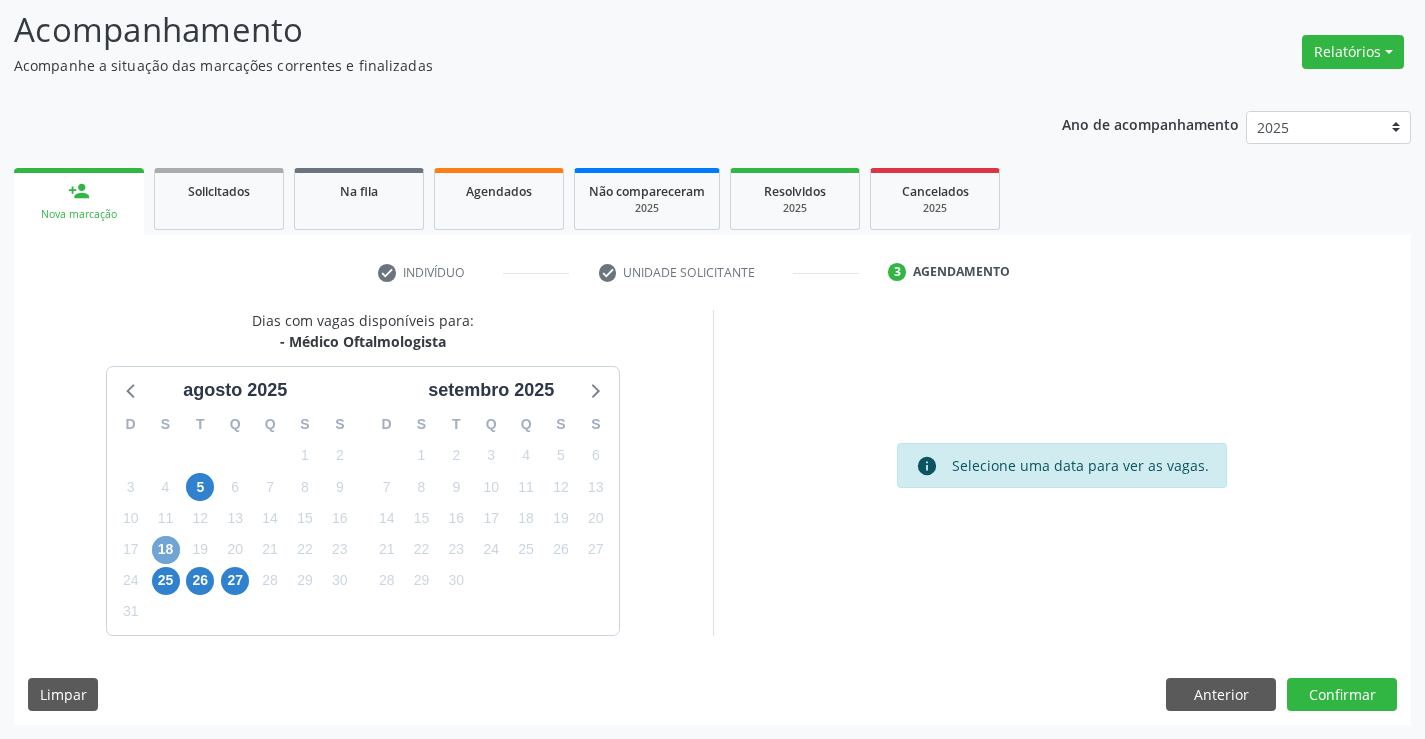click on "18" at bounding box center [166, 550] 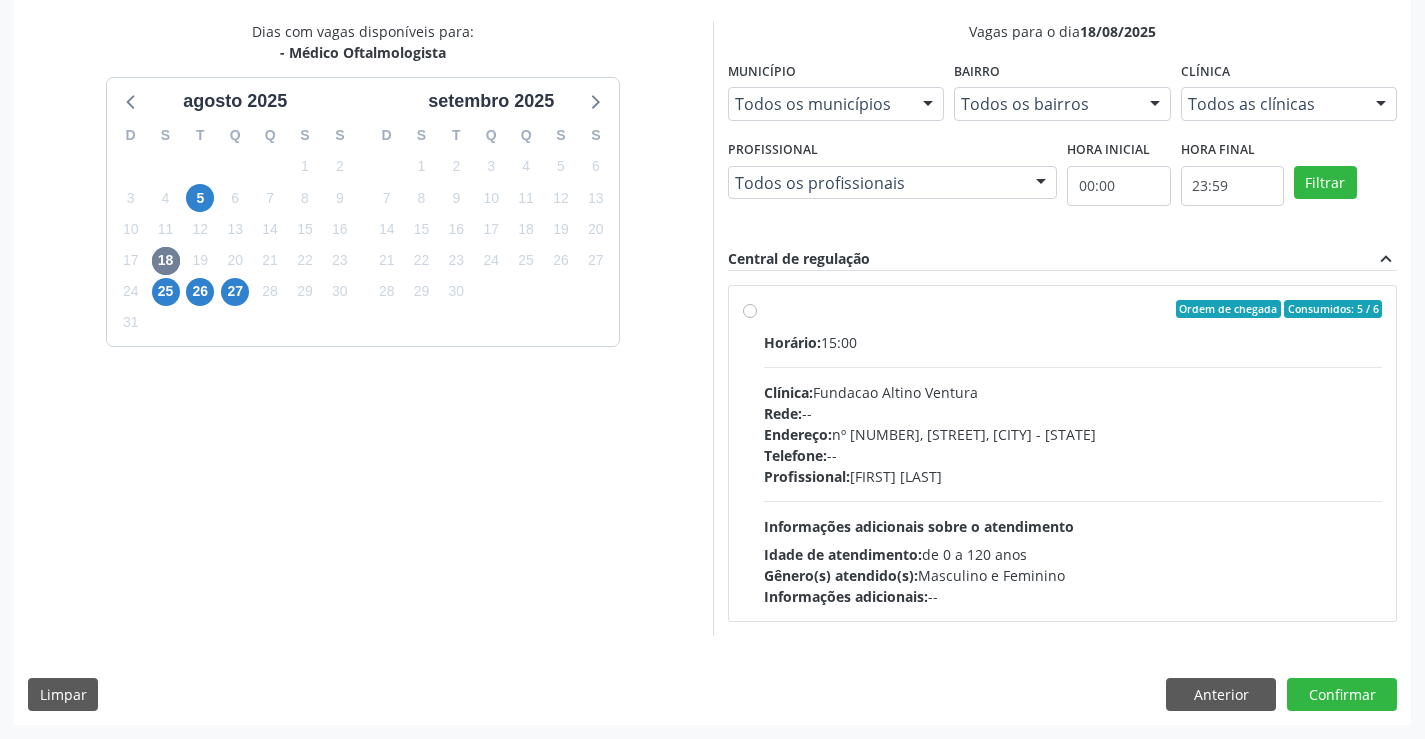 click on "Profissional:
Bruna Vieira Oliveira Carvalho Ventura" at bounding box center (1073, 476) 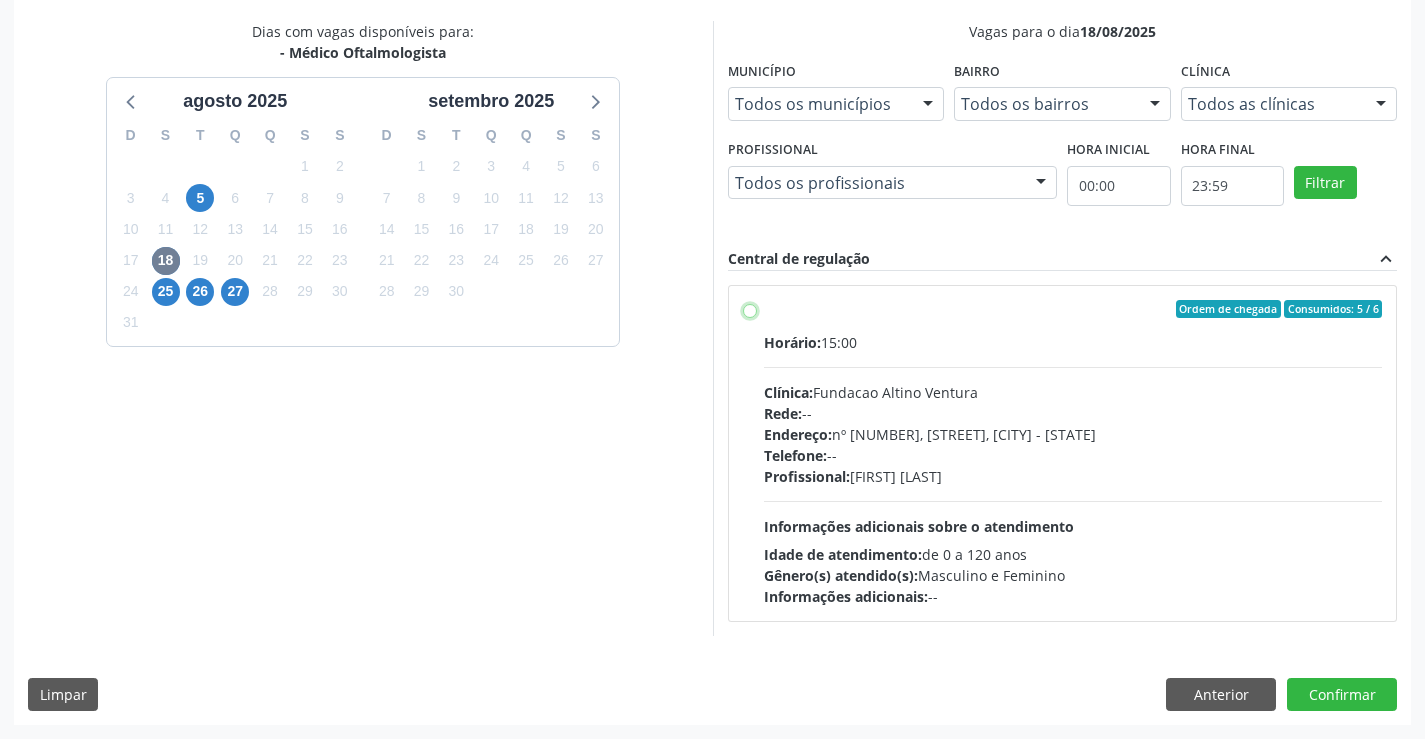 click on "Ordem de chegada
Consumidos: 5 / 6
Horário:   15:00
Clínica:  Fundacao Altino Ventura
Rede:
--
Endereço:   nº 335, Nossa Senhora da Con, Serra Talhada - PE
Telefone:   --
Profissional:
Bruna Vieira Oliveira Carvalho Ventura
Informações adicionais sobre o atendimento
Idade de atendimento:
de 0 a 120 anos
Gênero(s) atendido(s):
Masculino e Feminino
Informações adicionais:
--" at bounding box center [750, 309] 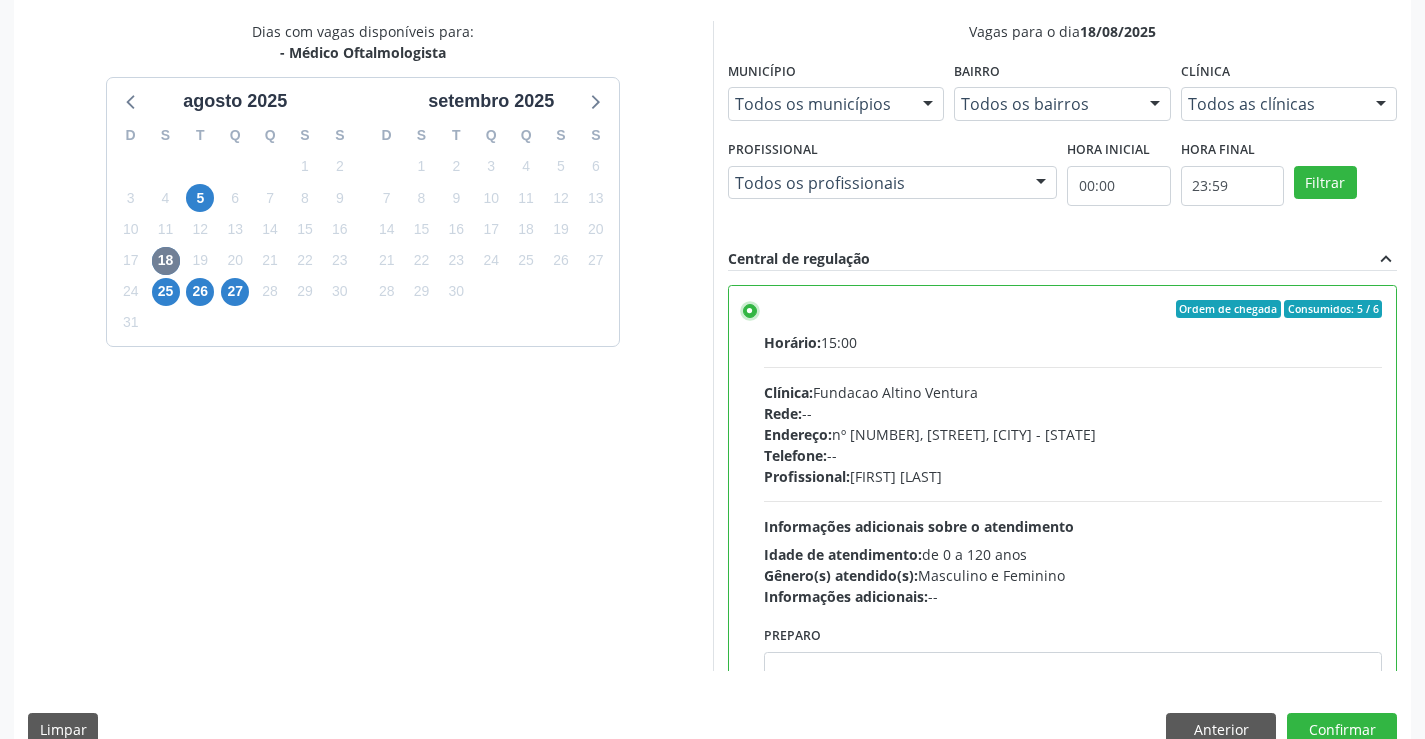 scroll, scrollTop: 456, scrollLeft: 0, axis: vertical 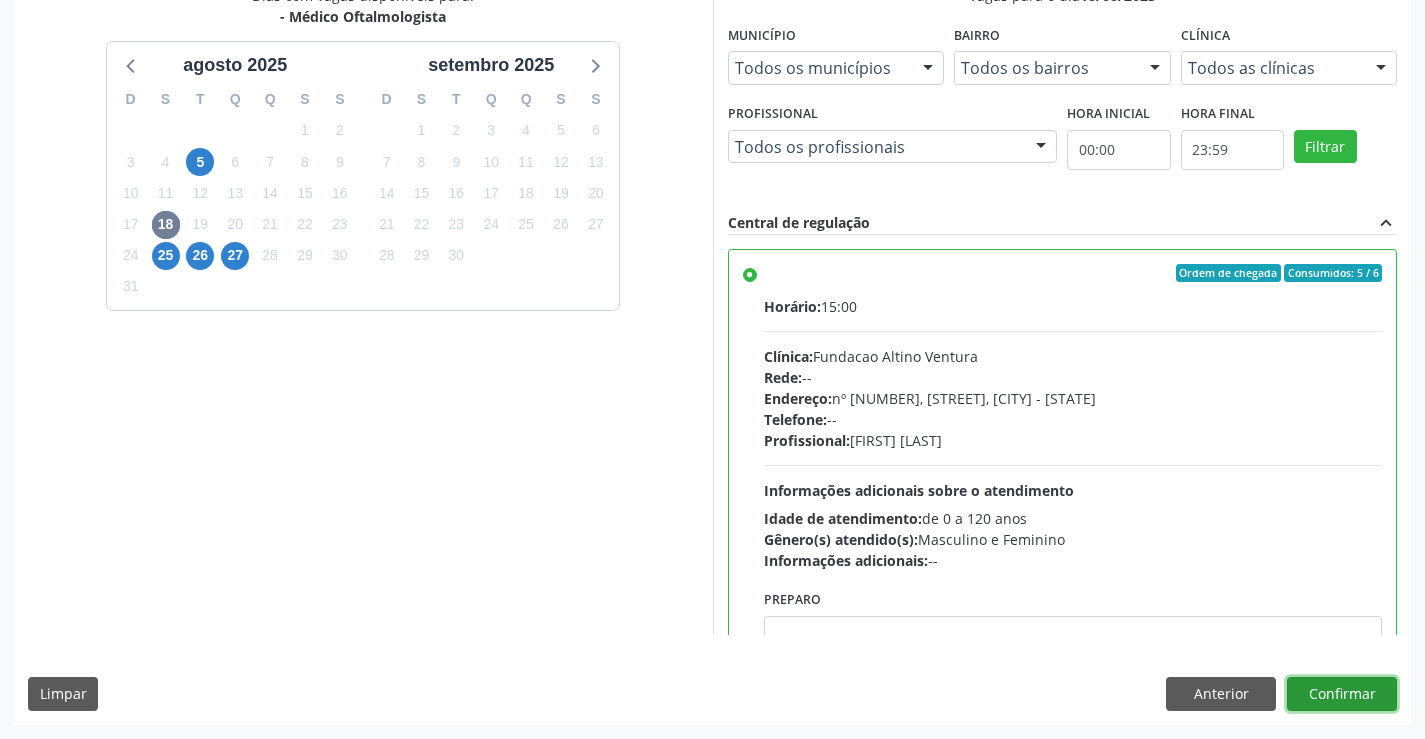 click on "Confirmar" at bounding box center [1342, 694] 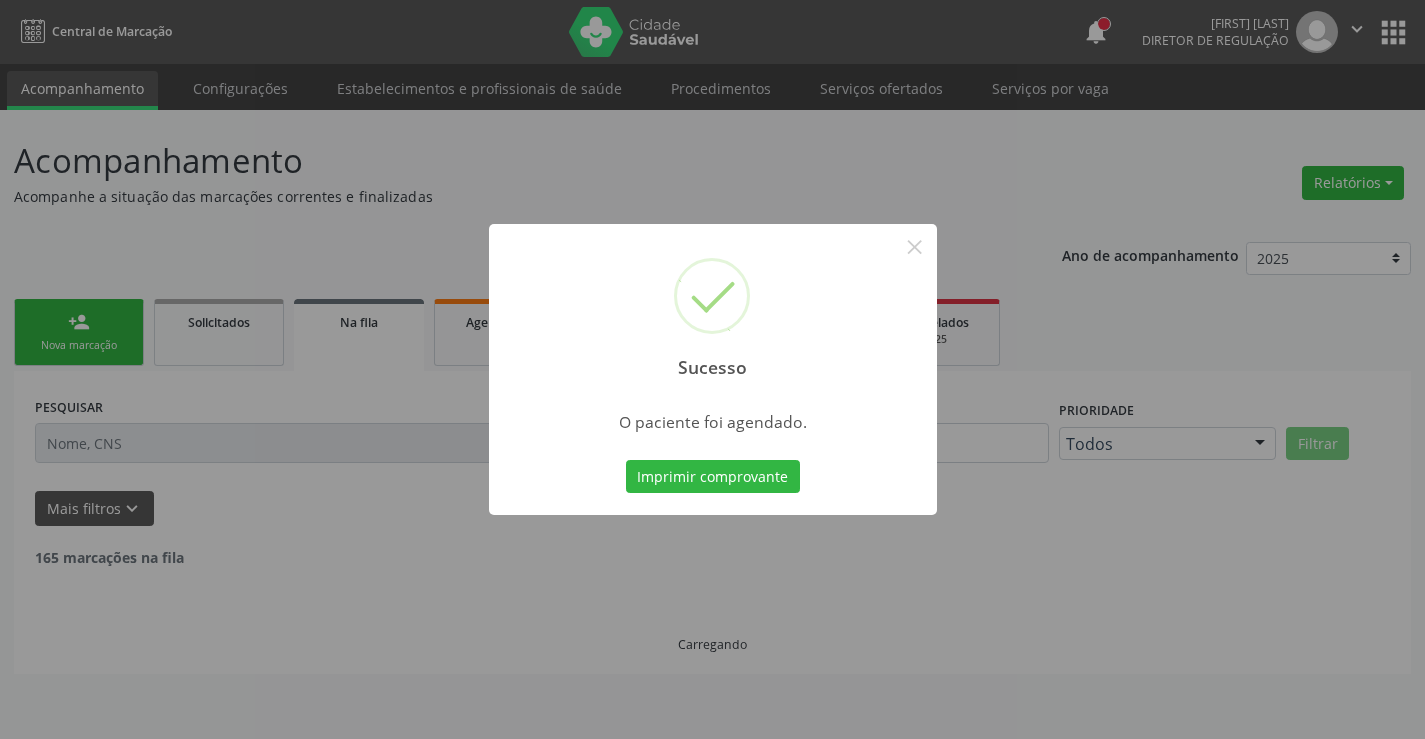 scroll, scrollTop: 0, scrollLeft: 0, axis: both 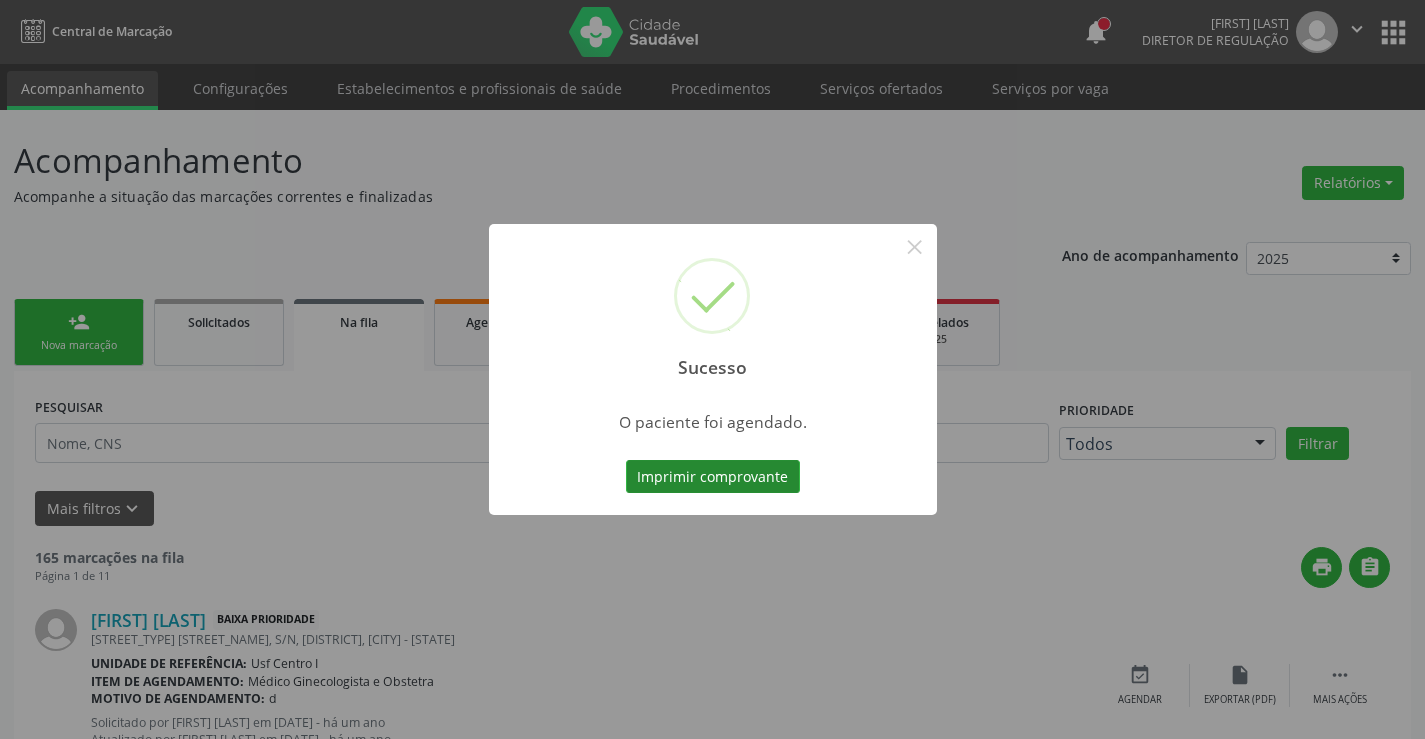 click on "Imprimir comprovante" at bounding box center (713, 477) 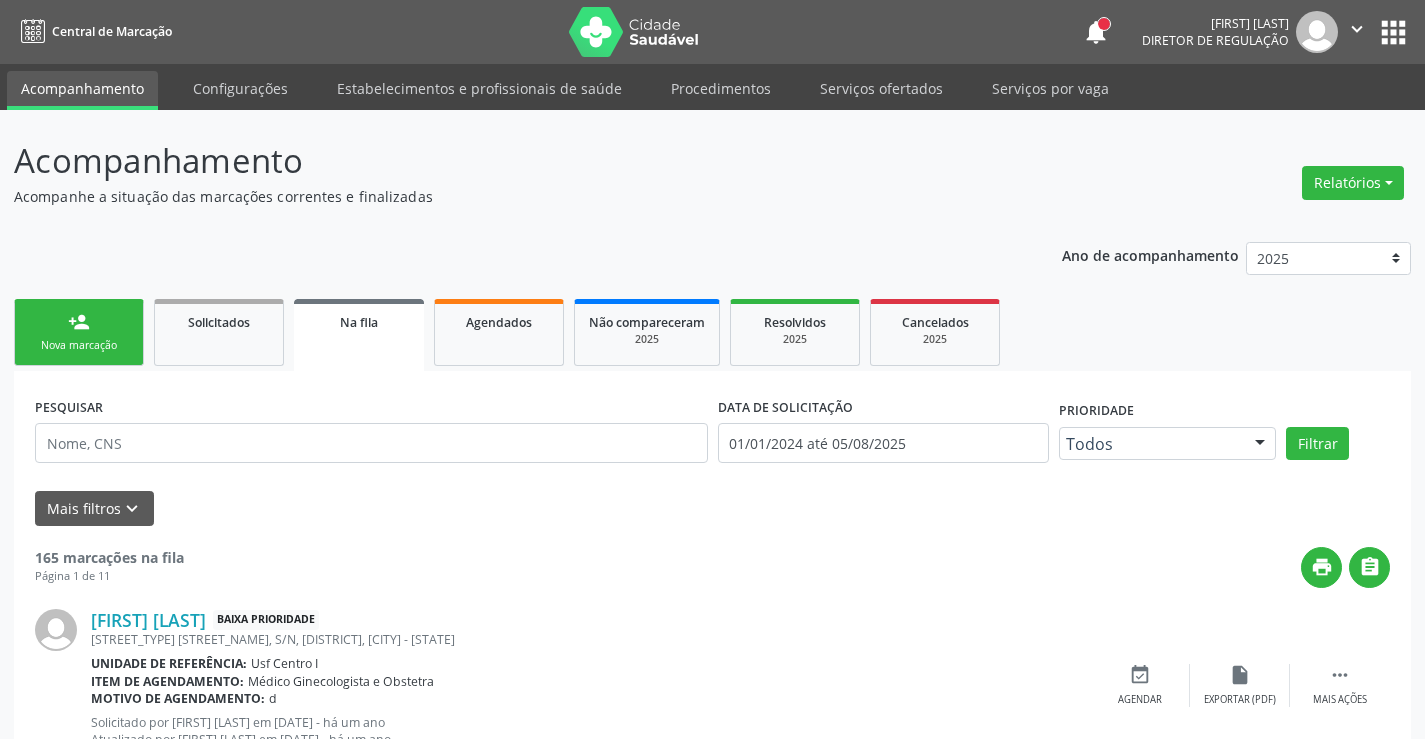 click on "person_add
Nova marcação" at bounding box center [79, 332] 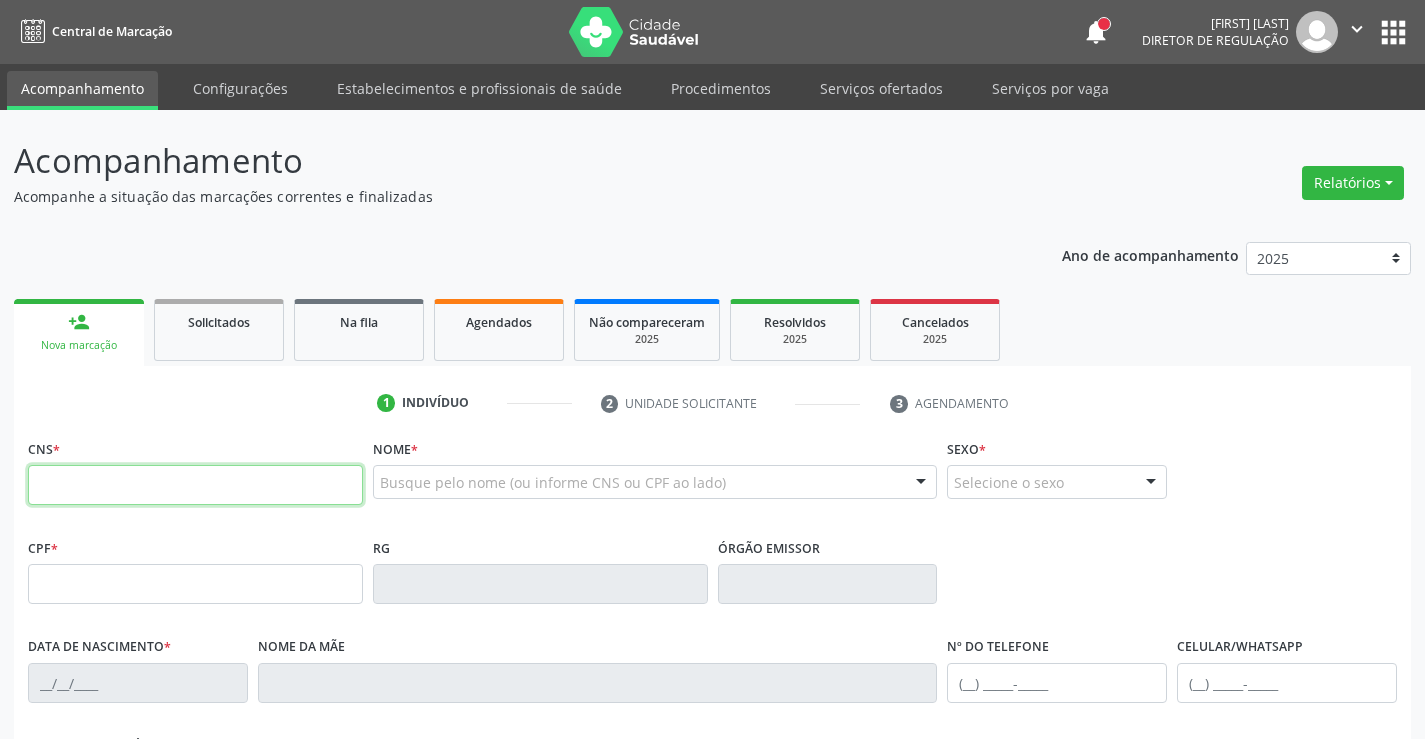 click at bounding box center [195, 485] 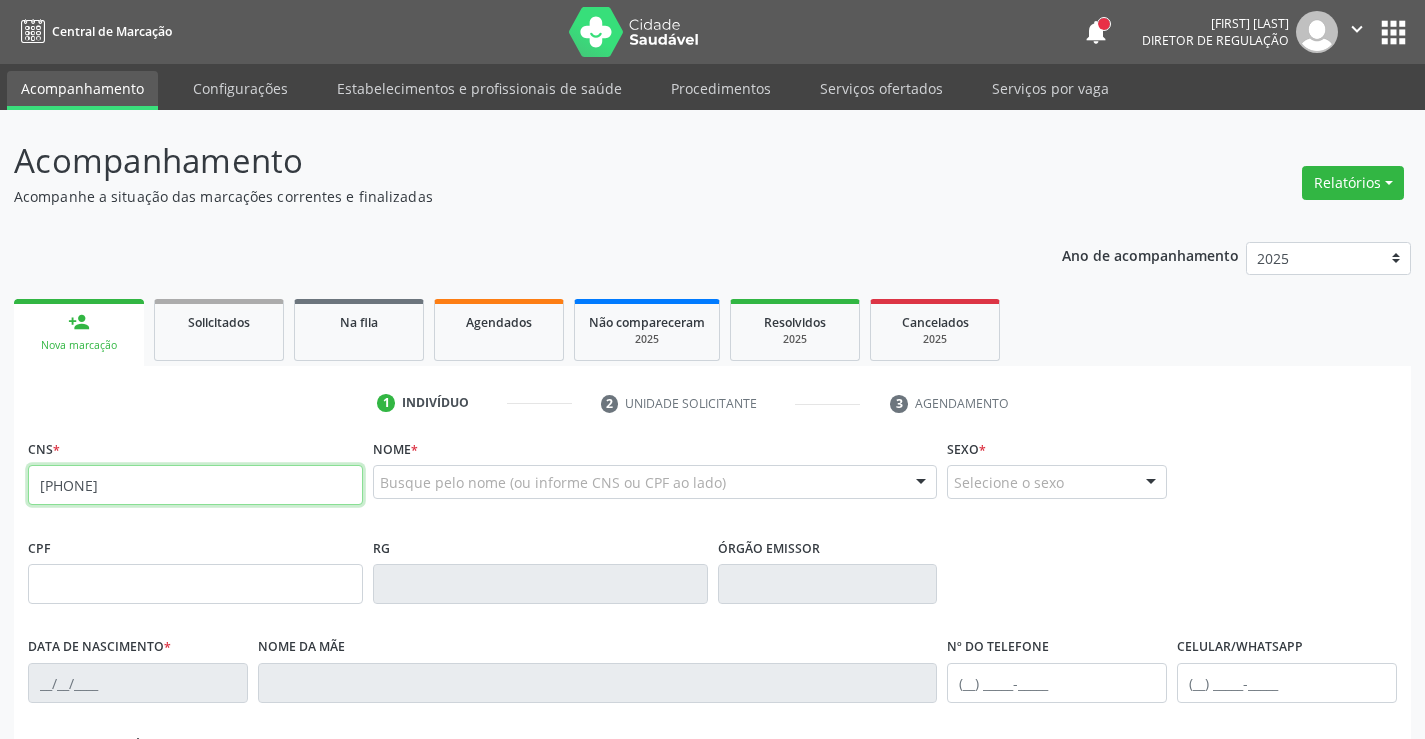 type on "161 2398 1545 0006" 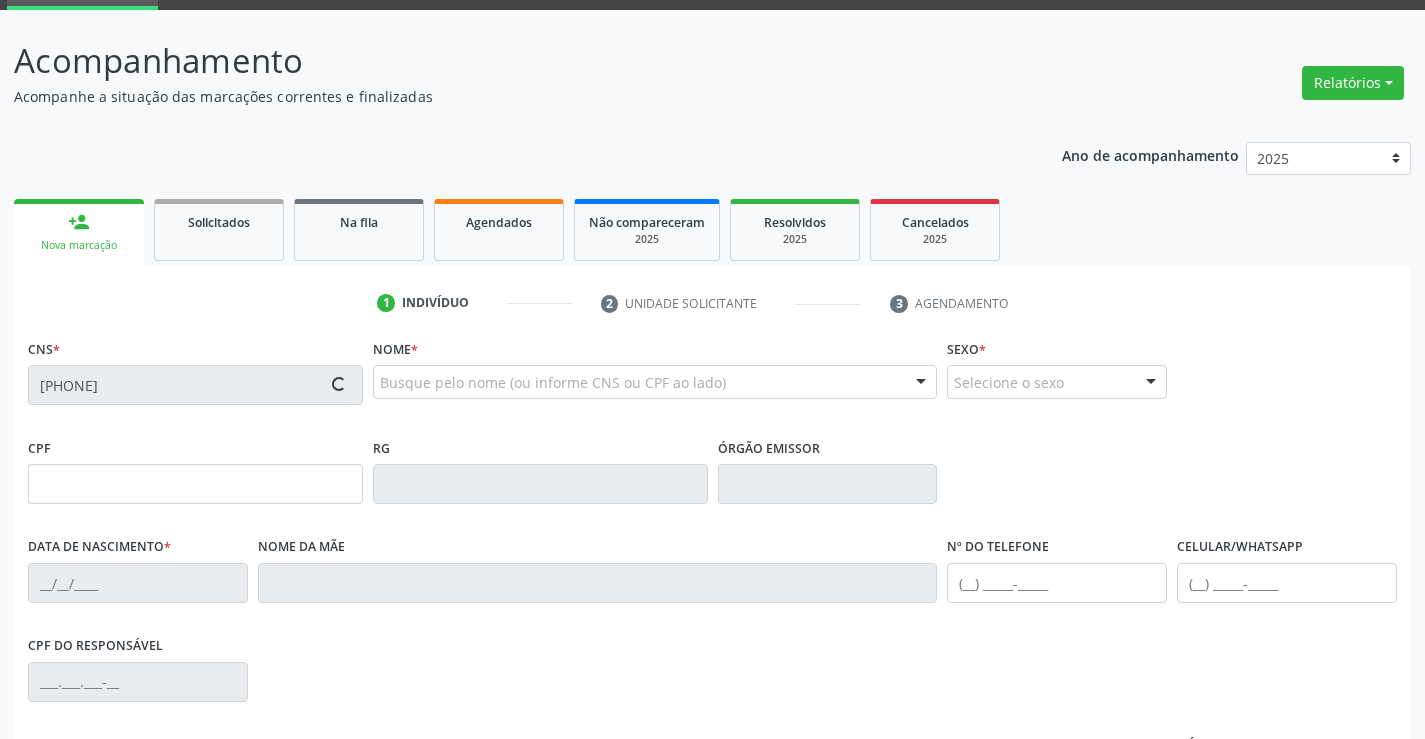 scroll, scrollTop: 200, scrollLeft: 0, axis: vertical 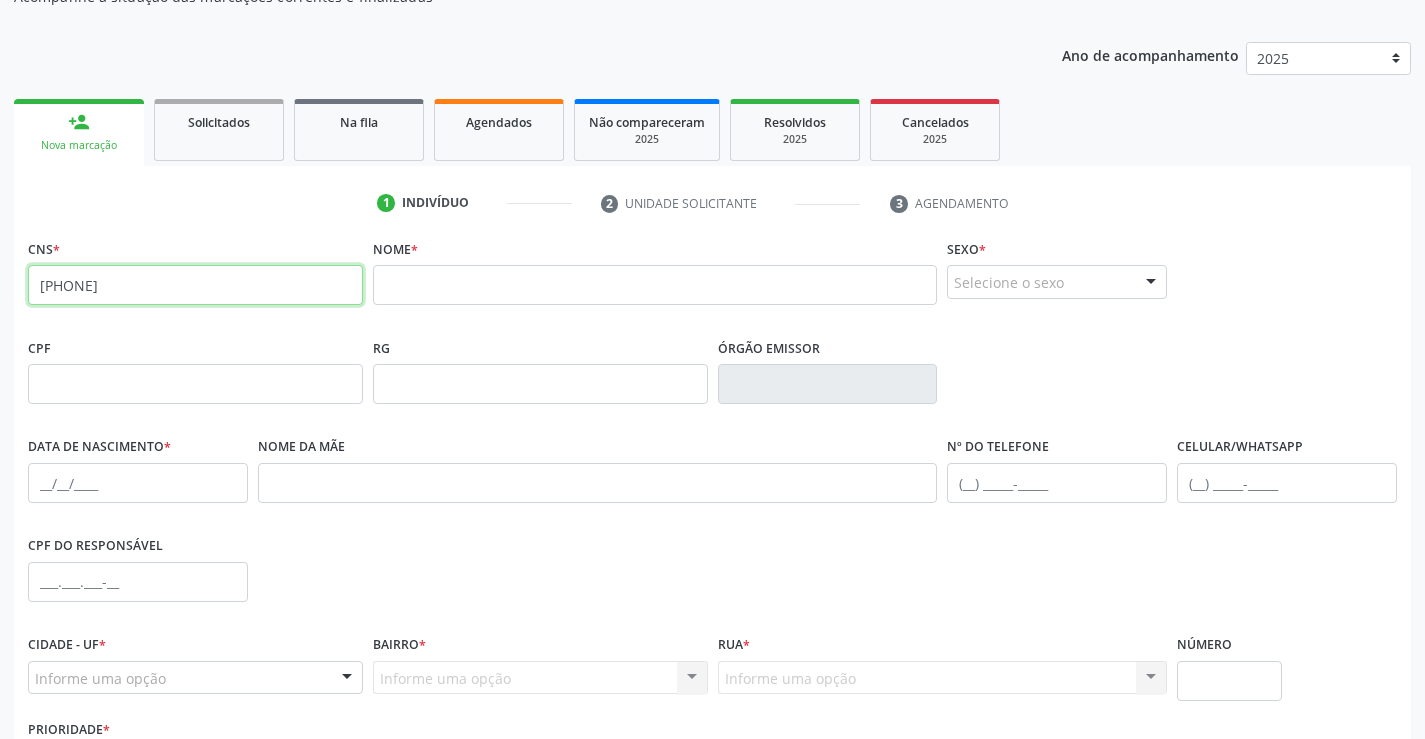 drag, startPoint x: 214, startPoint y: 286, endPoint x: 0, endPoint y: 289, distance: 214.02103 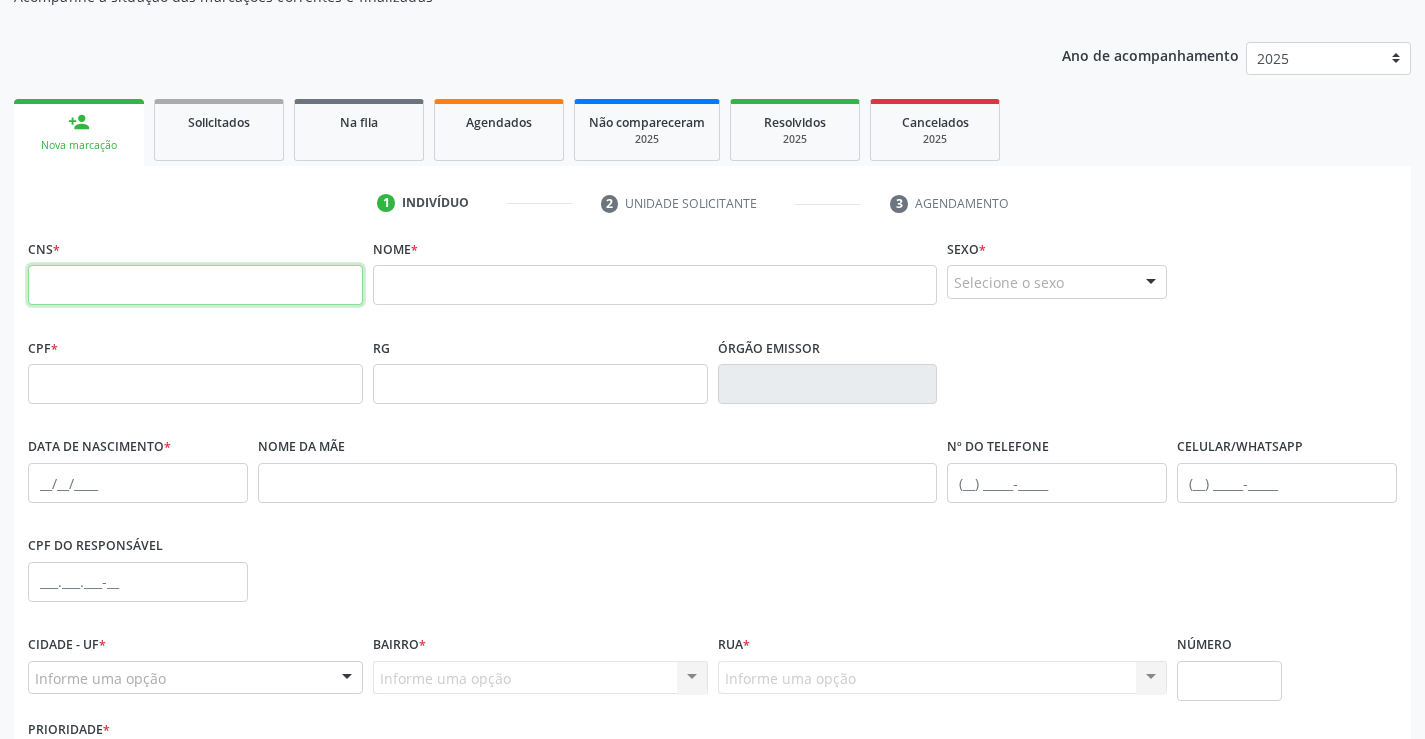 type 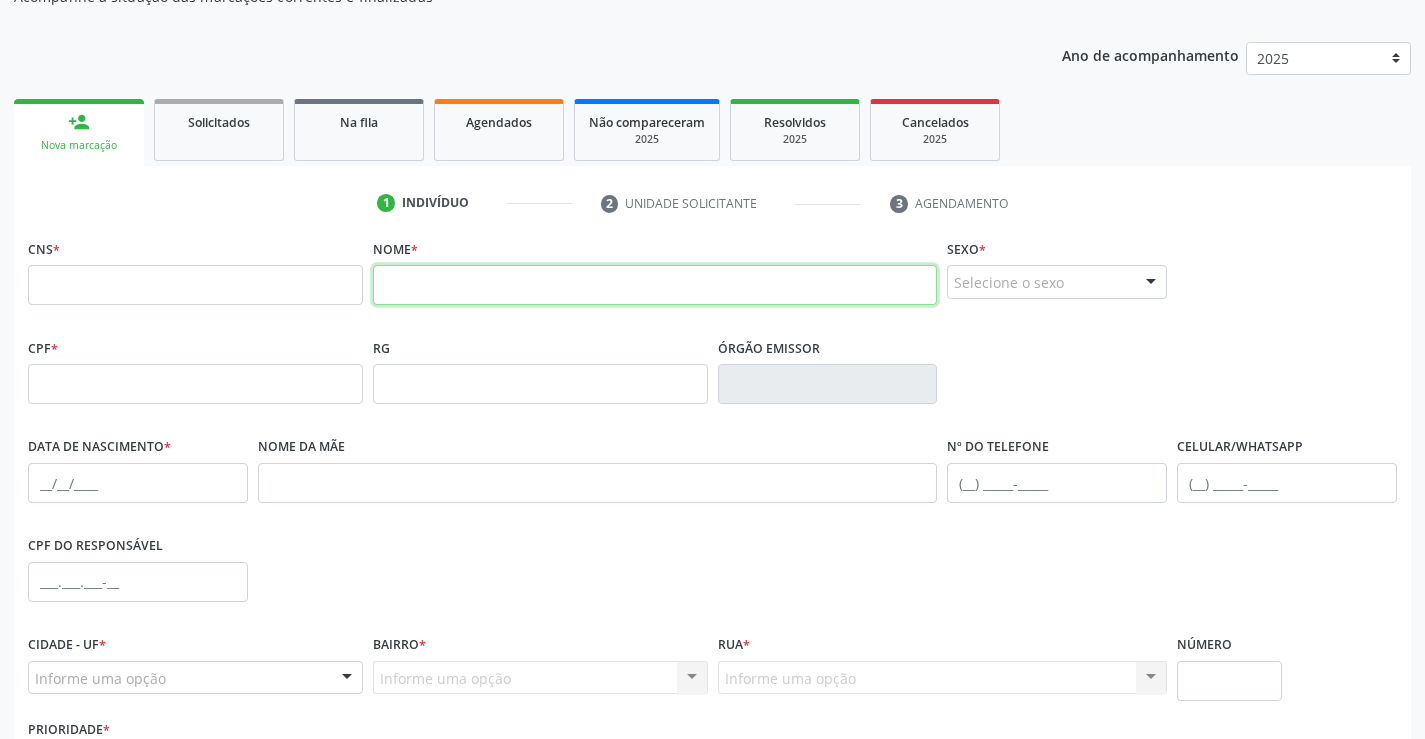 click at bounding box center [655, 285] 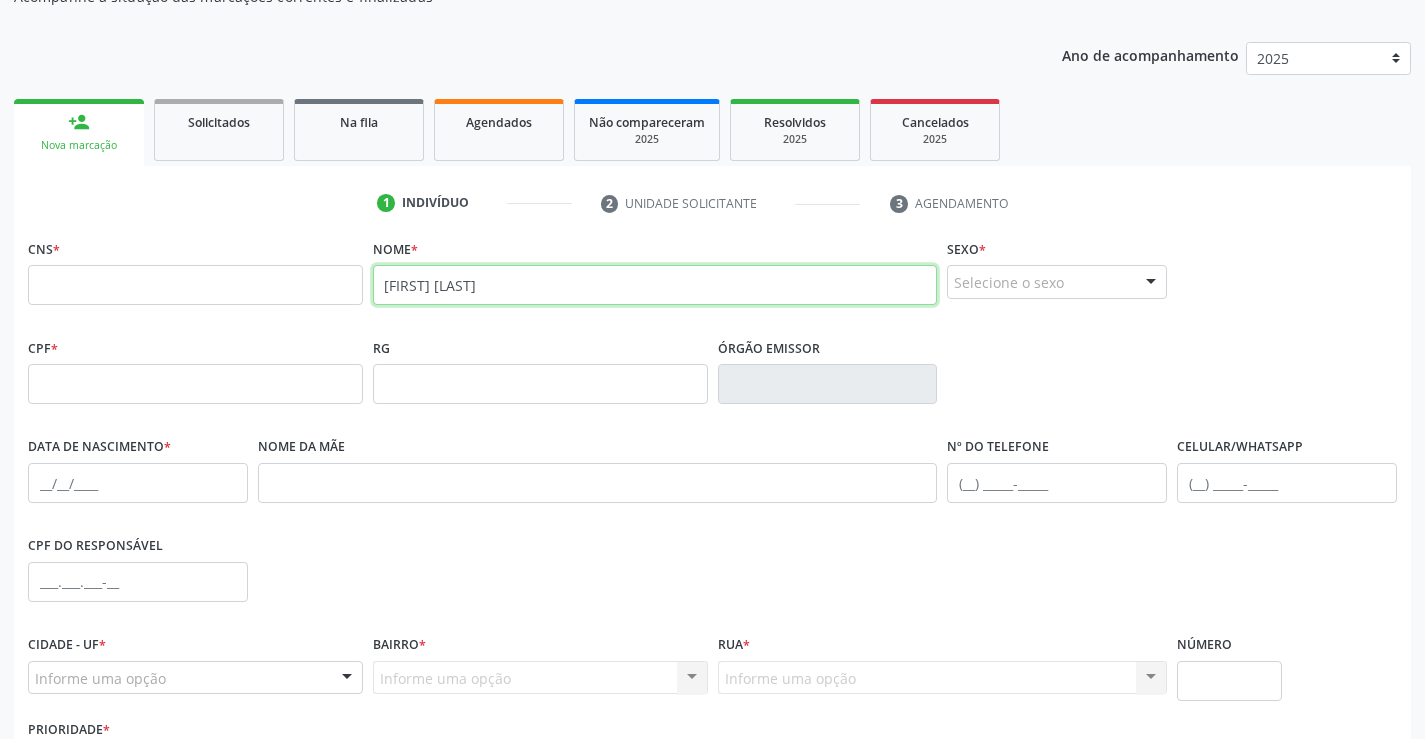 type on "ANA BEA" 